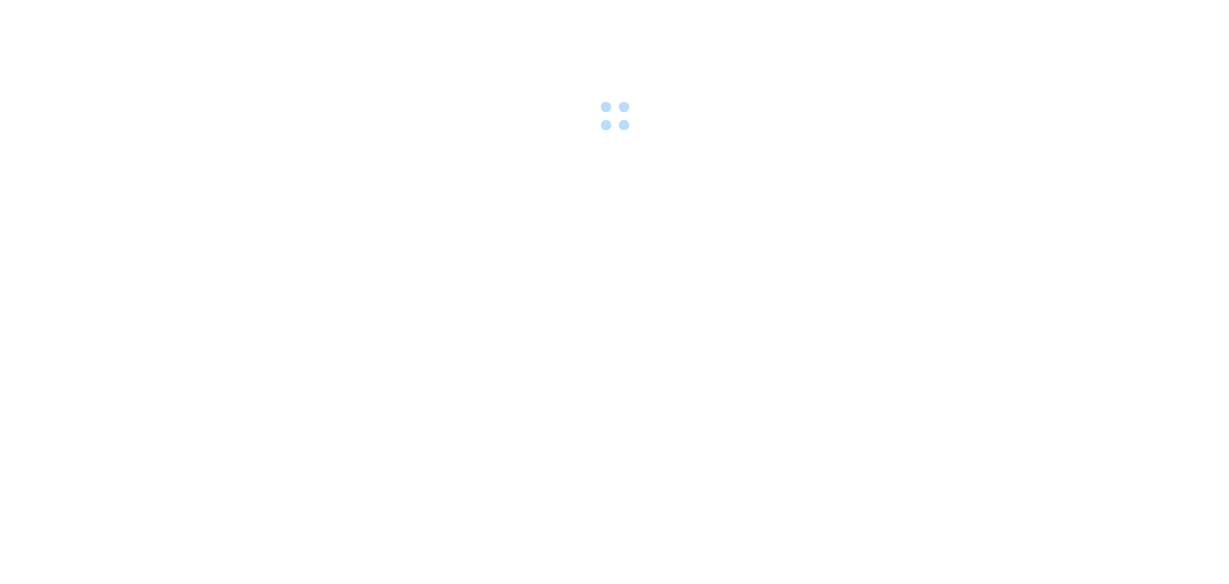 scroll, scrollTop: 0, scrollLeft: 0, axis: both 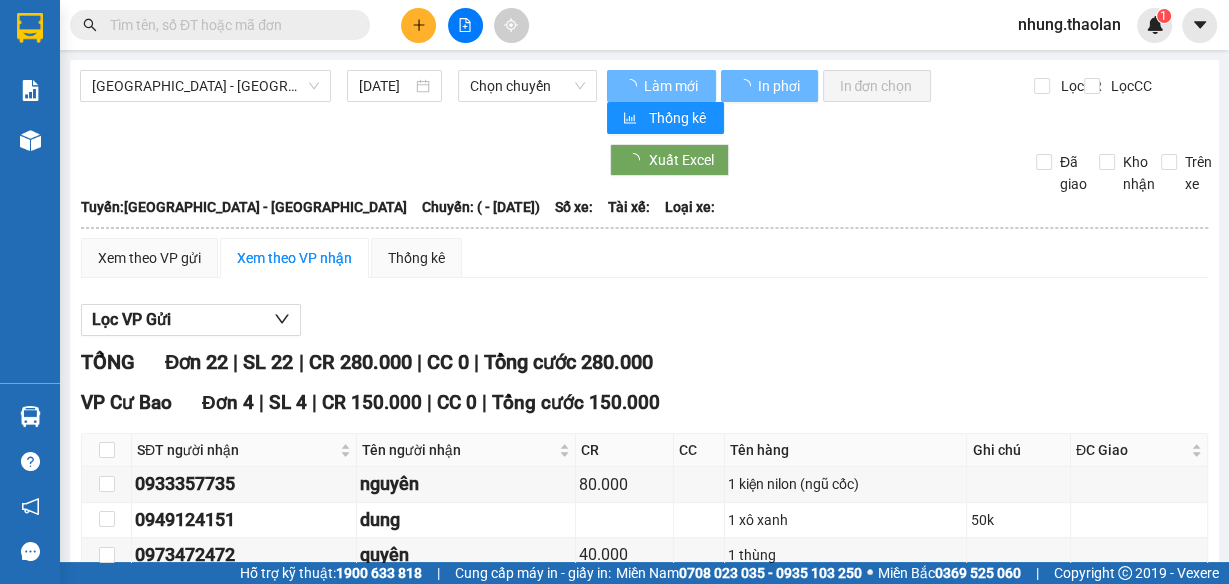 type on "[DATE]" 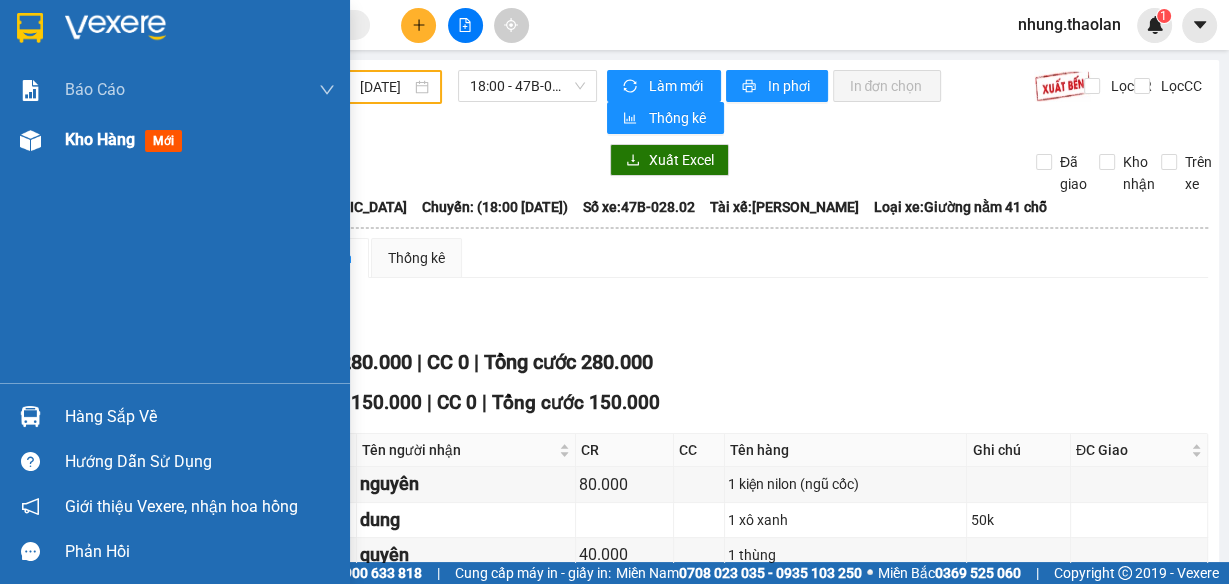 click on "Kho hàng" at bounding box center [100, 139] 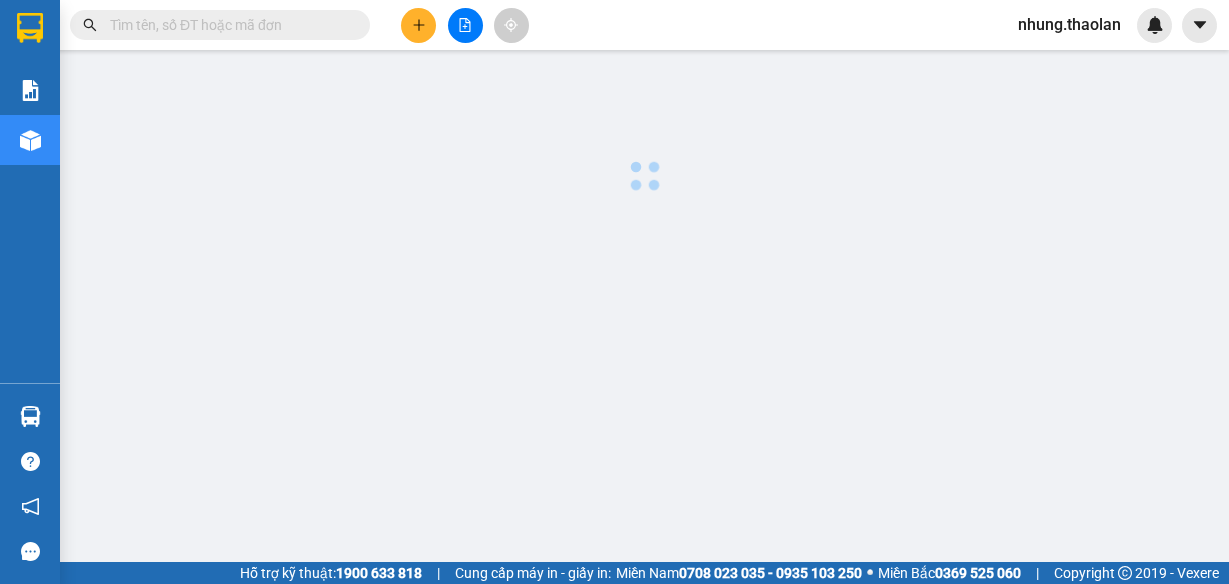 scroll, scrollTop: 0, scrollLeft: 0, axis: both 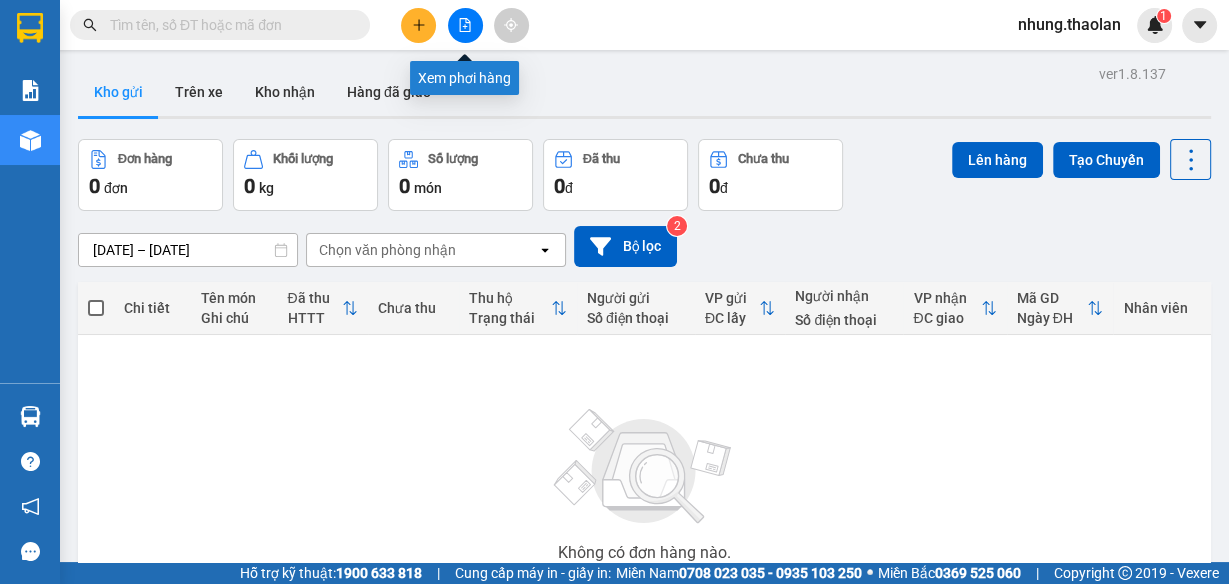 click 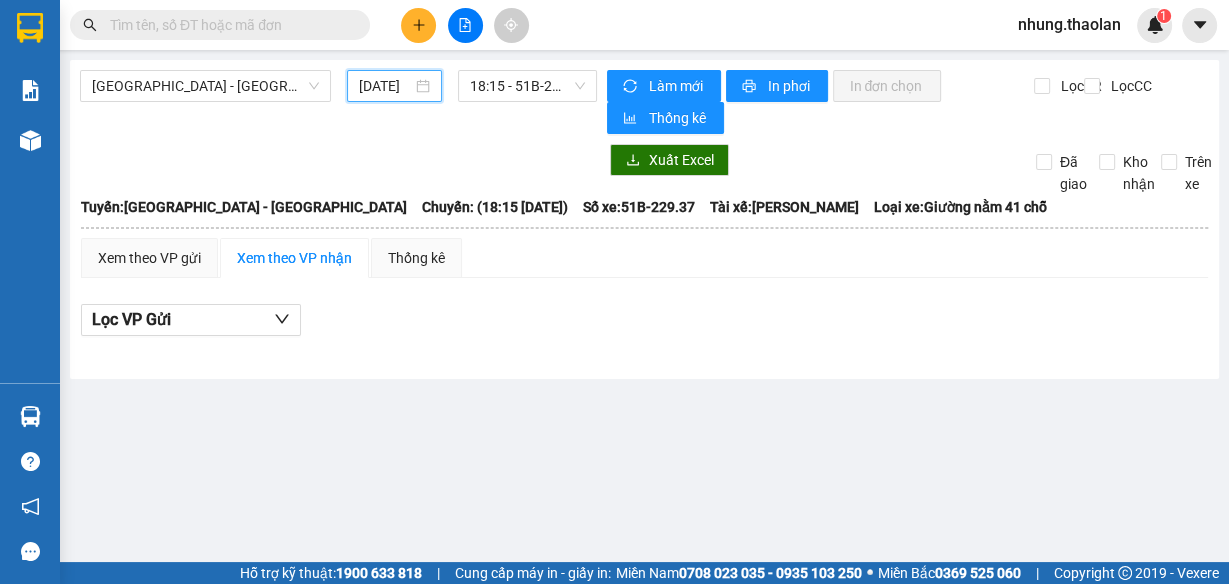 click on "11/07/2025" at bounding box center (385, 86) 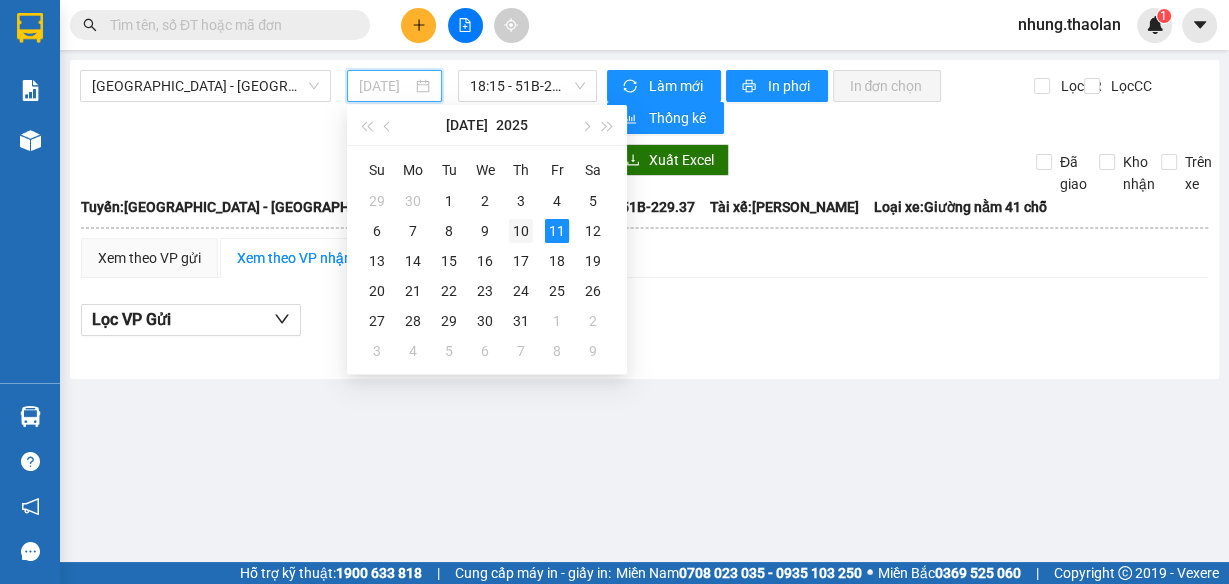 click on "10" at bounding box center (521, 231) 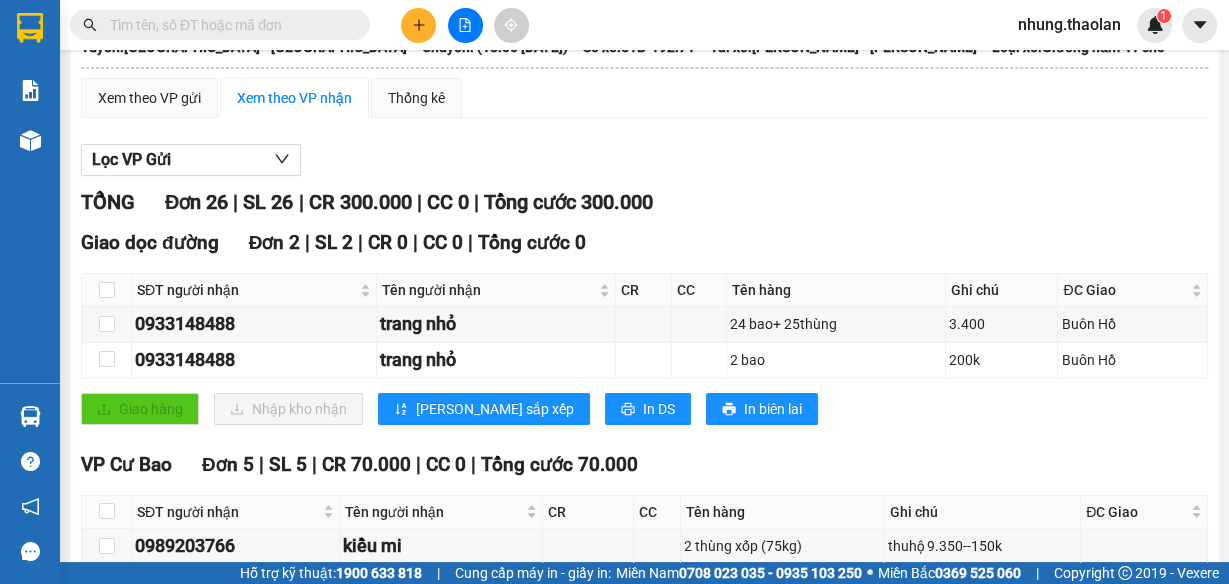 scroll, scrollTop: 80, scrollLeft: 0, axis: vertical 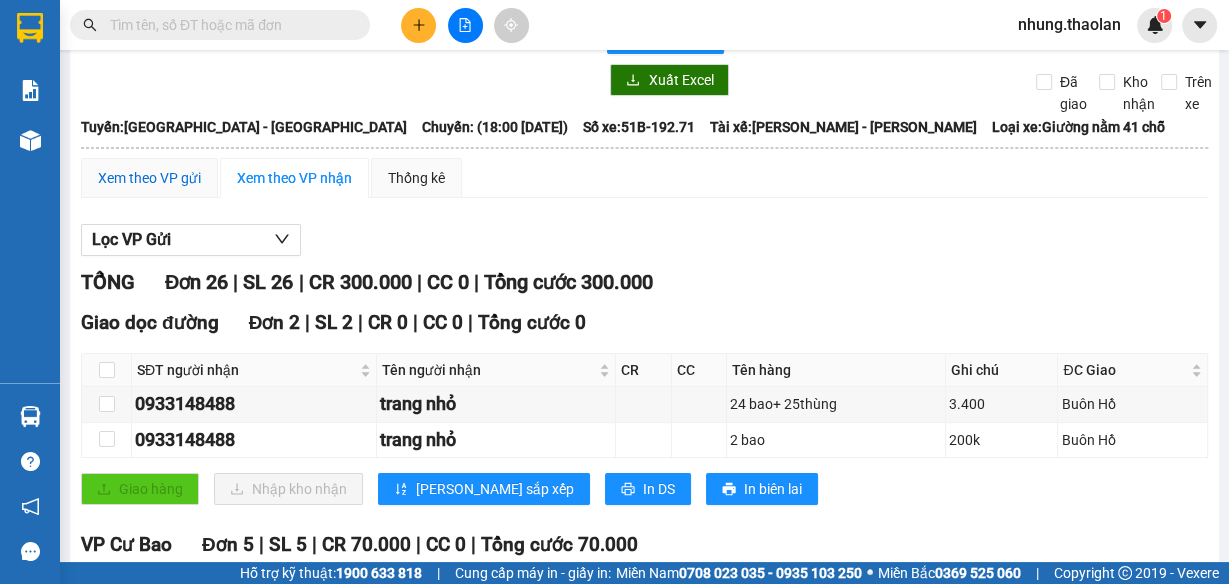 click on "Xem theo VP gửi" at bounding box center (149, 178) 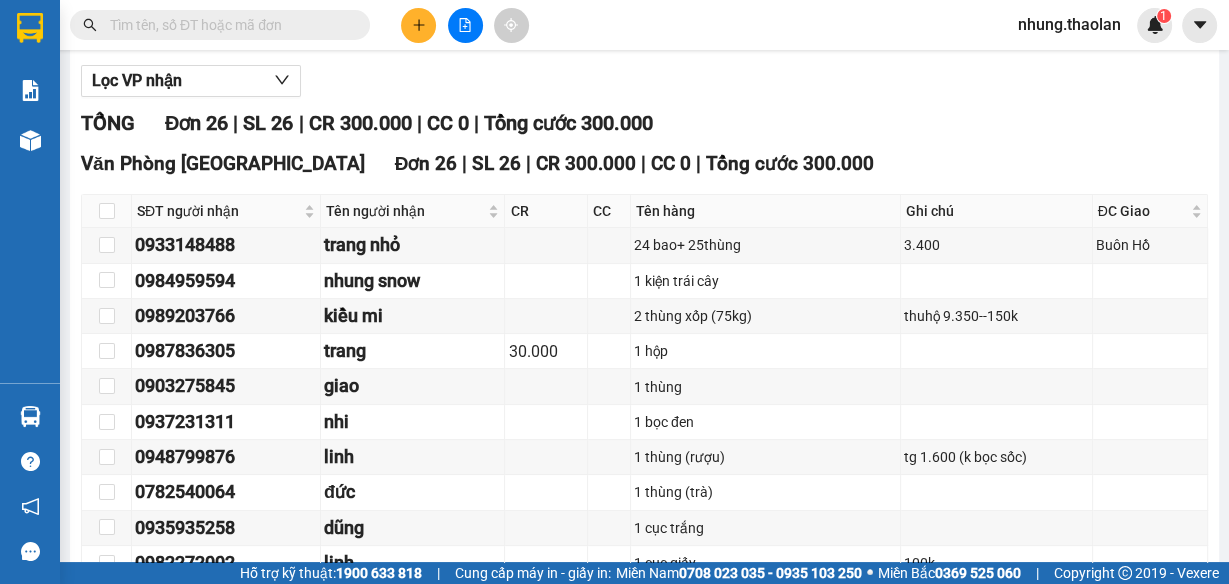 scroll, scrollTop: 240, scrollLeft: 0, axis: vertical 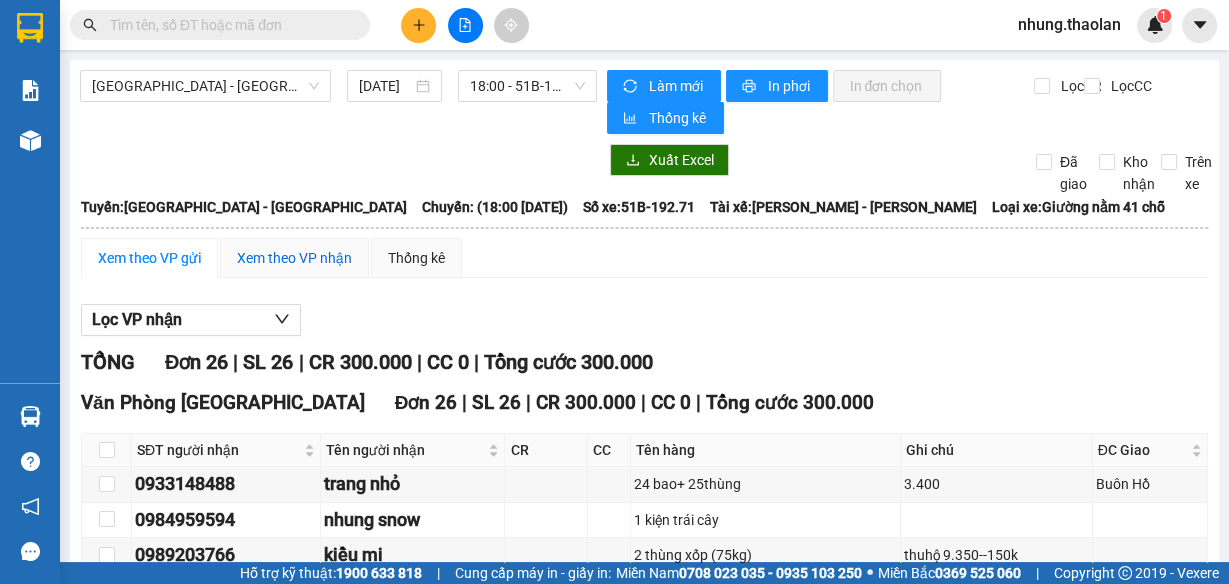 drag, startPoint x: 282, startPoint y: 256, endPoint x: 318, endPoint y: 282, distance: 44.407207 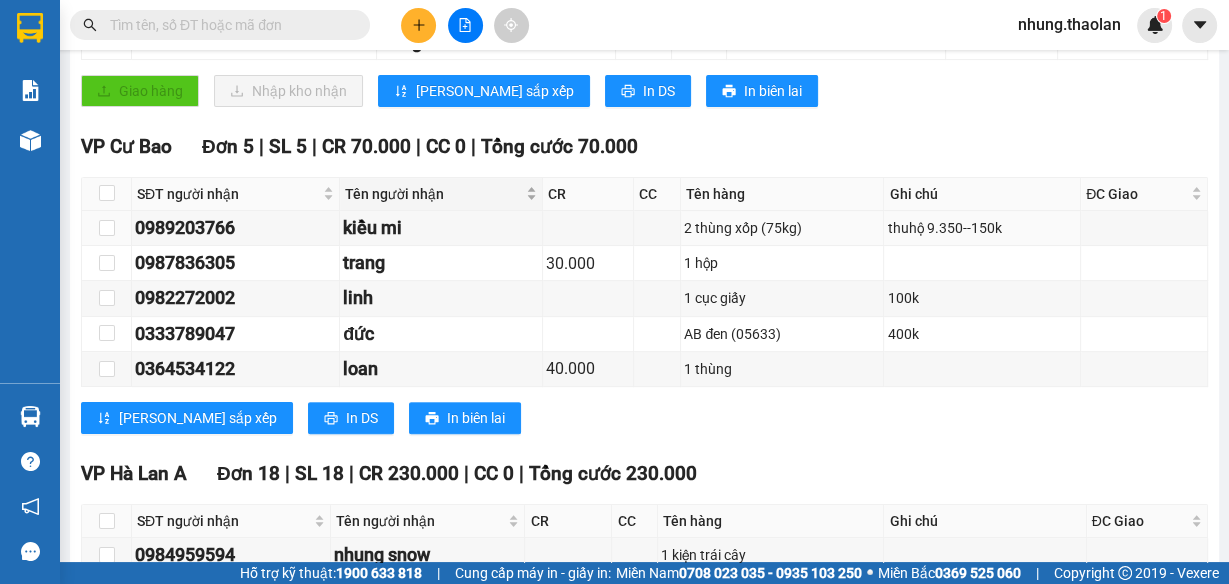 scroll, scrollTop: 480, scrollLeft: 0, axis: vertical 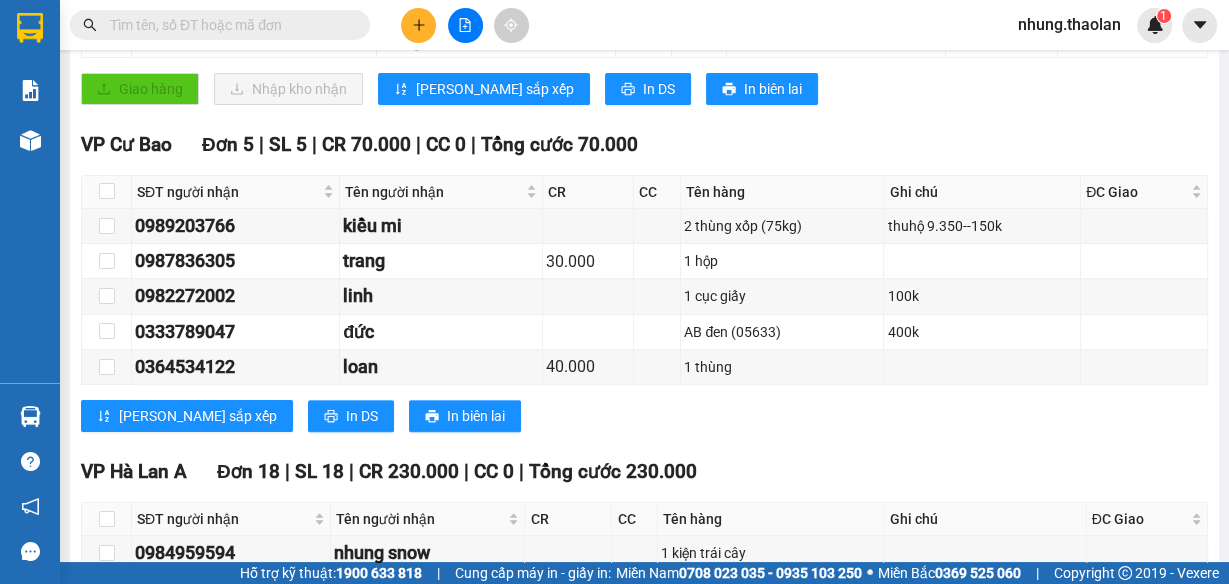 click at bounding box center (220, 25) 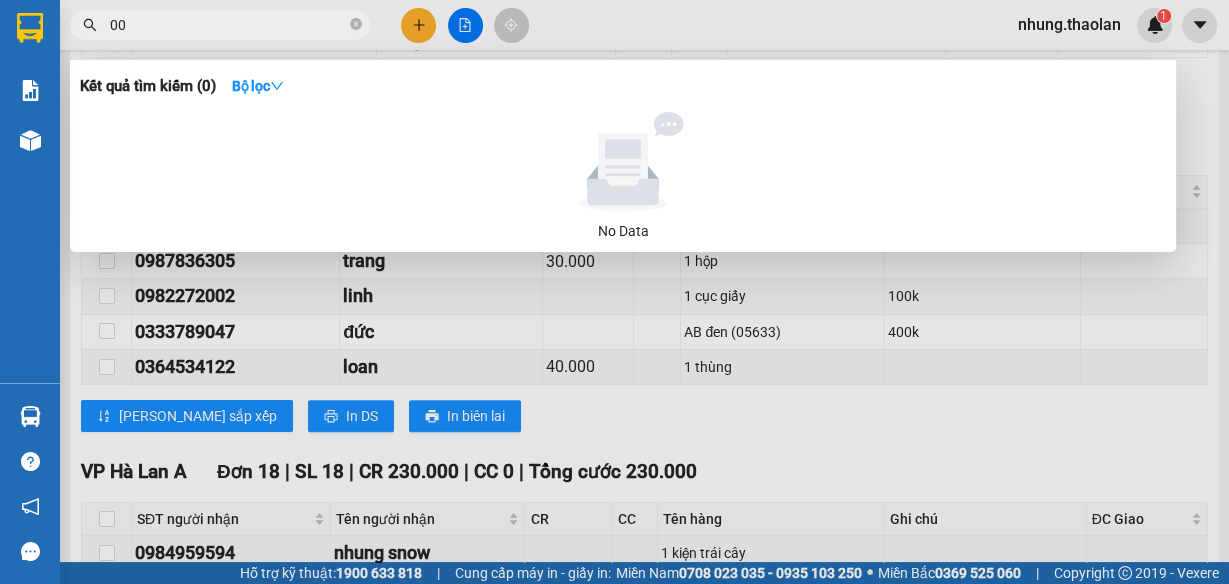 type on "002" 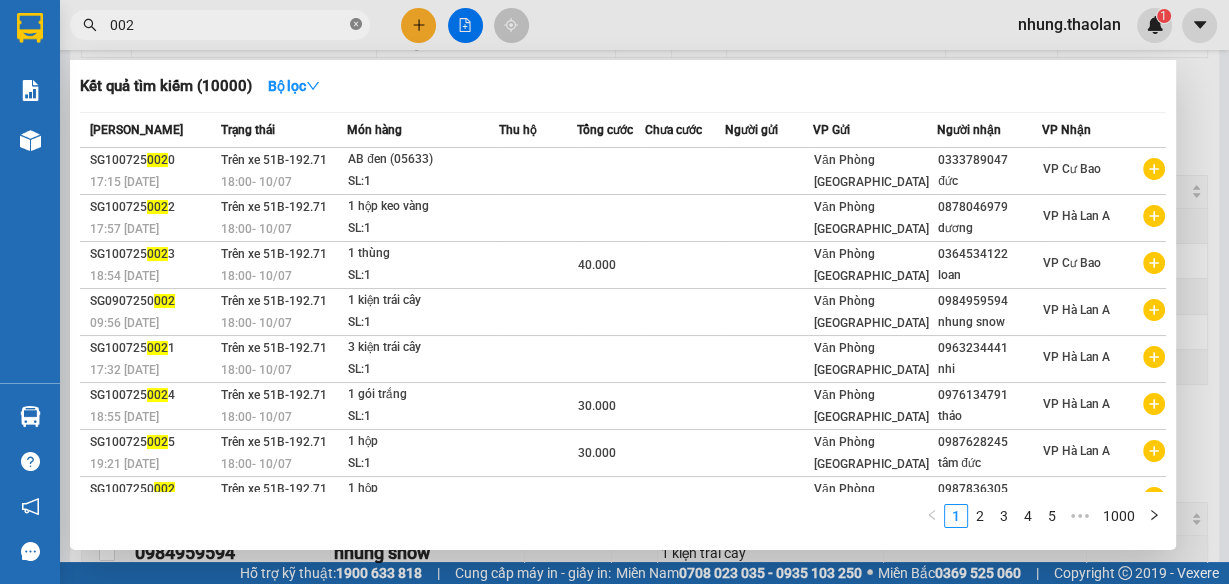 click 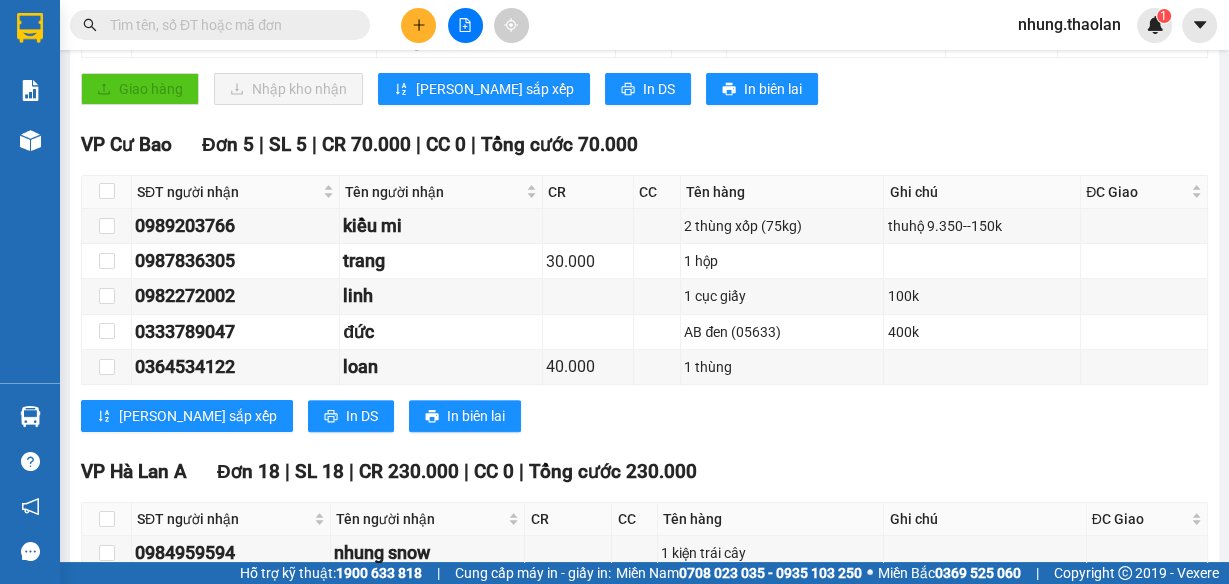 click at bounding box center (228, 25) 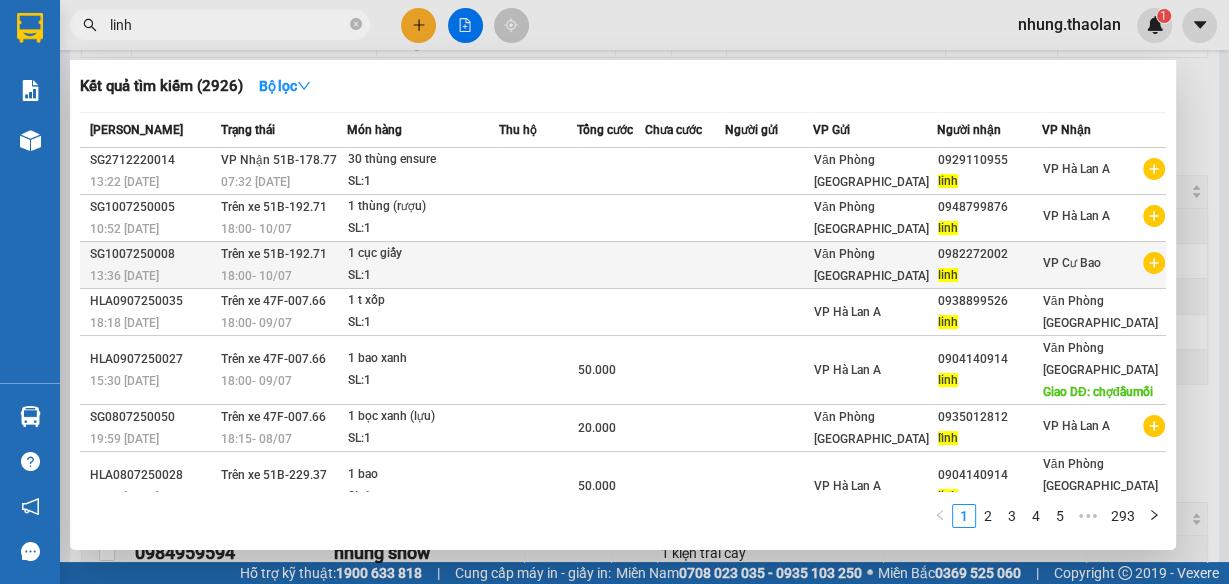 type on "linh" 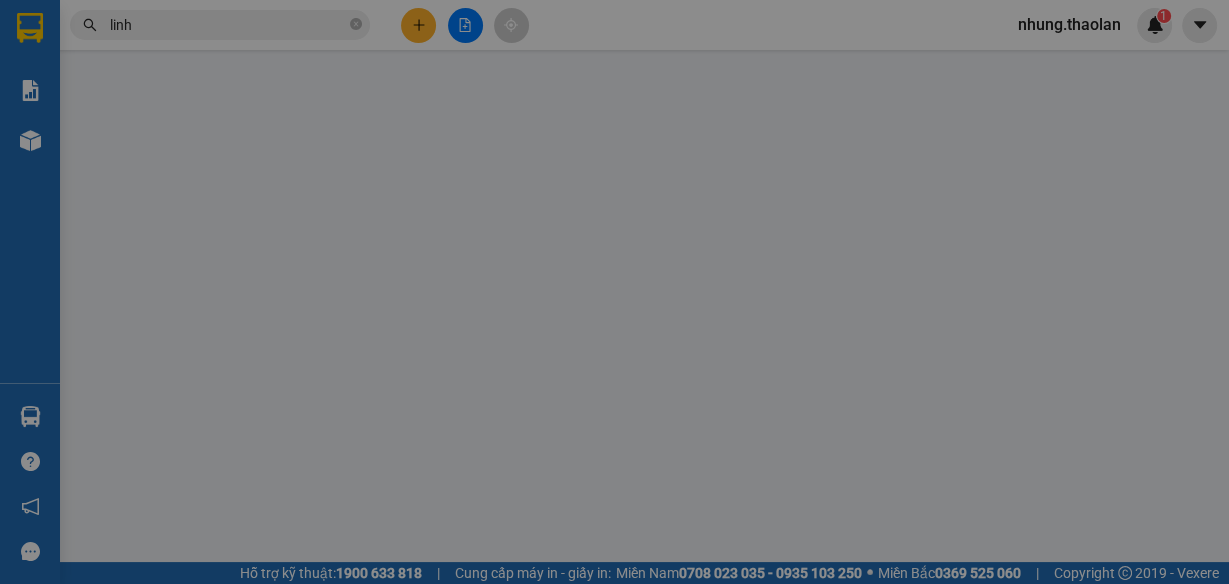 type on "0982272002" 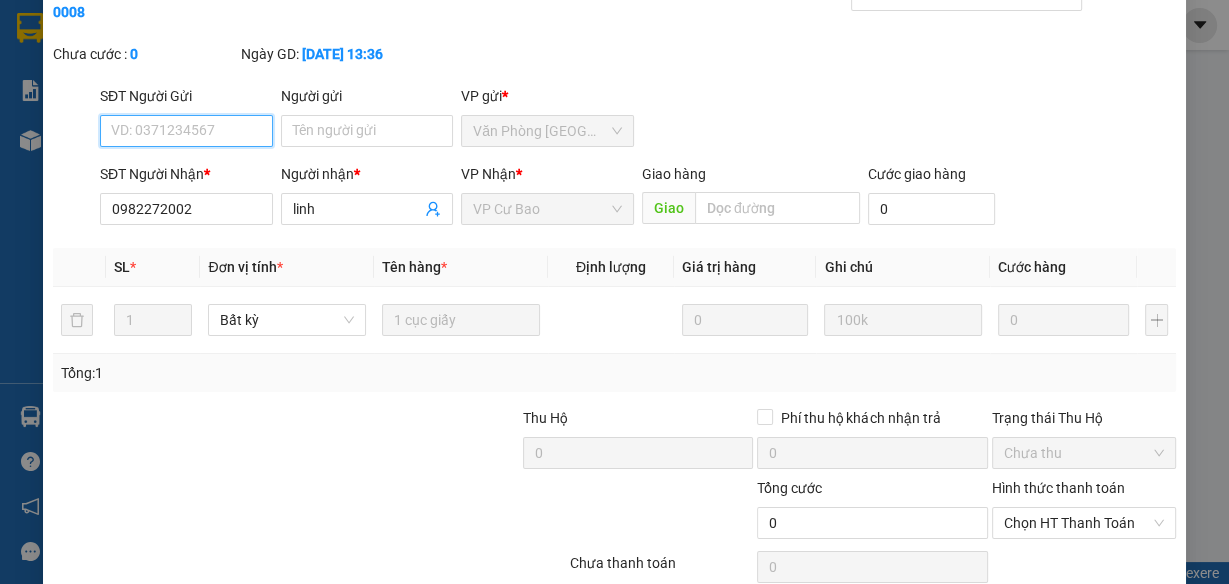 scroll, scrollTop: 208, scrollLeft: 0, axis: vertical 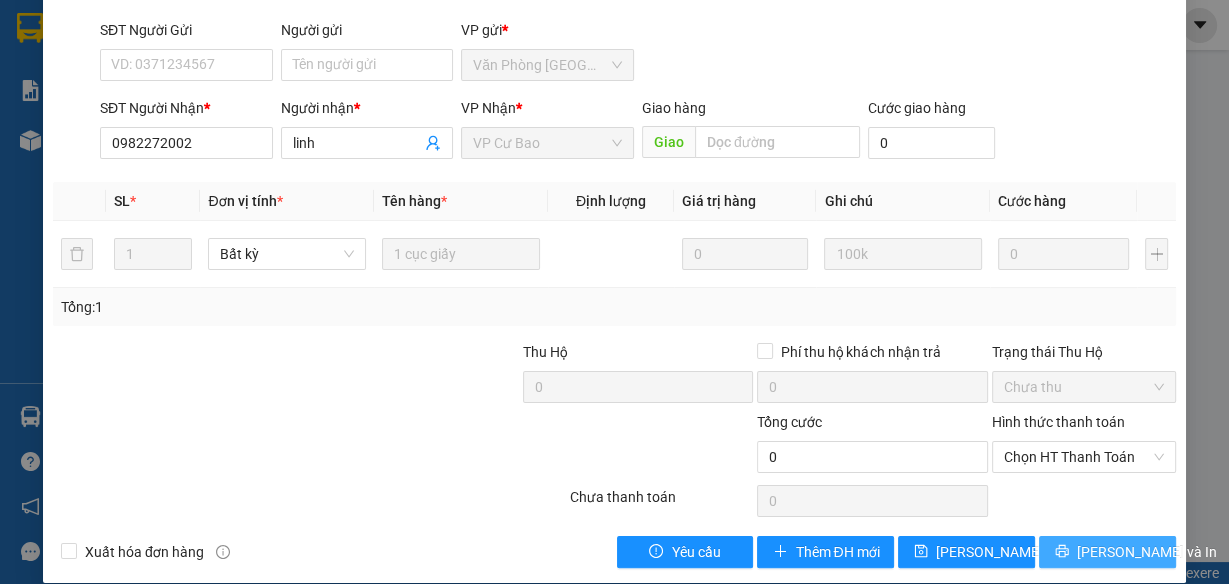 click on "[PERSON_NAME] và In" at bounding box center [1147, 552] 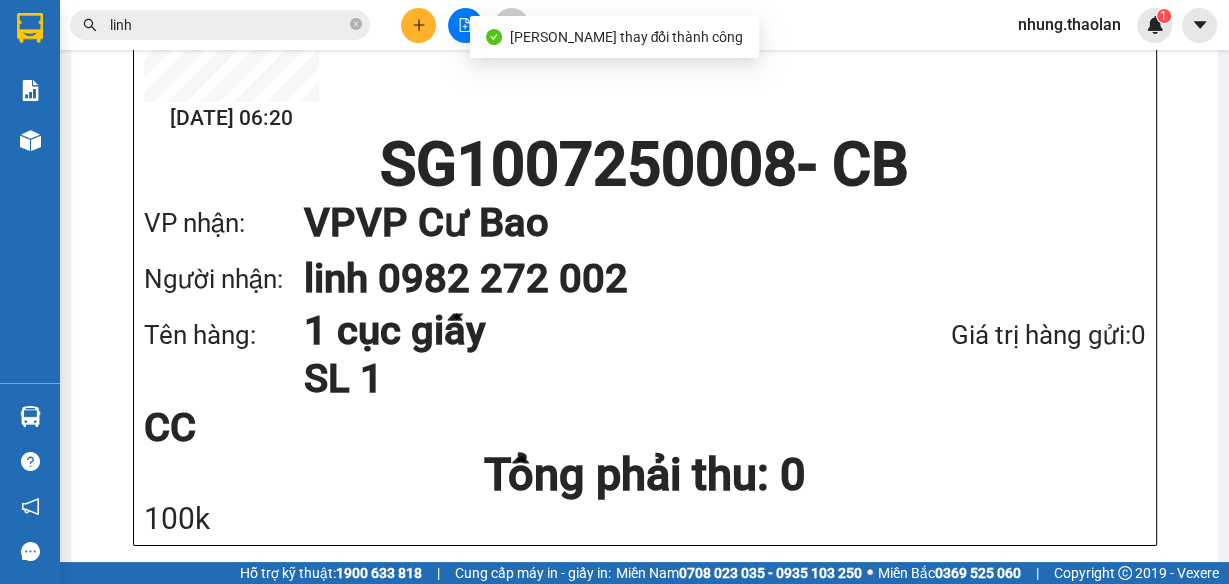 scroll, scrollTop: 400, scrollLeft: 0, axis: vertical 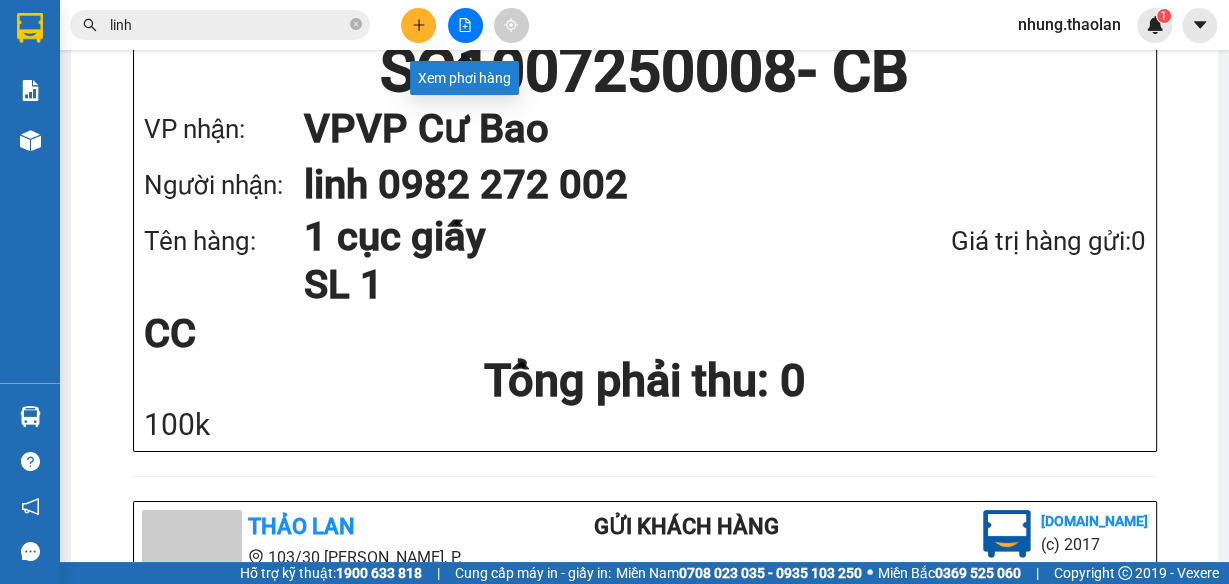 click 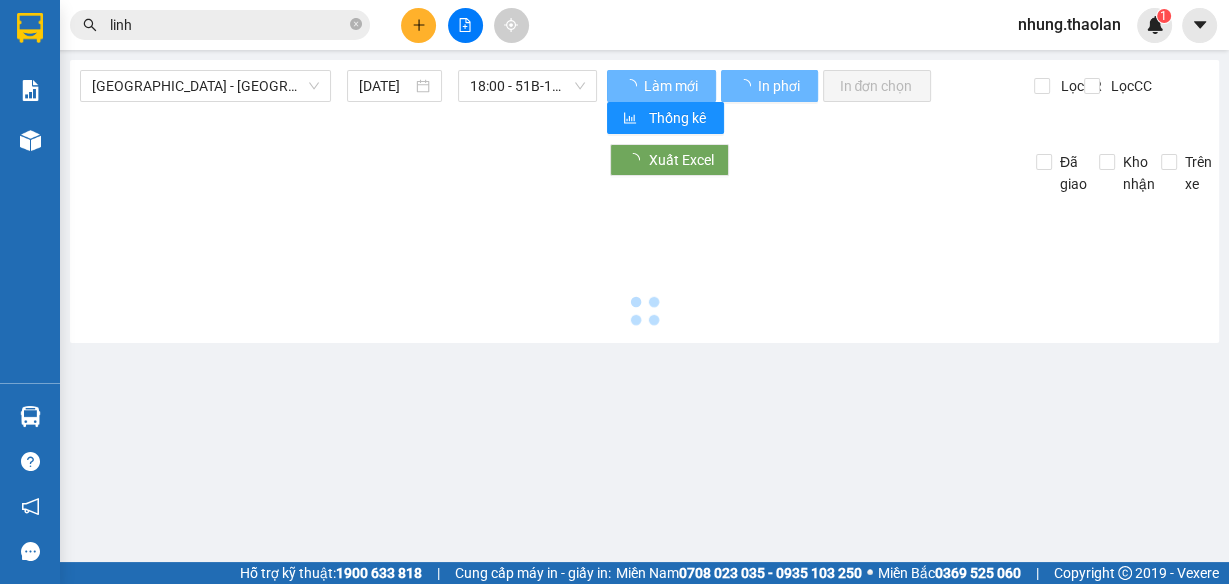 scroll, scrollTop: 0, scrollLeft: 0, axis: both 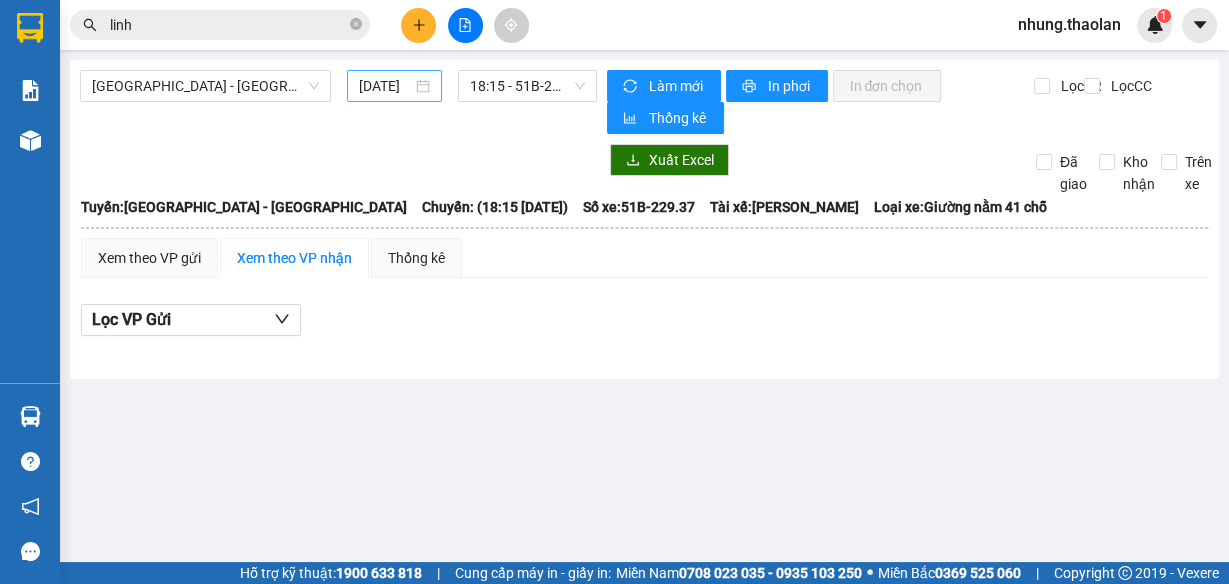 click on "11/07/2025" at bounding box center (385, 86) 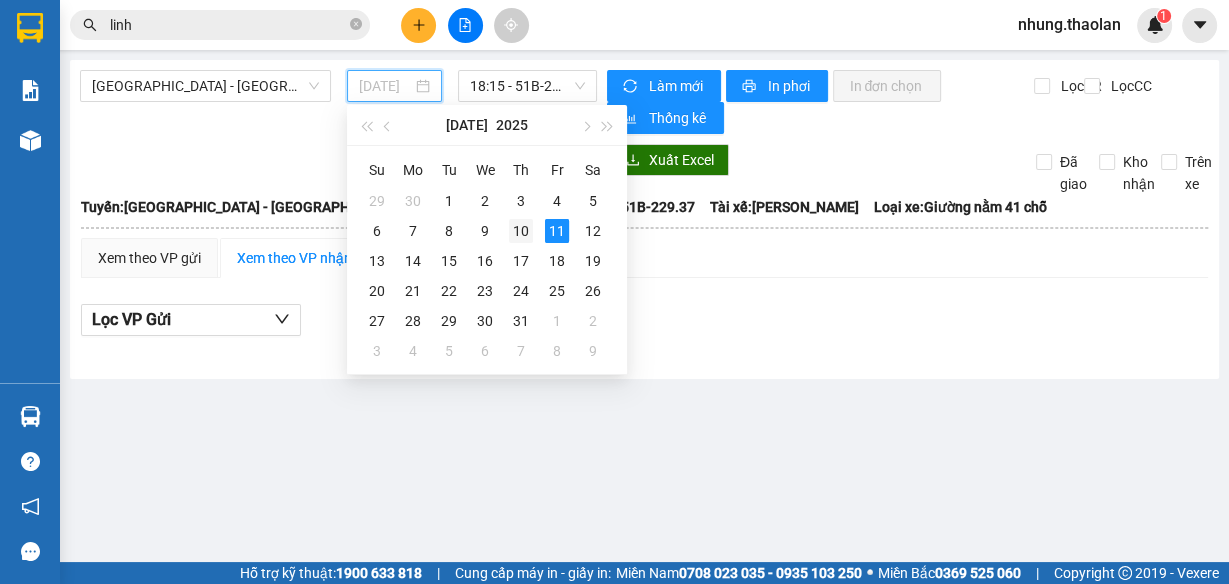 click on "10" at bounding box center [521, 231] 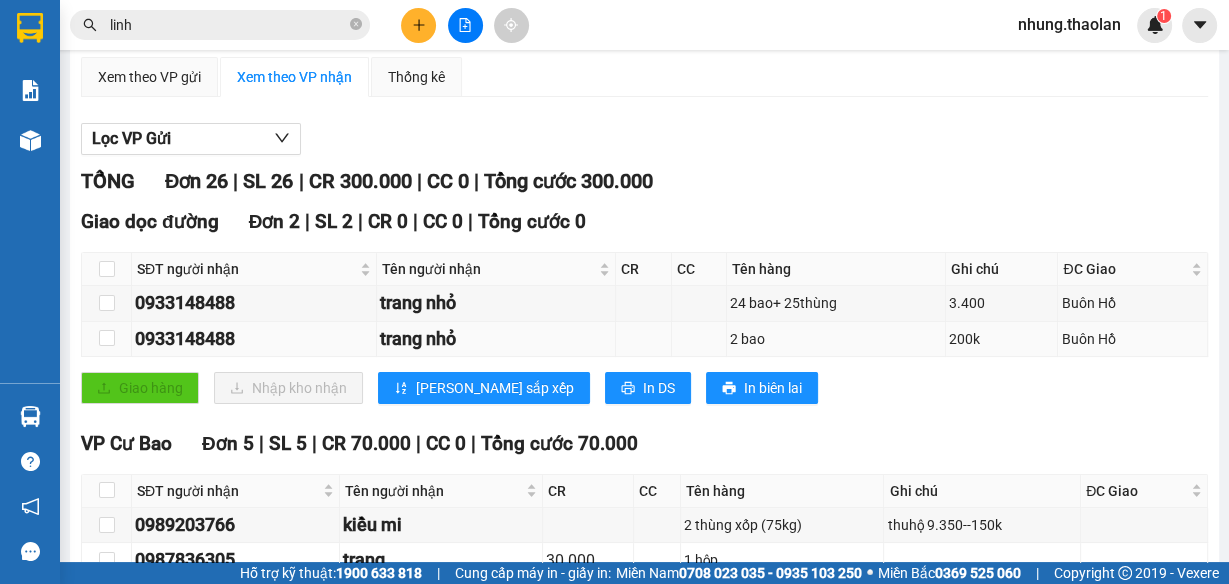 scroll, scrollTop: 400, scrollLeft: 0, axis: vertical 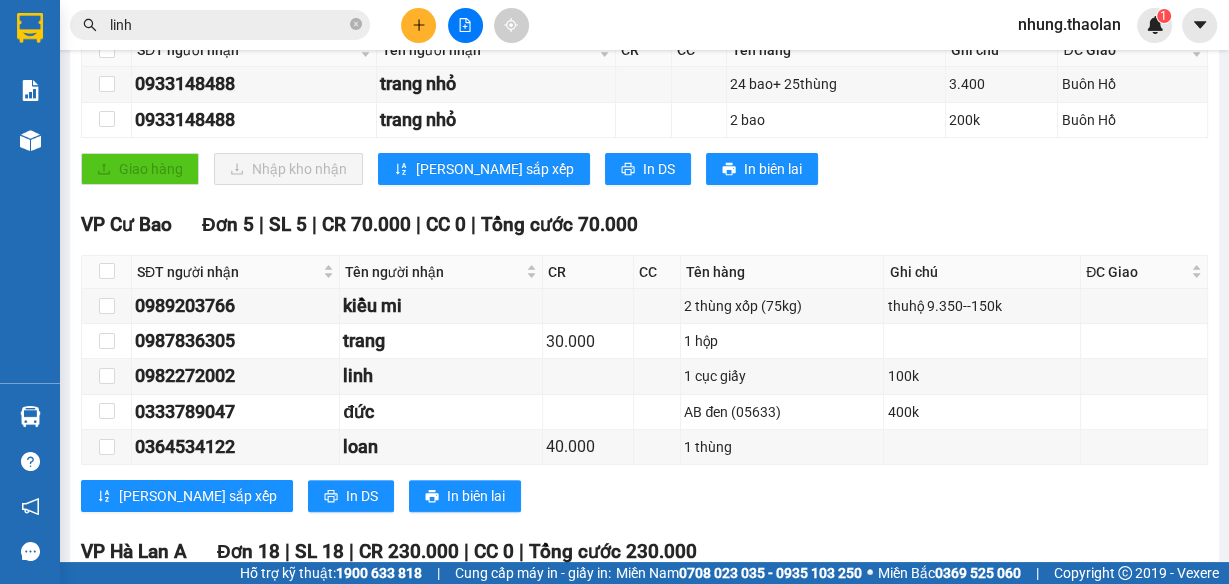 click on "linh" at bounding box center (228, 25) 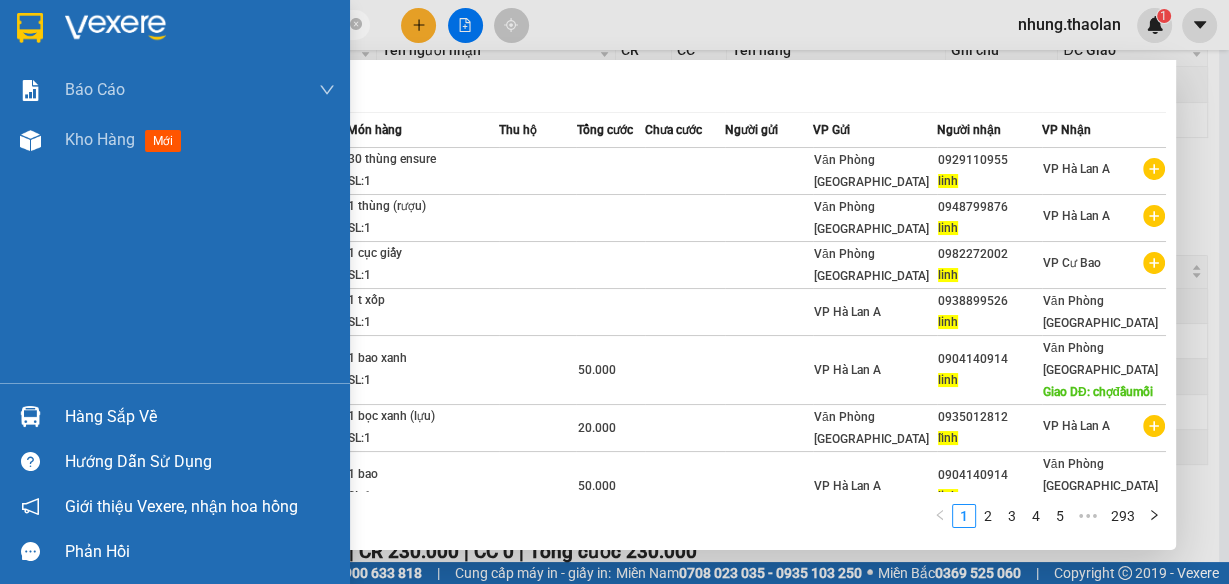 drag, startPoint x: 231, startPoint y: 25, endPoint x: 0, endPoint y: 59, distance: 233.48875 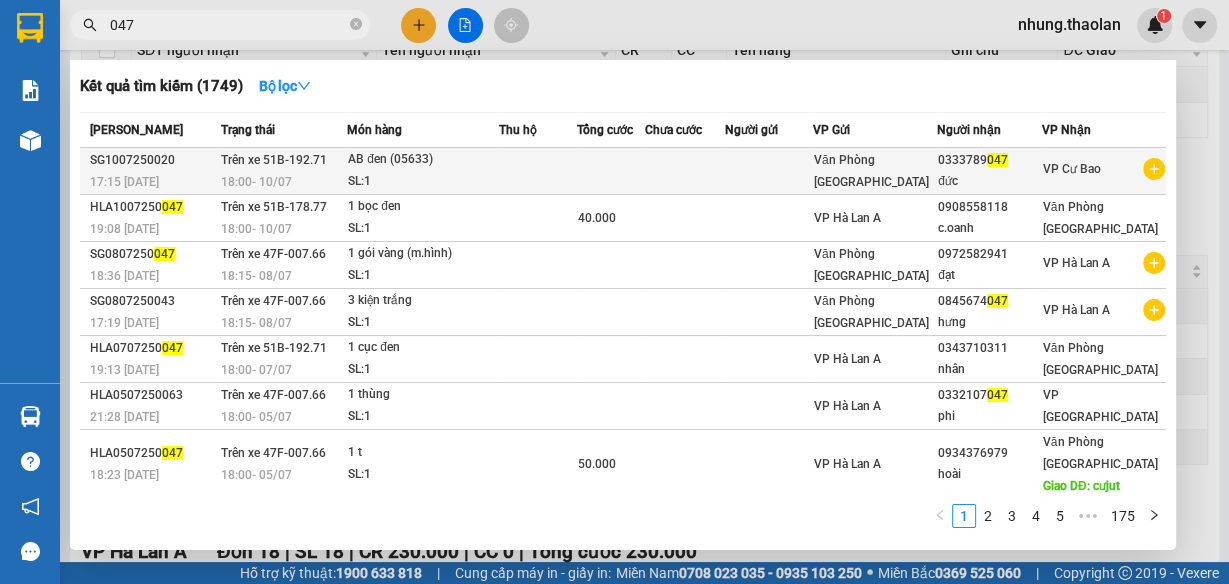 type on "047" 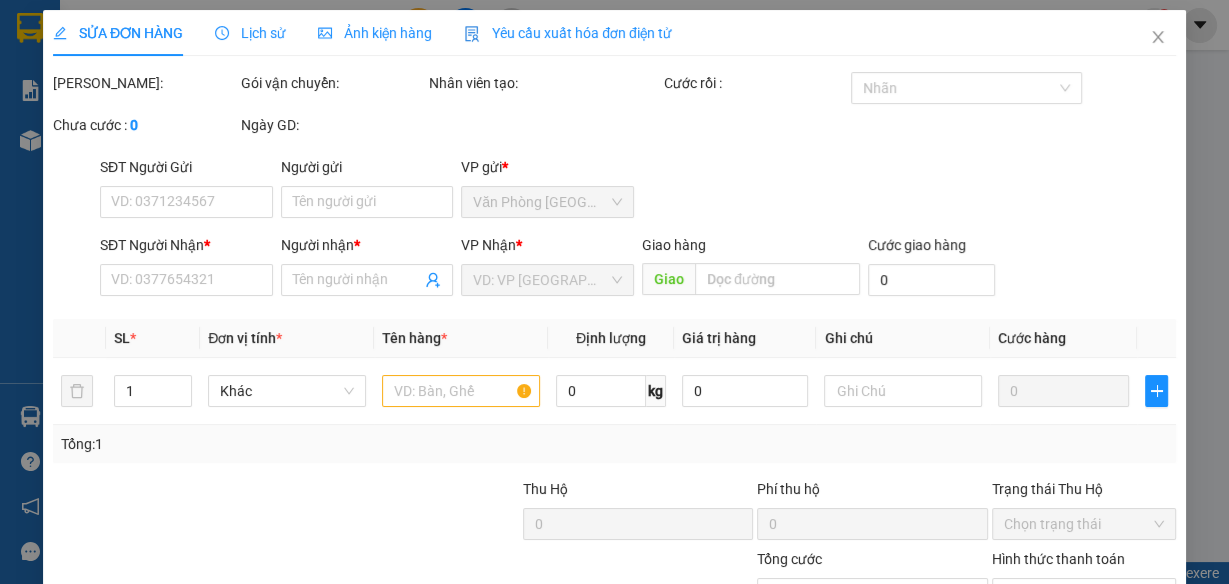 type on "0333789047" 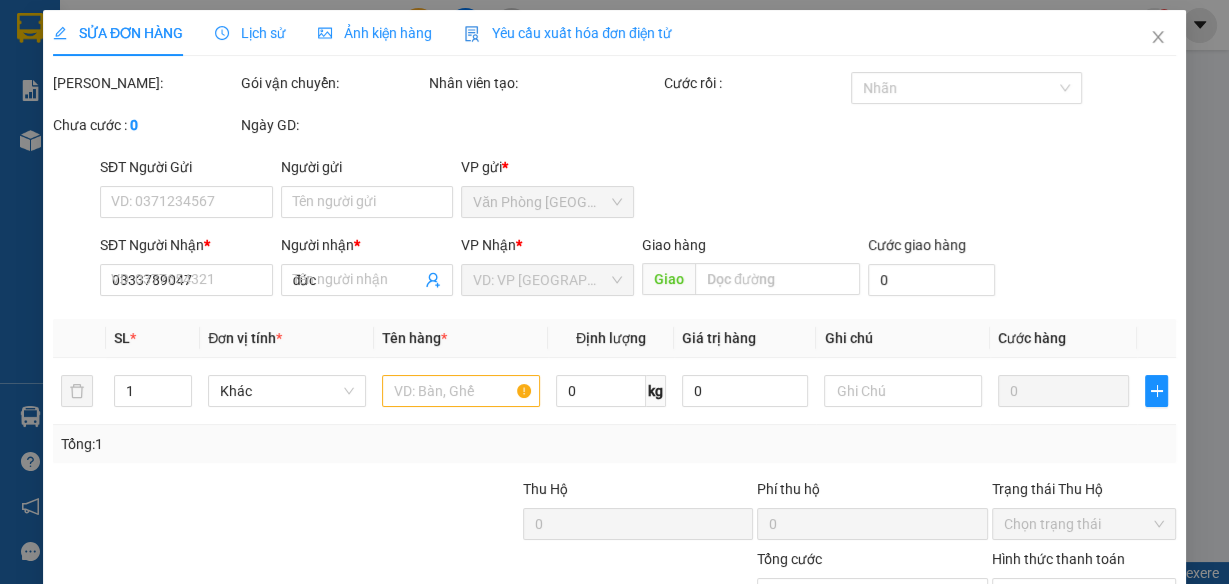 scroll, scrollTop: 0, scrollLeft: 0, axis: both 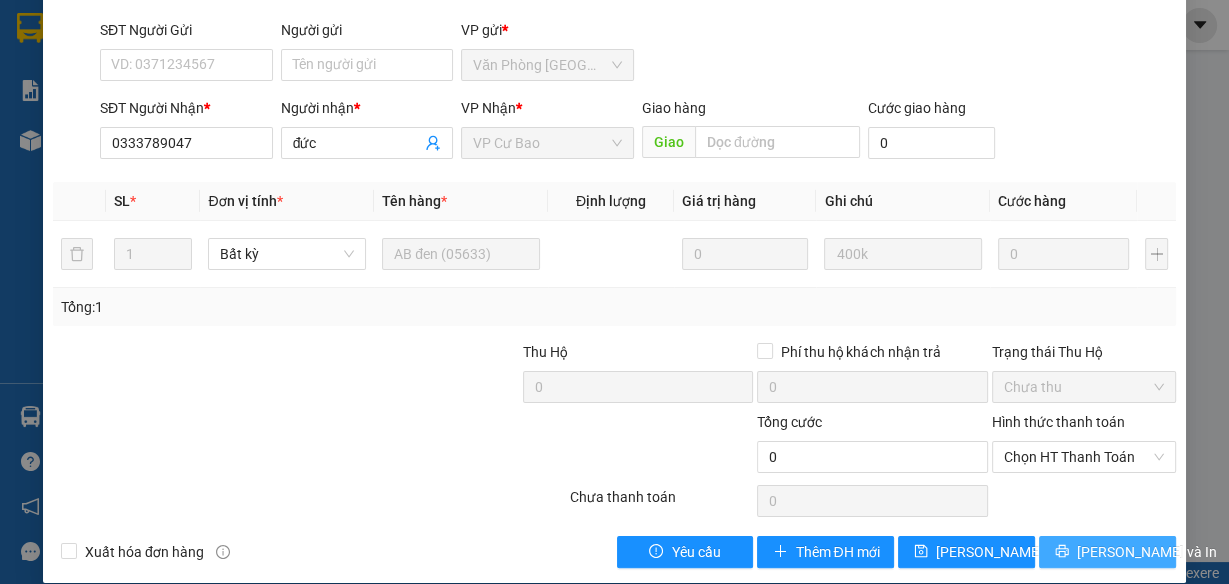 click on "[PERSON_NAME] và In" at bounding box center (1147, 552) 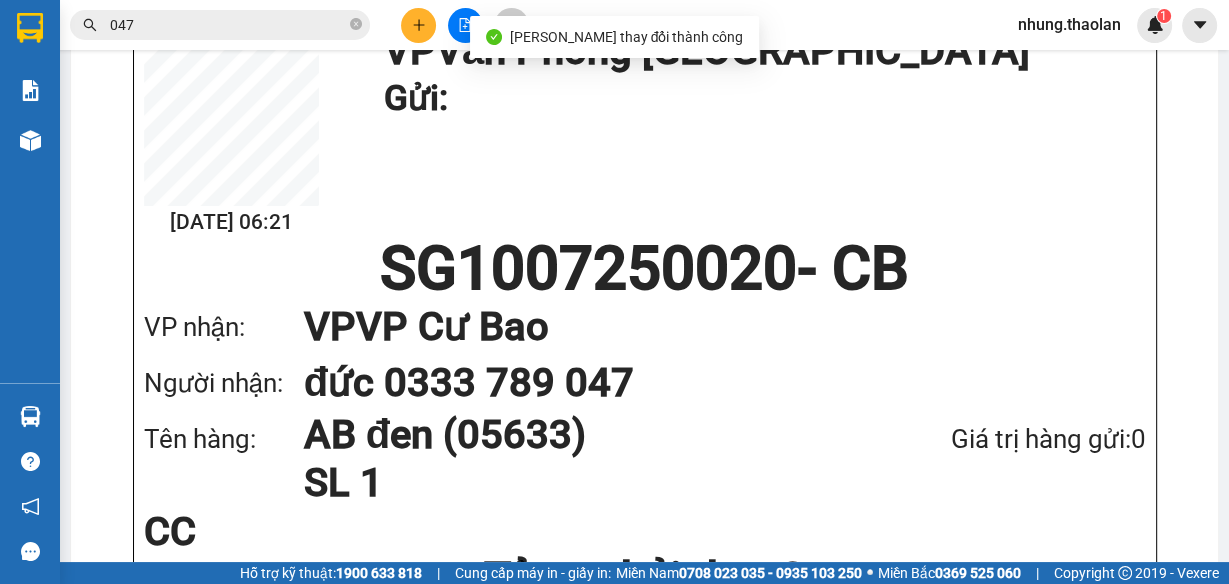scroll, scrollTop: 320, scrollLeft: 0, axis: vertical 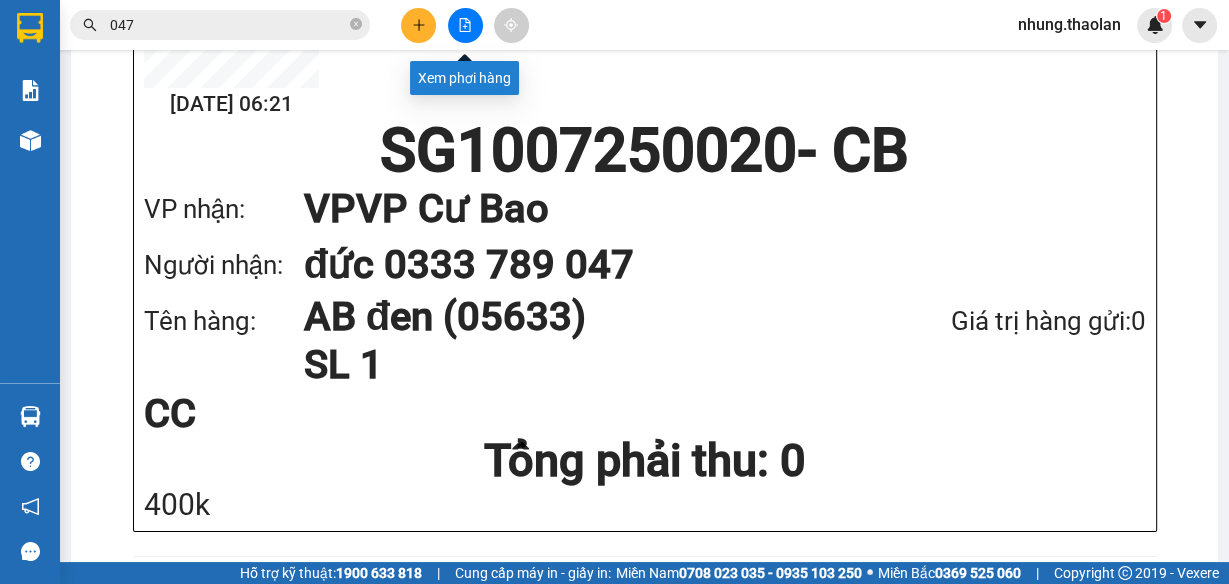 drag, startPoint x: 467, startPoint y: 25, endPoint x: 486, endPoint y: 32, distance: 20.248457 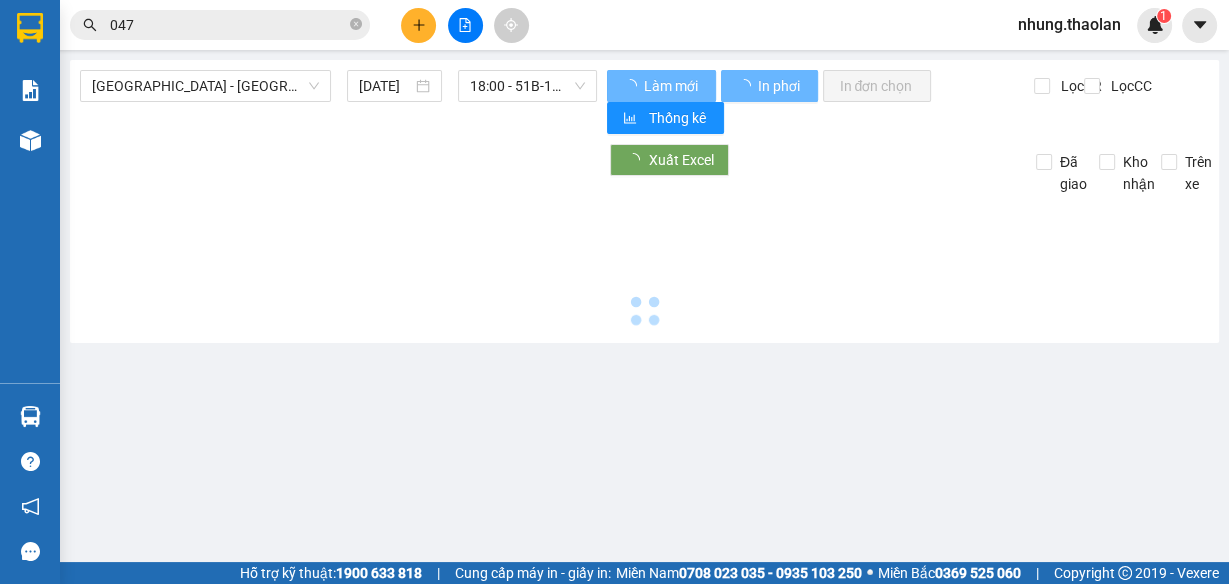 scroll, scrollTop: 0, scrollLeft: 0, axis: both 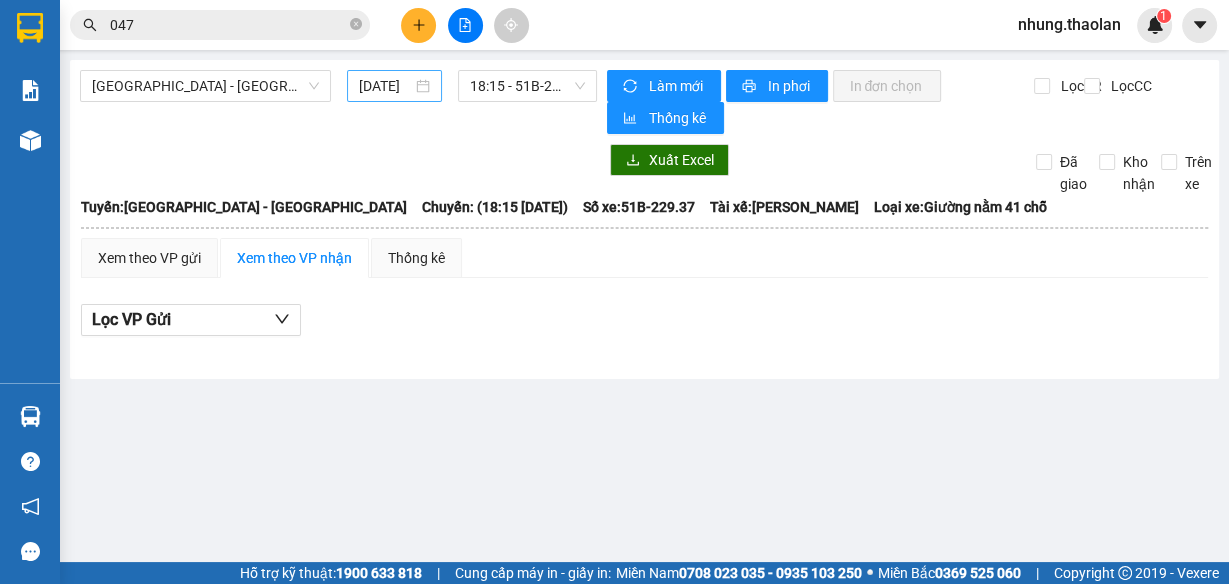 click on "11/07/2025" at bounding box center (385, 86) 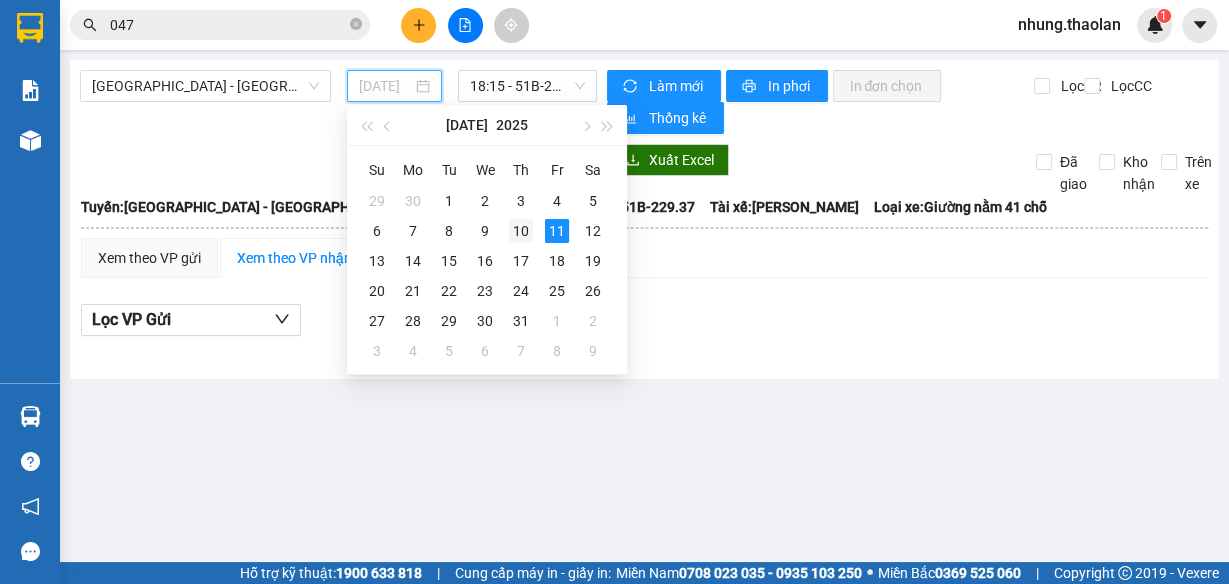 click on "10" at bounding box center [521, 231] 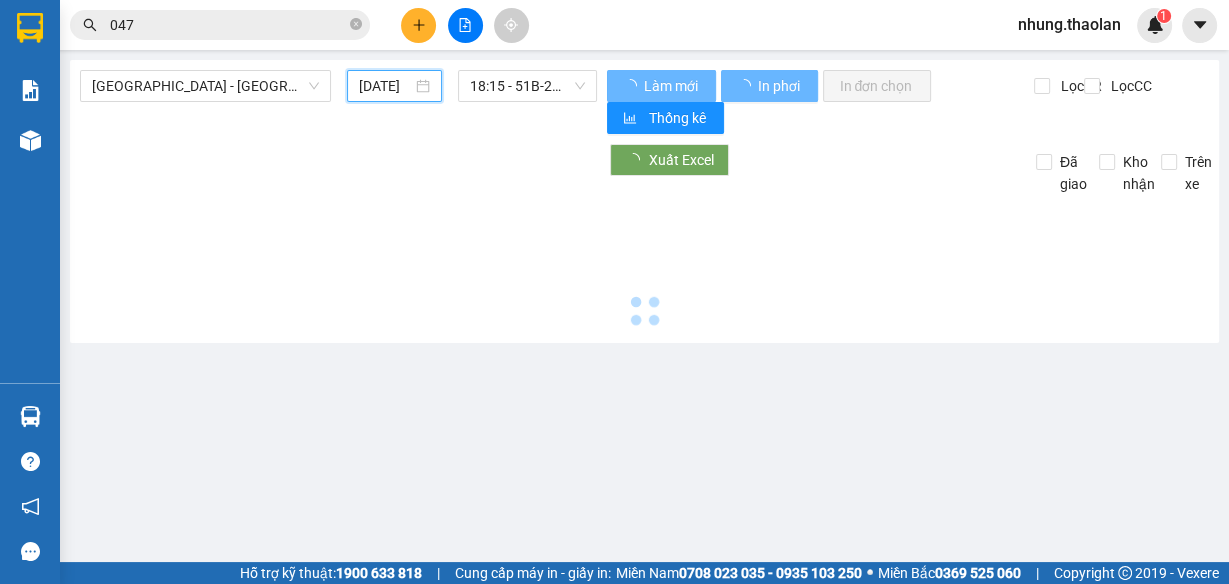 type on "[DATE]" 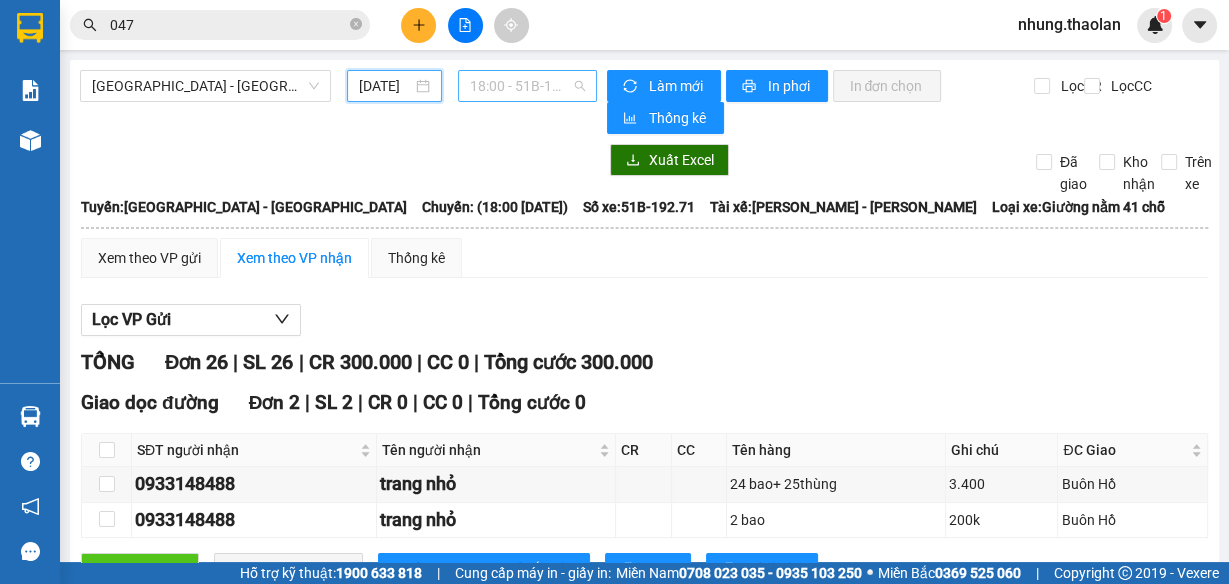 click on "18:00     - 51B-192.71" at bounding box center [528, 86] 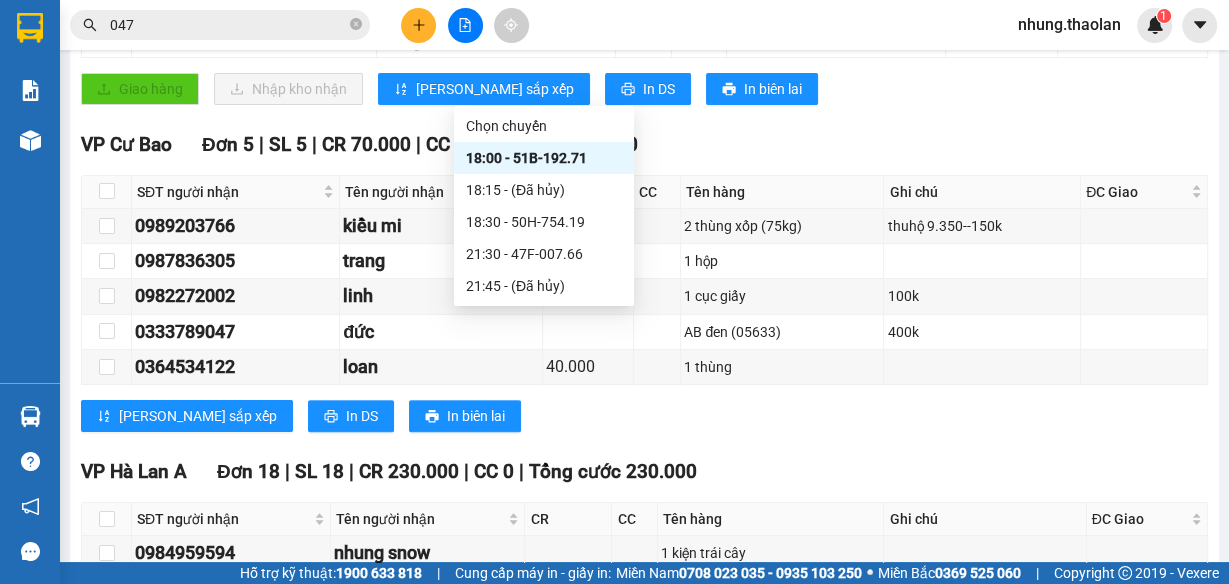 scroll, scrollTop: 560, scrollLeft: 0, axis: vertical 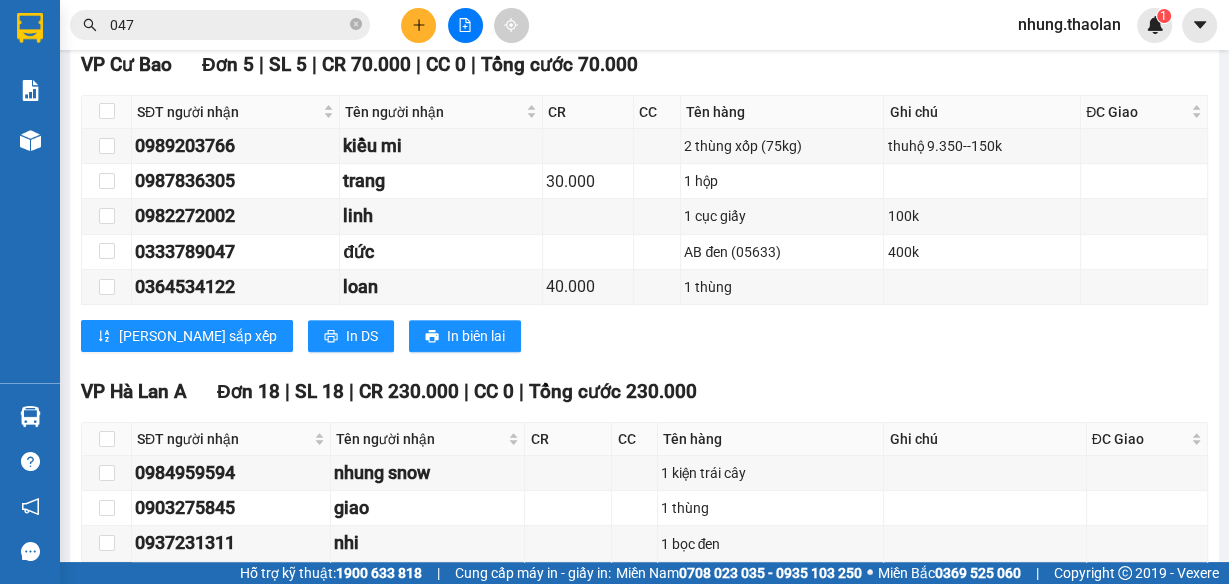 click on "Lưu sắp xếp In DS In biên lai" at bounding box center (644, 336) 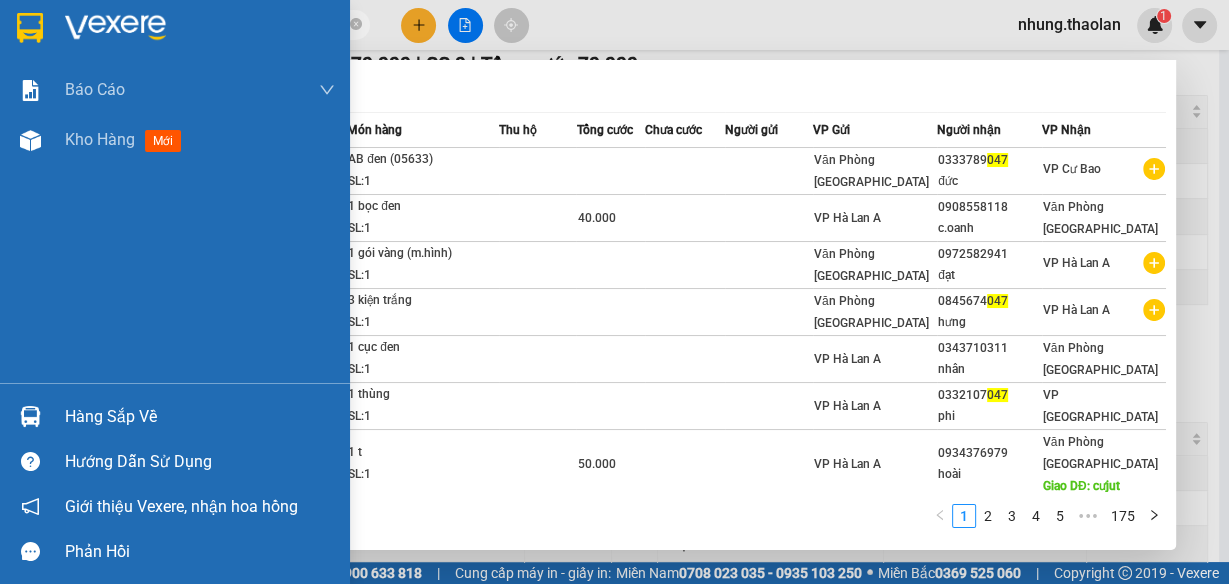 drag, startPoint x: 221, startPoint y: 21, endPoint x: 36, endPoint y: 32, distance: 185.32674 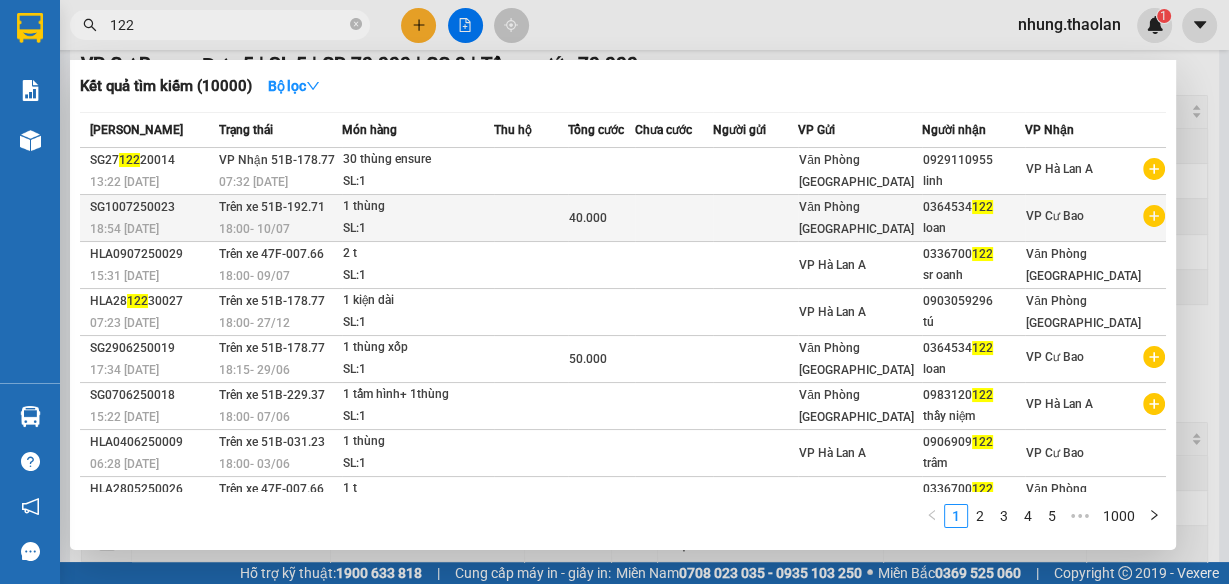 type on "122" 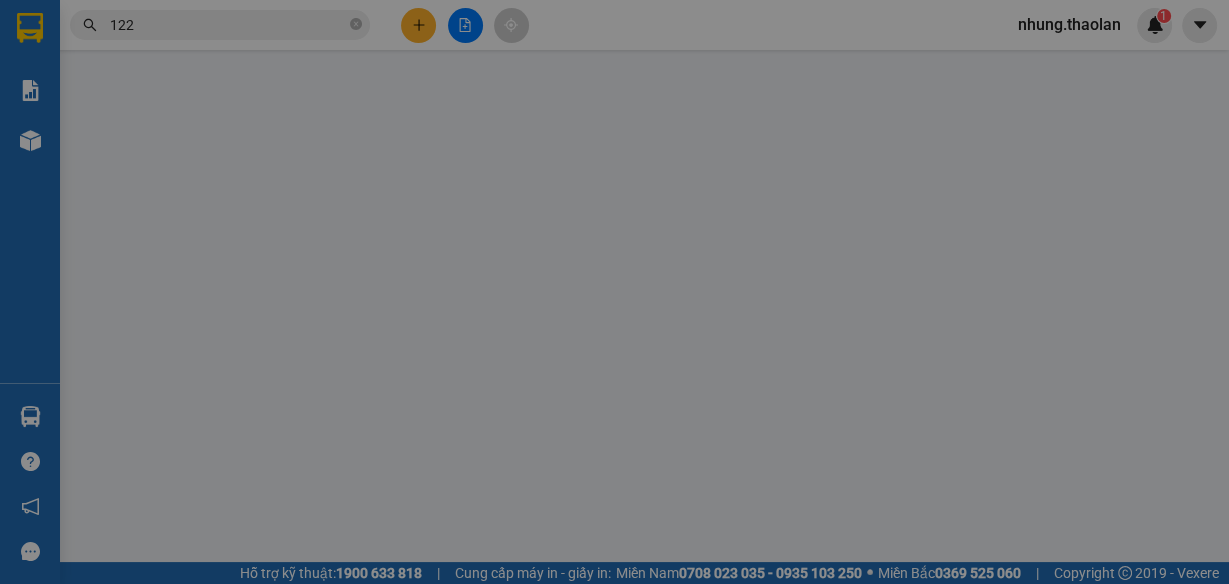 type on "0364534122" 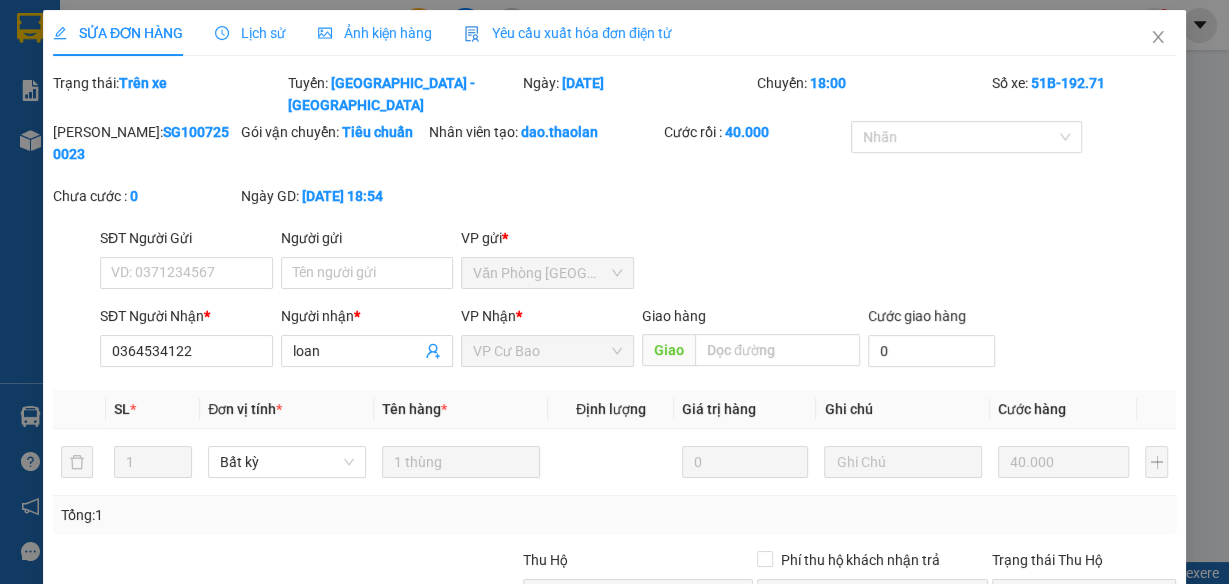 scroll, scrollTop: 0, scrollLeft: 0, axis: both 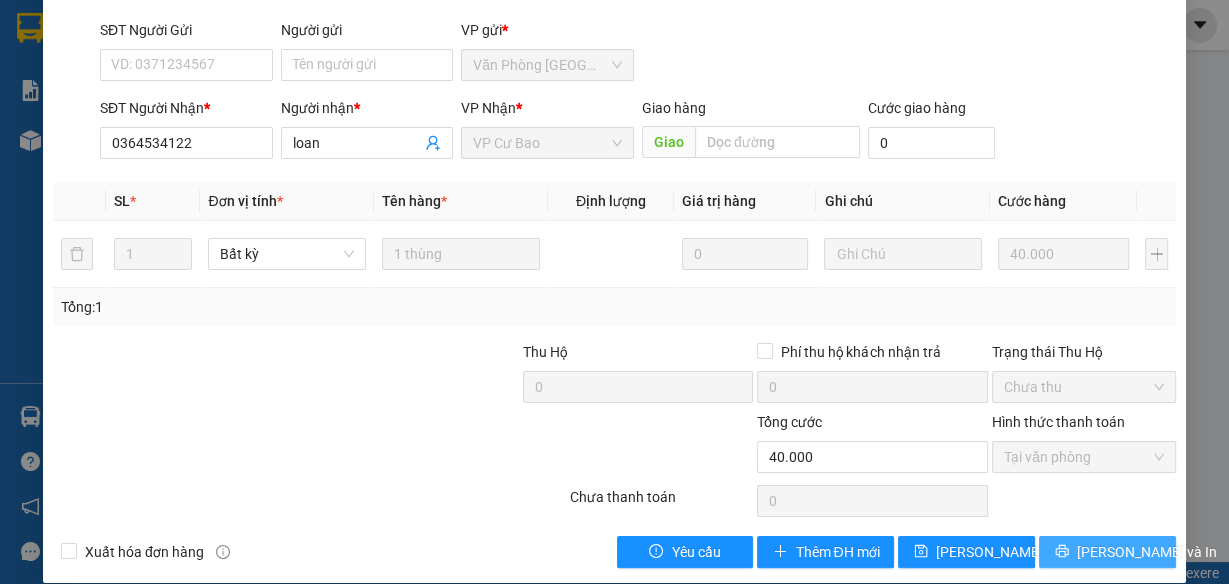 click on "[PERSON_NAME] và In" at bounding box center [1107, 552] 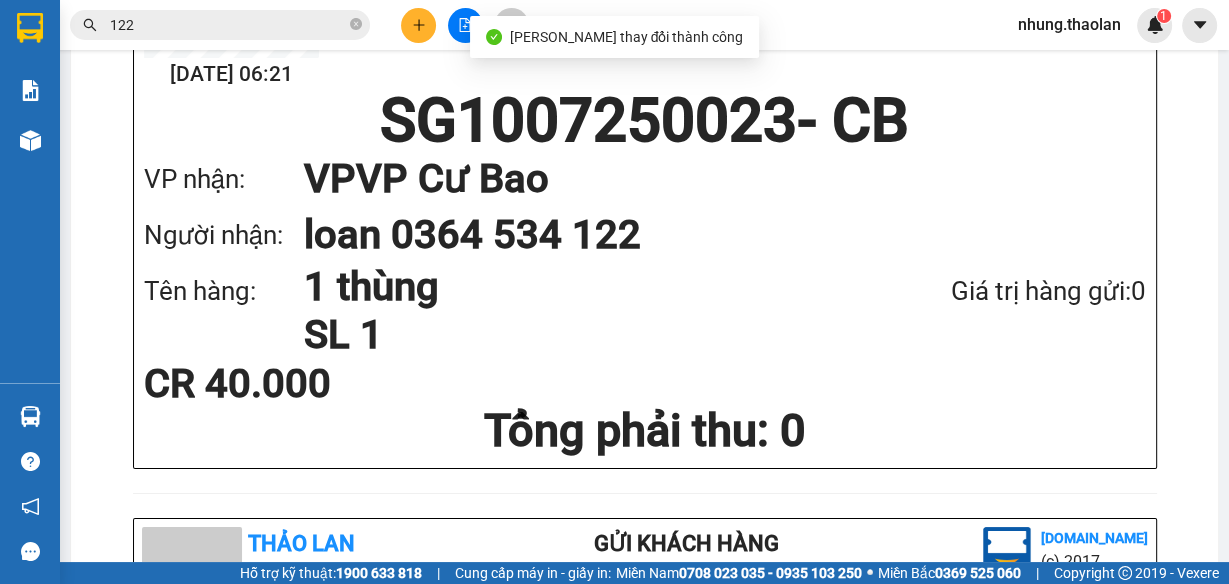 scroll, scrollTop: 400, scrollLeft: 0, axis: vertical 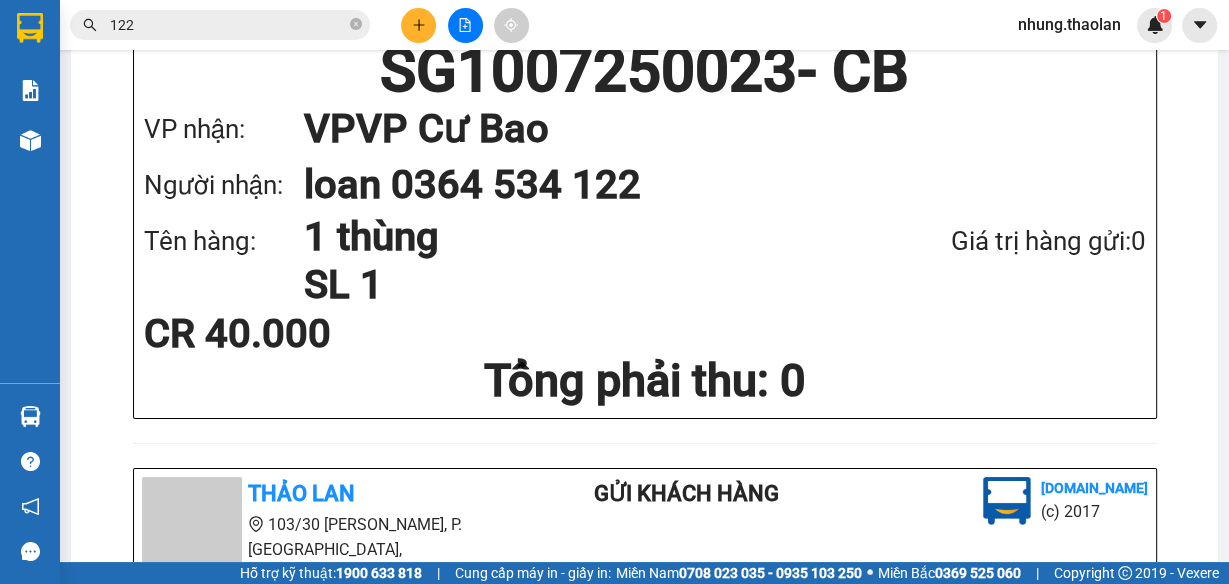 click at bounding box center [465, 25] 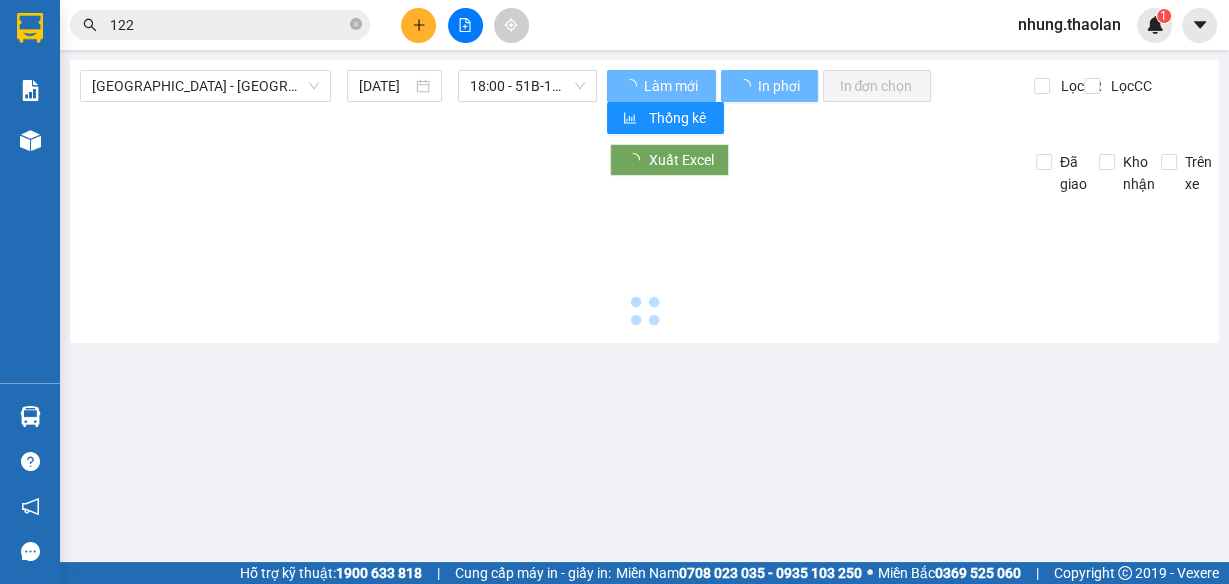 scroll, scrollTop: 0, scrollLeft: 0, axis: both 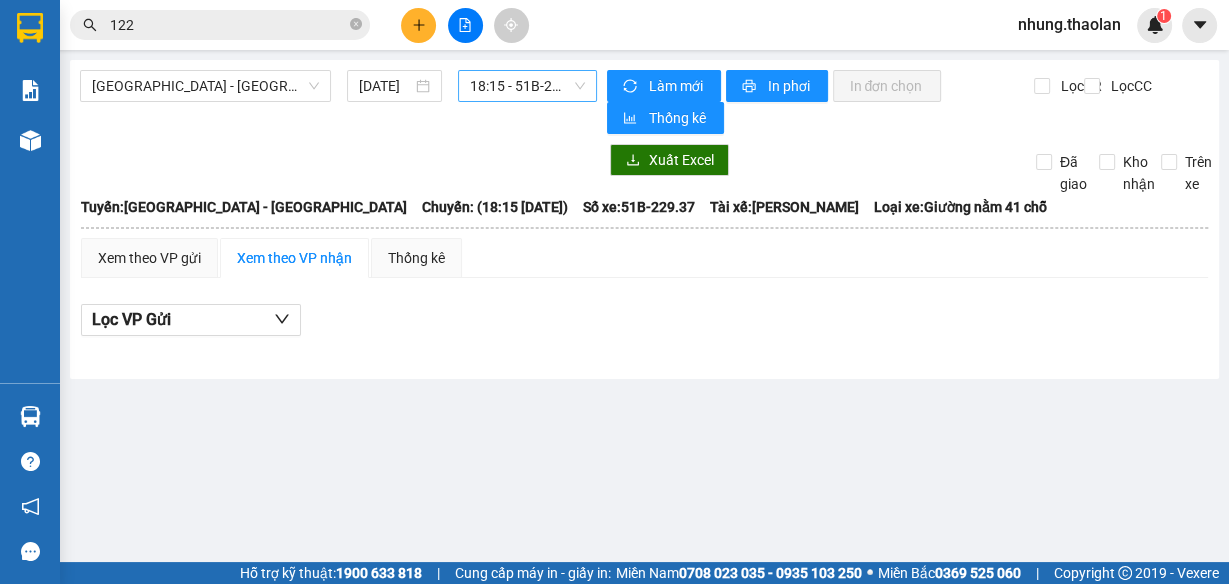 click on "18:15     - 51B-229.37" at bounding box center (528, 86) 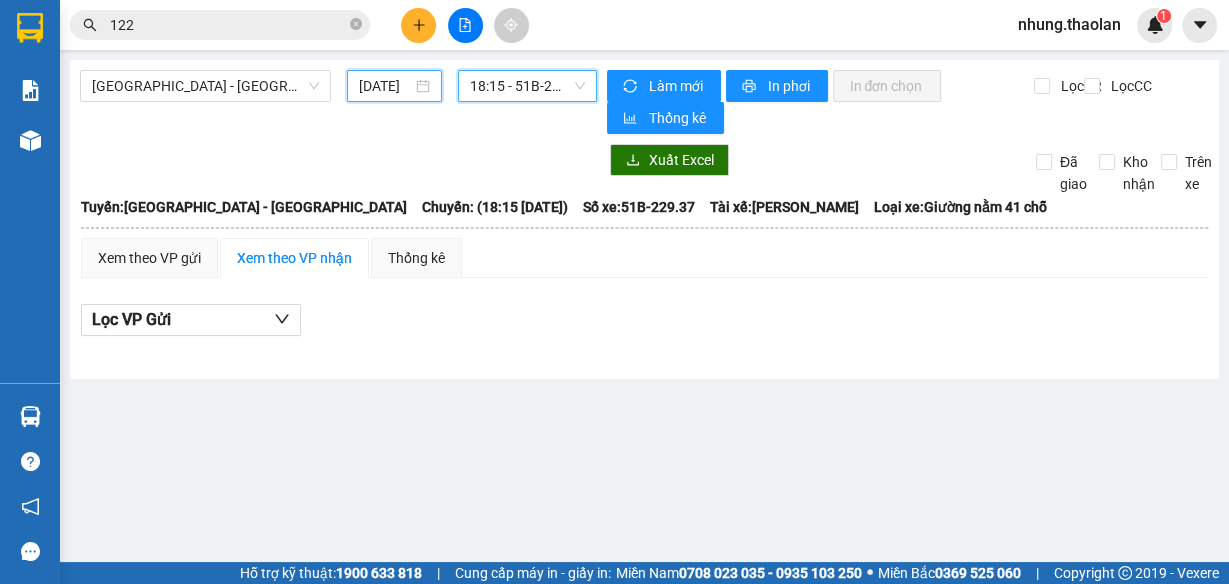 click on "11/07/2025" at bounding box center [385, 86] 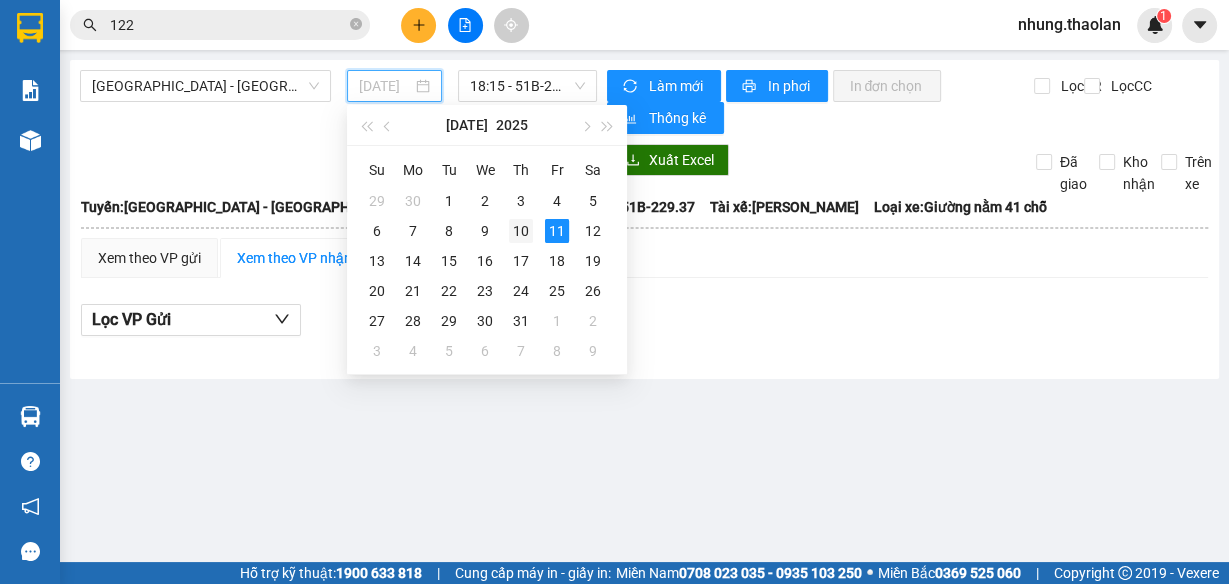 click on "10" at bounding box center (521, 231) 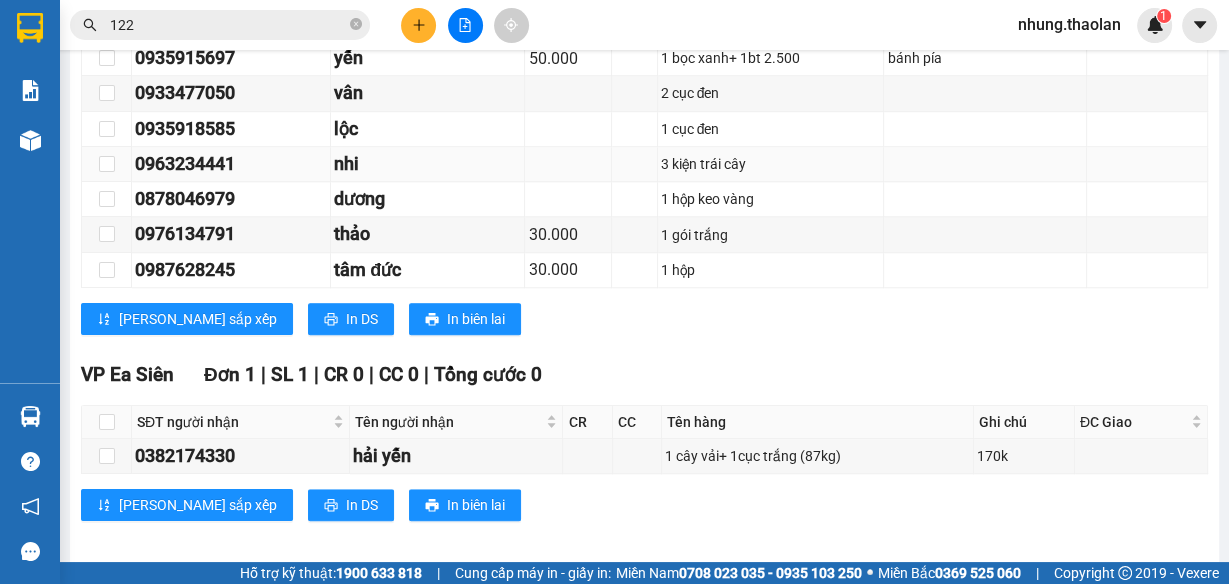 scroll, scrollTop: 1364, scrollLeft: 0, axis: vertical 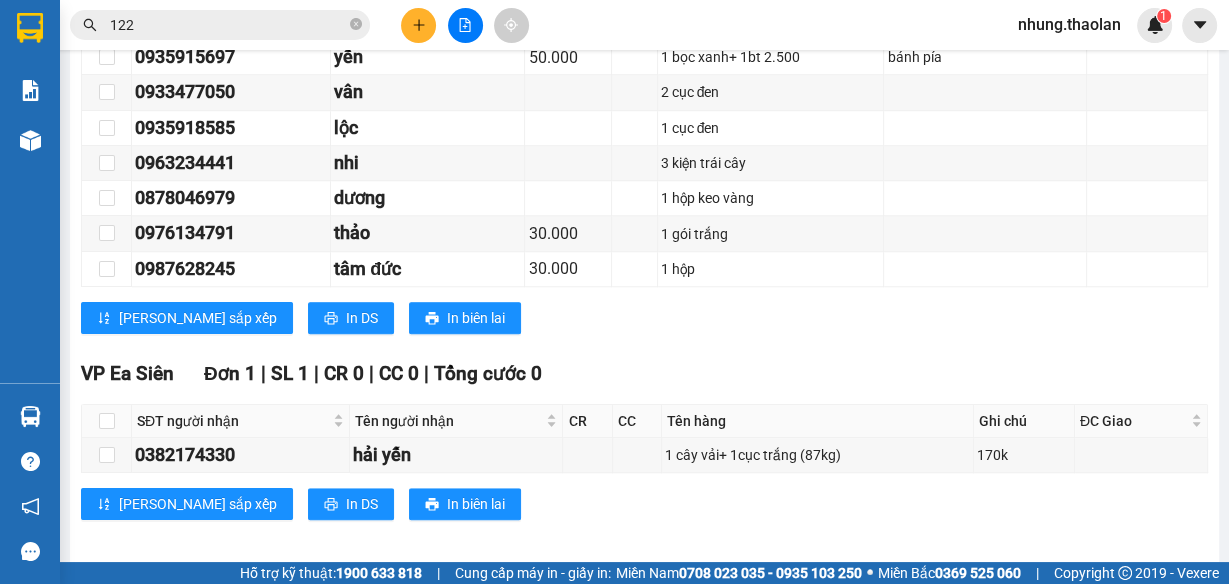 click on "nhung.thaolan" at bounding box center (1069, 24) 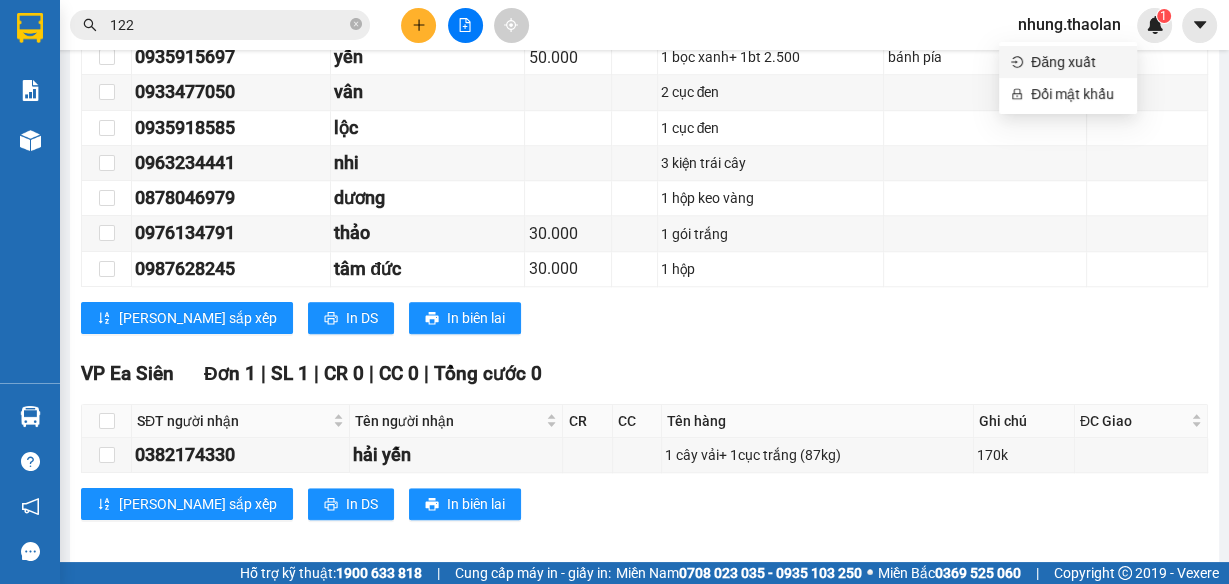 click on "Đăng xuất" at bounding box center (1078, 62) 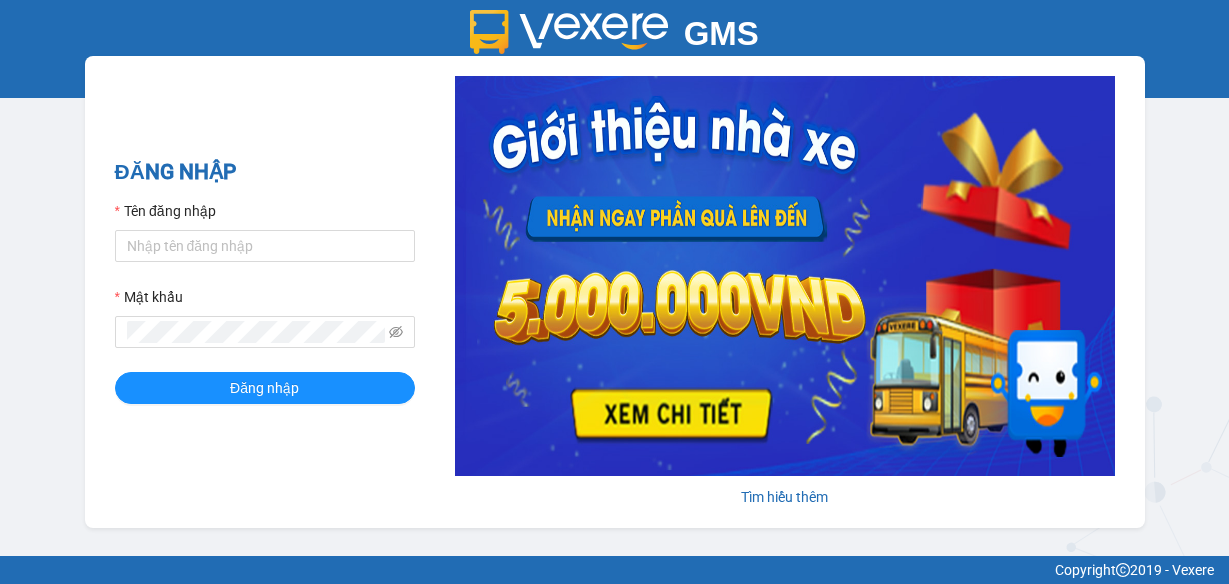 scroll, scrollTop: 0, scrollLeft: 0, axis: both 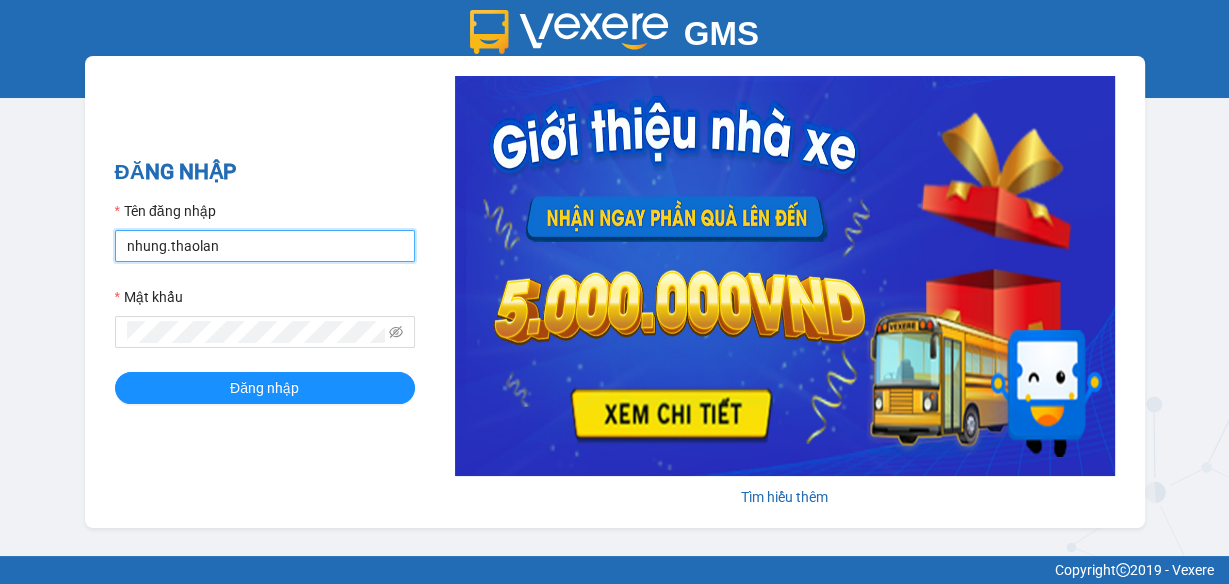 drag, startPoint x: 292, startPoint y: 245, endPoint x: 298, endPoint y: 261, distance: 17.088007 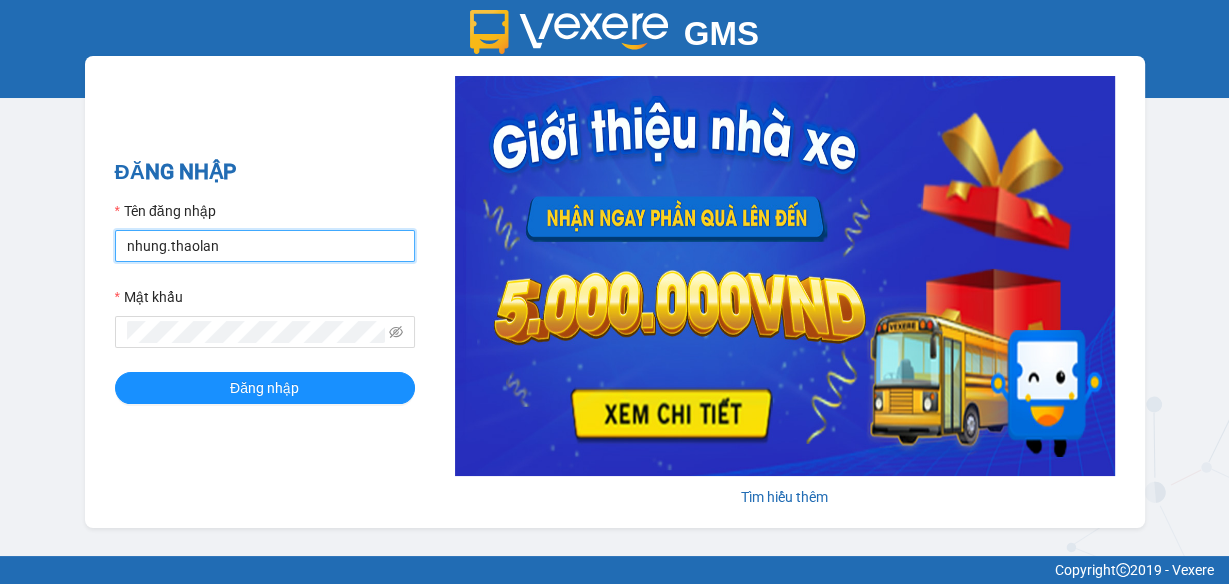 type on "y.thaolan" 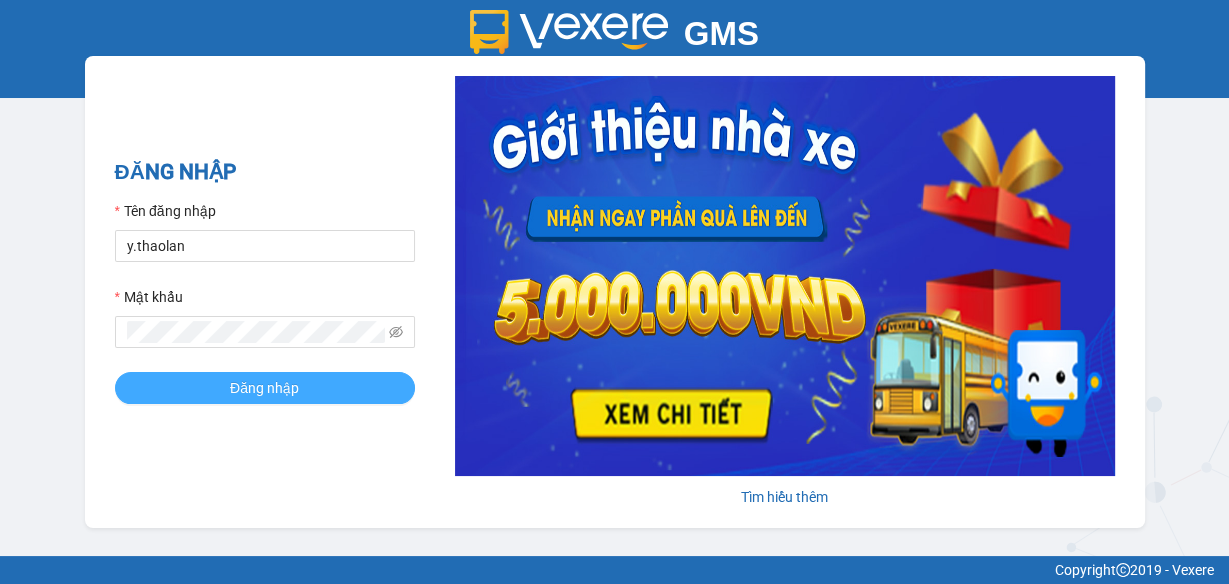 click on "Đăng nhập" at bounding box center (265, 388) 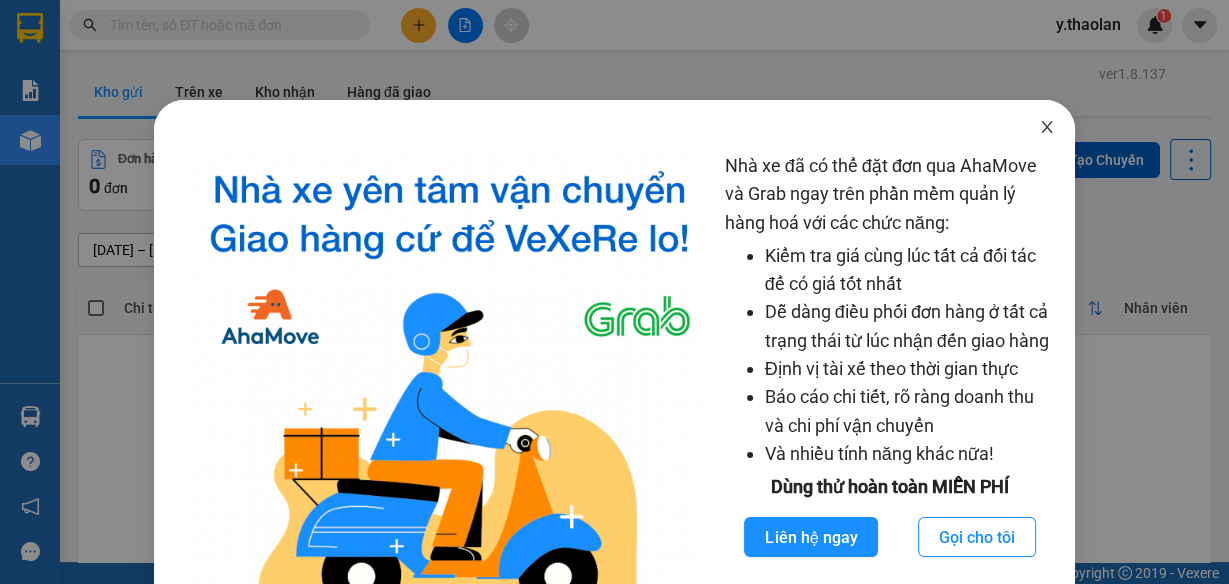 drag, startPoint x: 1046, startPoint y: 118, endPoint x: 869, endPoint y: 85, distance: 180.04999 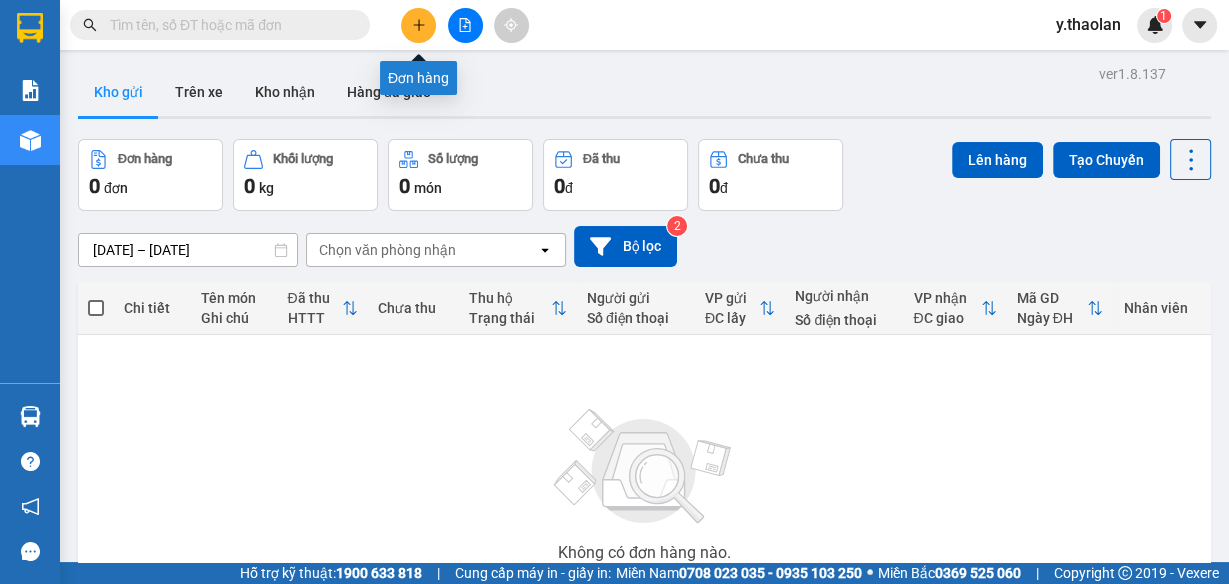 click at bounding box center [418, 25] 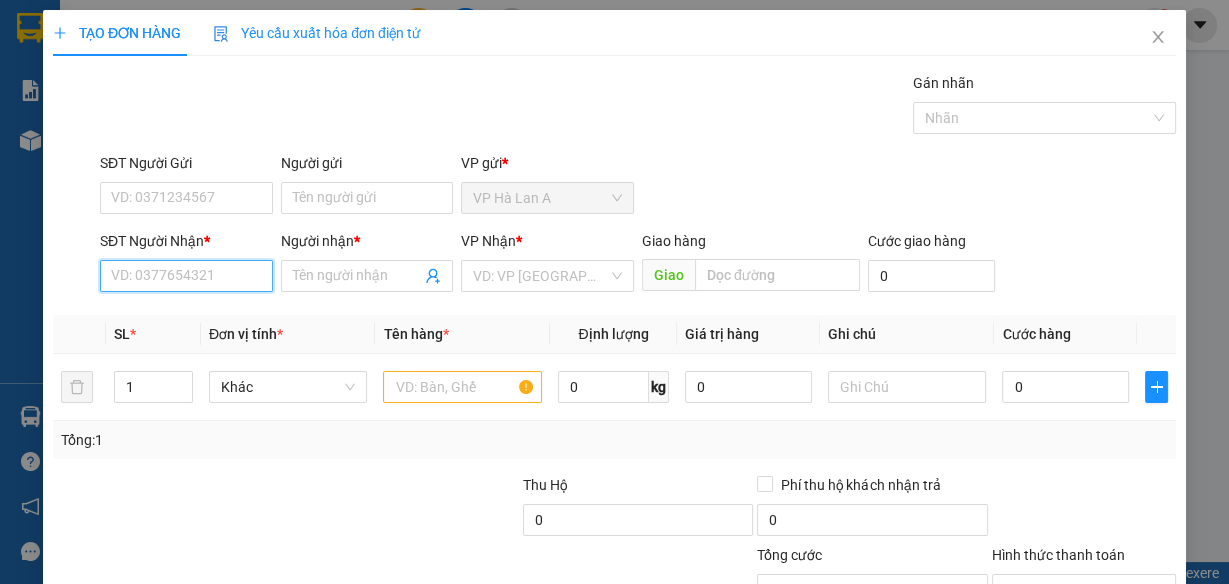 click on "SĐT Người Nhận  *" at bounding box center (186, 276) 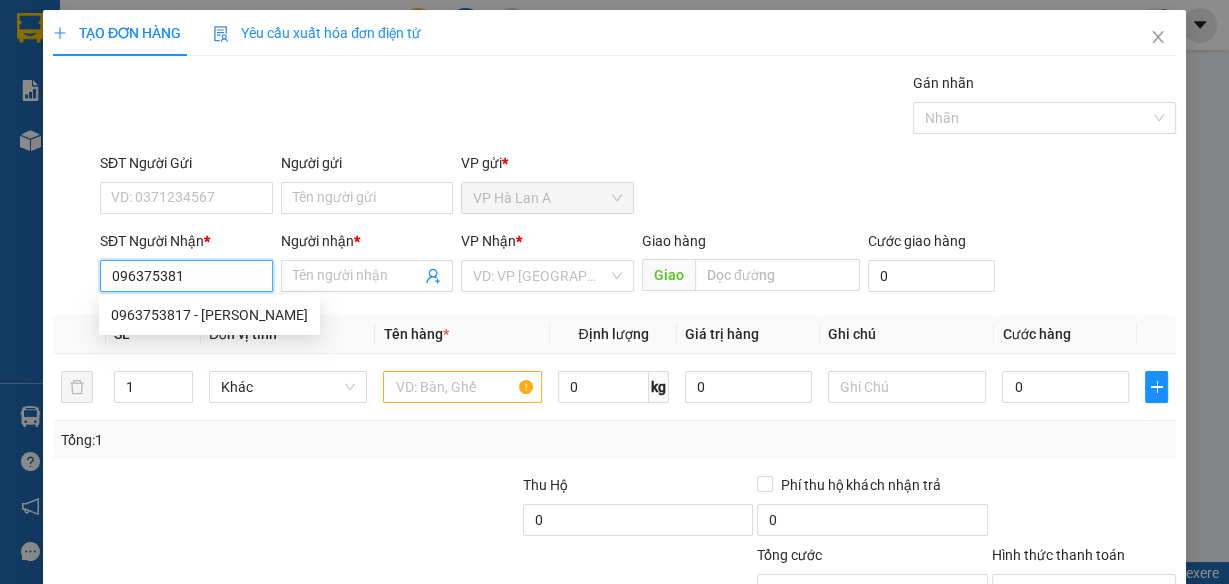 type on "0963753817" 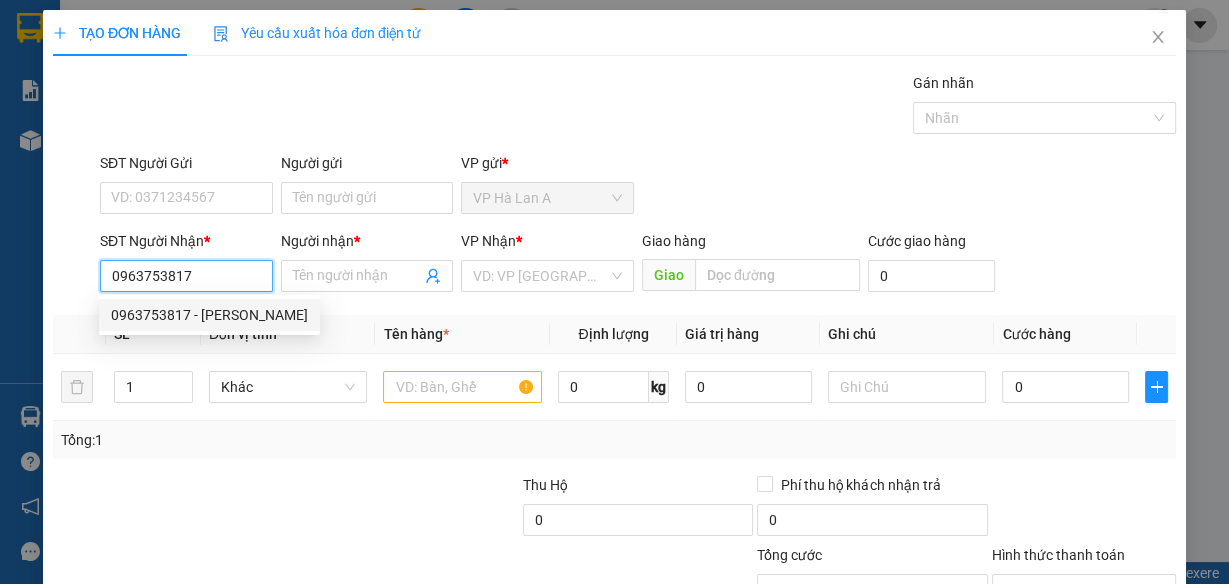 click on "0963753817 - [PERSON_NAME]" at bounding box center (209, 315) 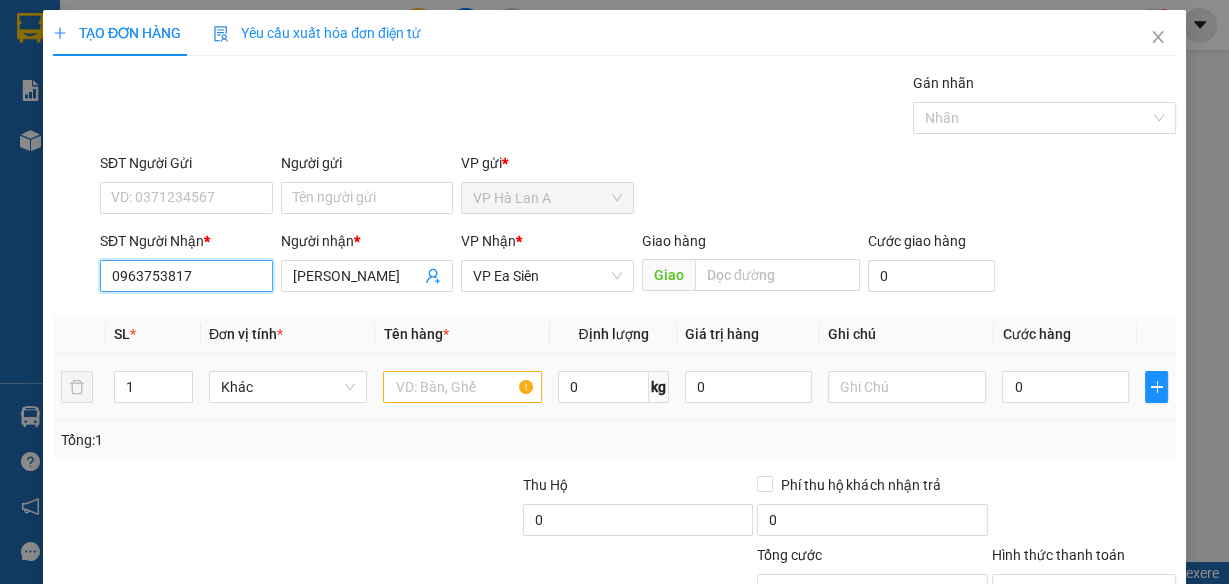type on "0963753817" 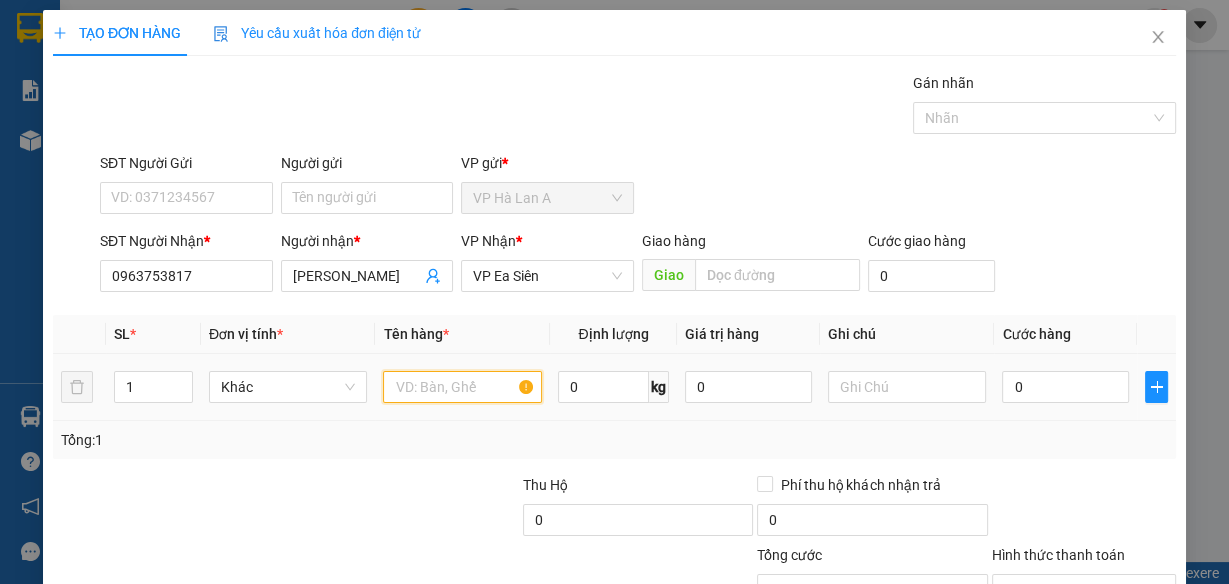 click at bounding box center [462, 387] 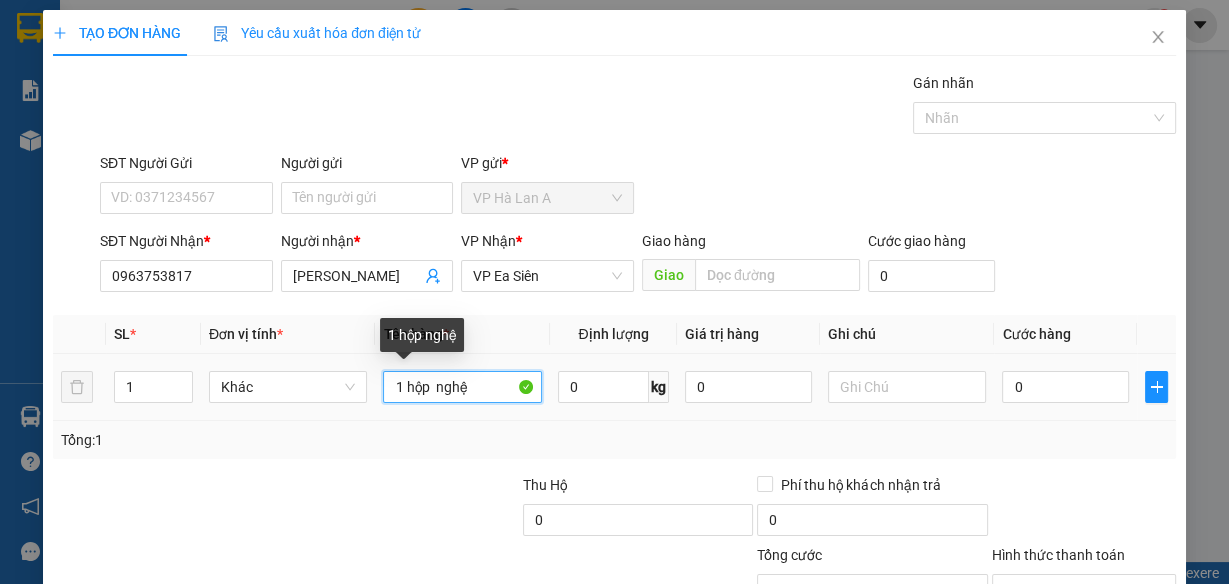 click on "1 hộp  nghệ" at bounding box center (462, 387) 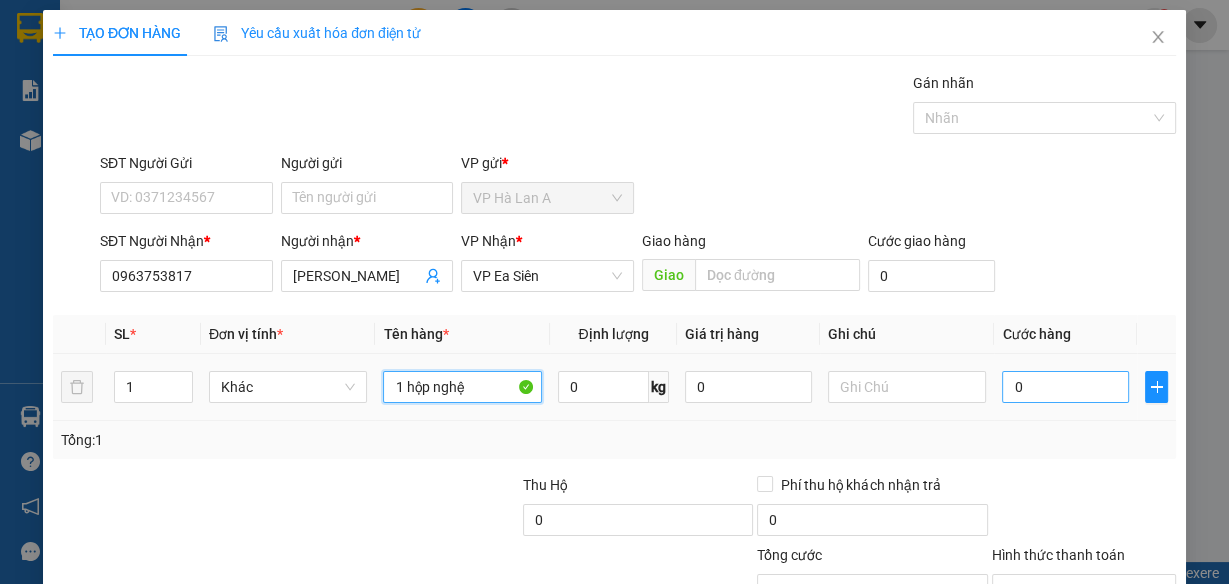 type on "1 hộp nghệ" 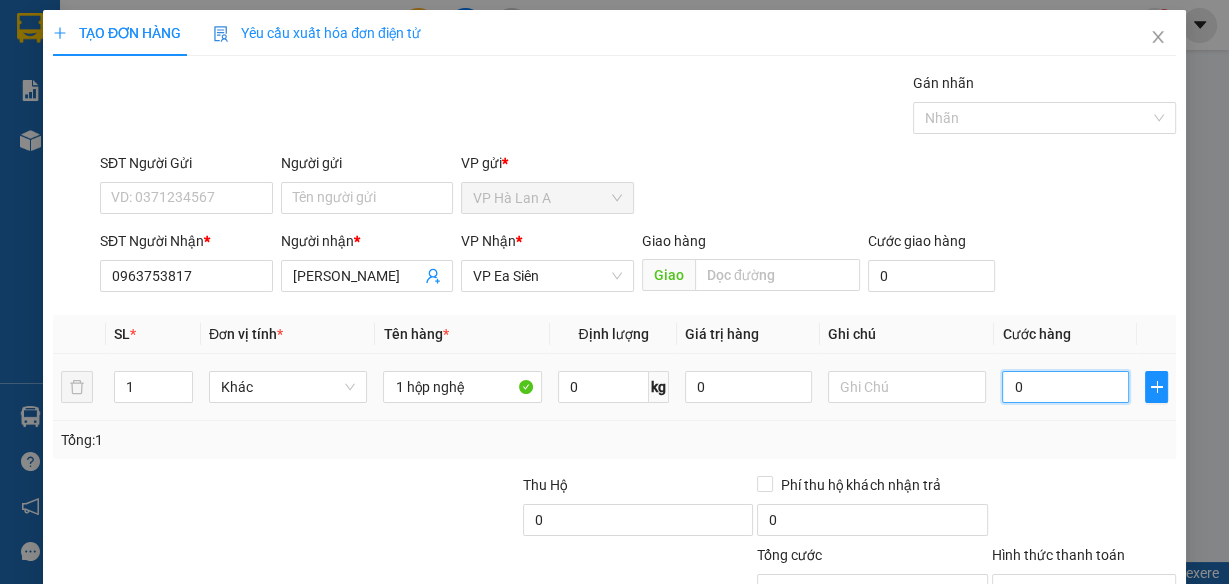click on "0" at bounding box center [1065, 387] 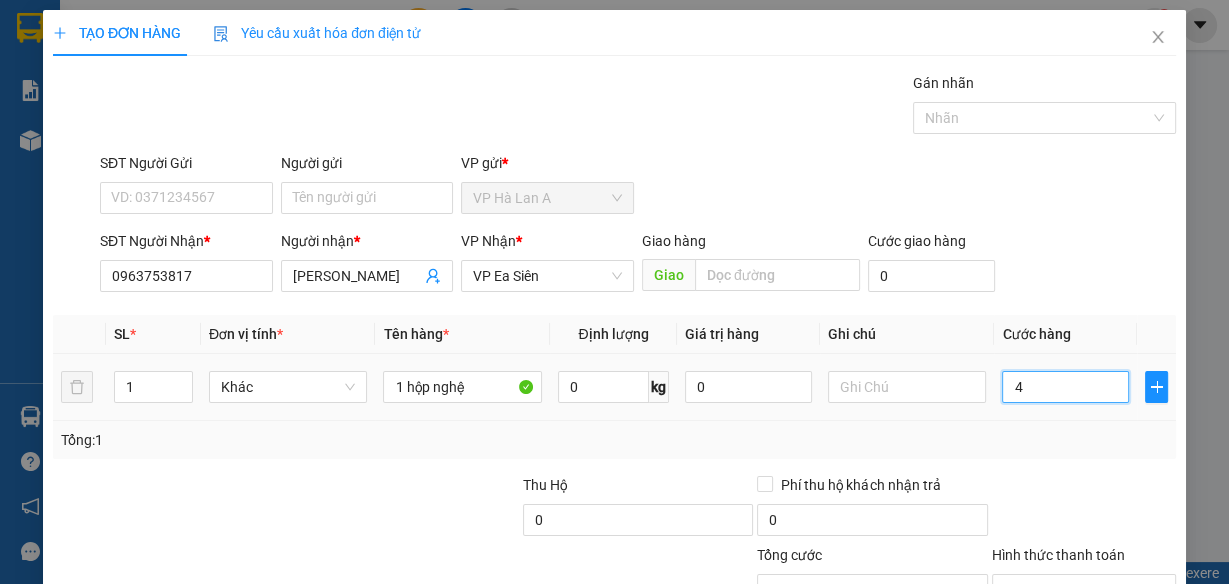 type on "40" 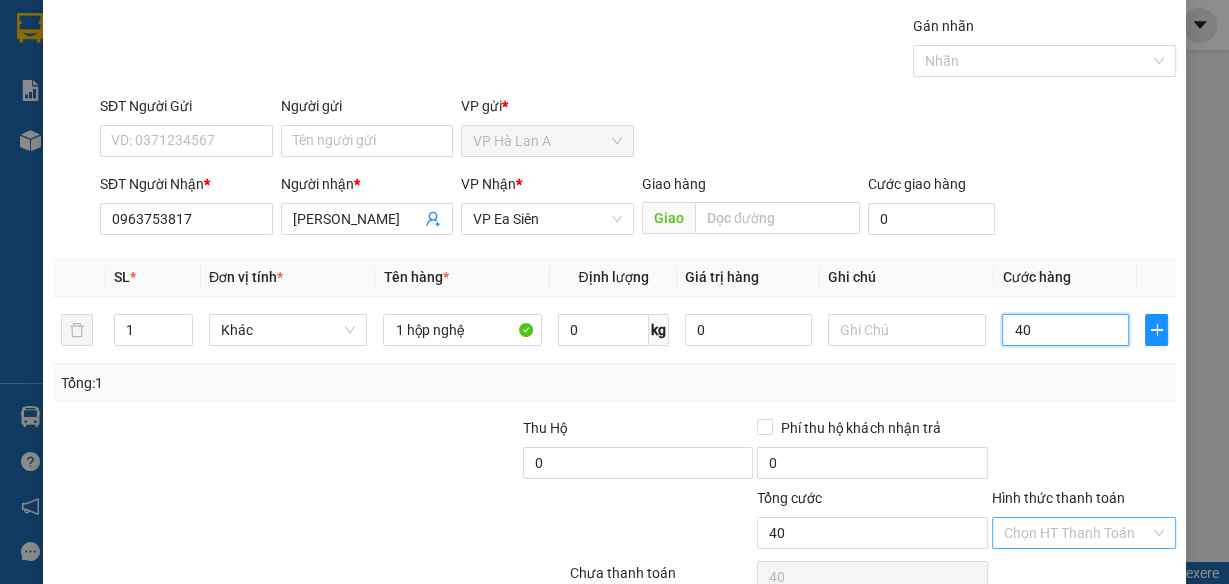 scroll, scrollTop: 153, scrollLeft: 0, axis: vertical 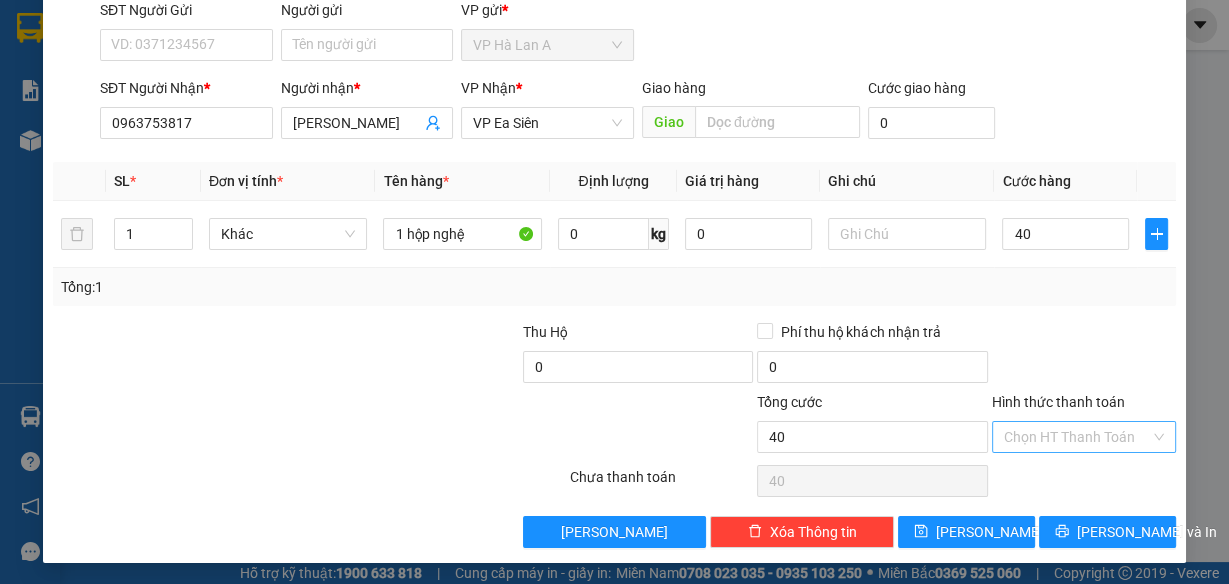 type on "40.000" 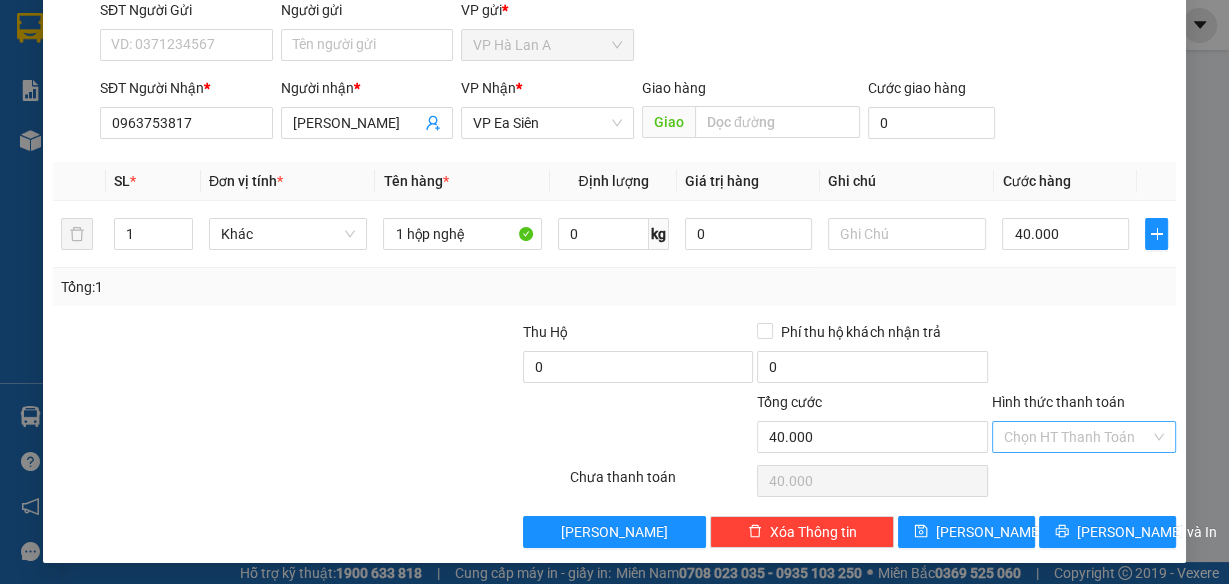 click on "Hình thức thanh toán" at bounding box center [1077, 437] 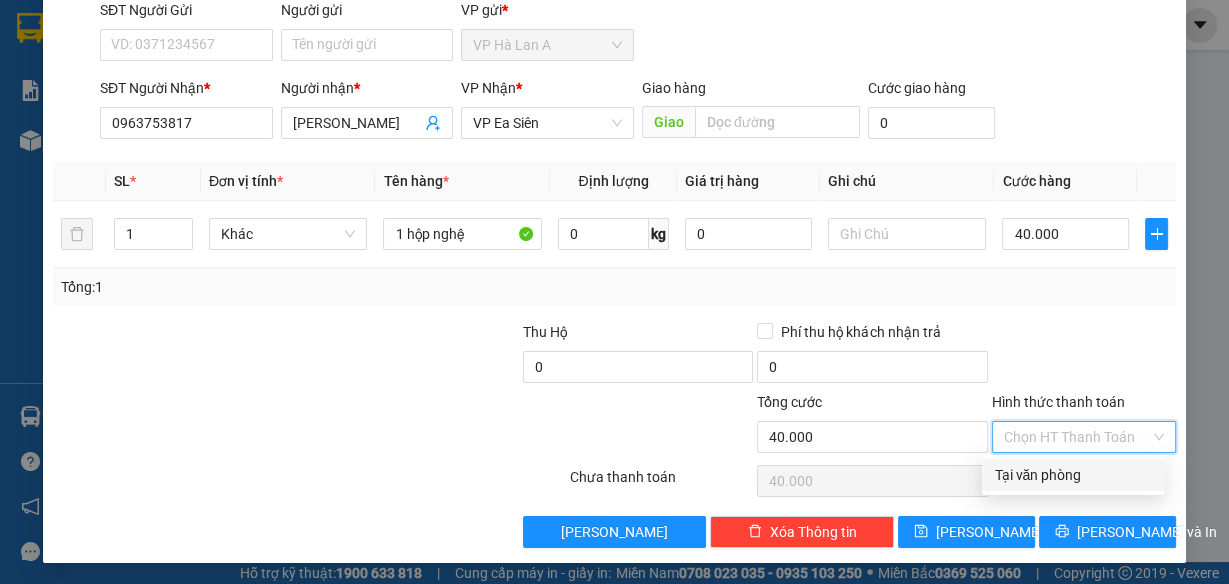 click on "Tại văn phòng" at bounding box center (1073, 475) 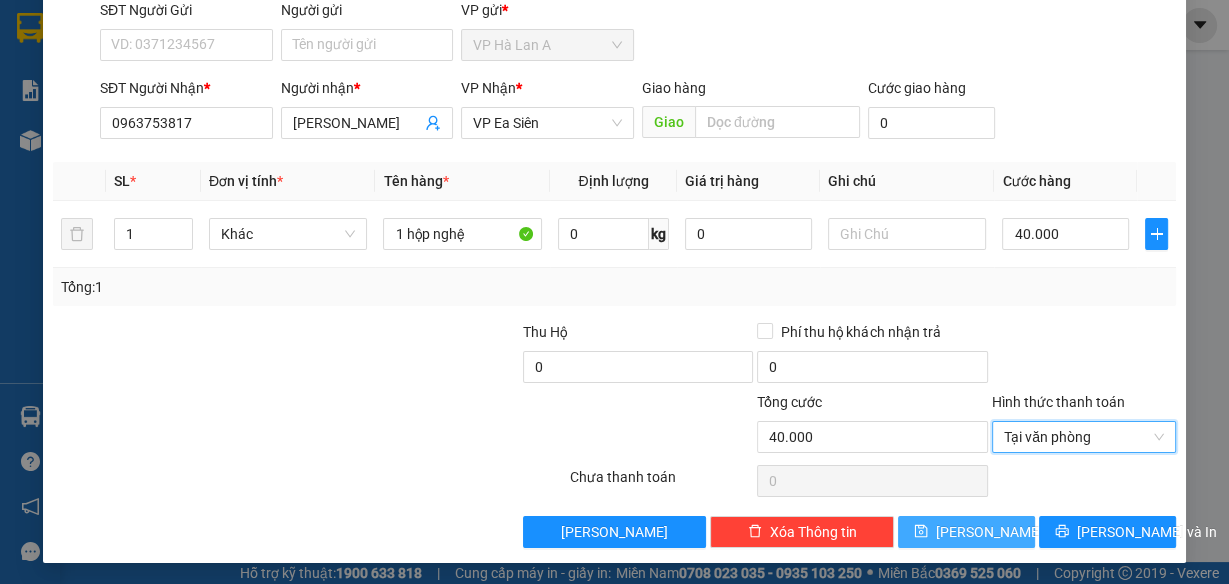 click on "[PERSON_NAME]" at bounding box center (989, 532) 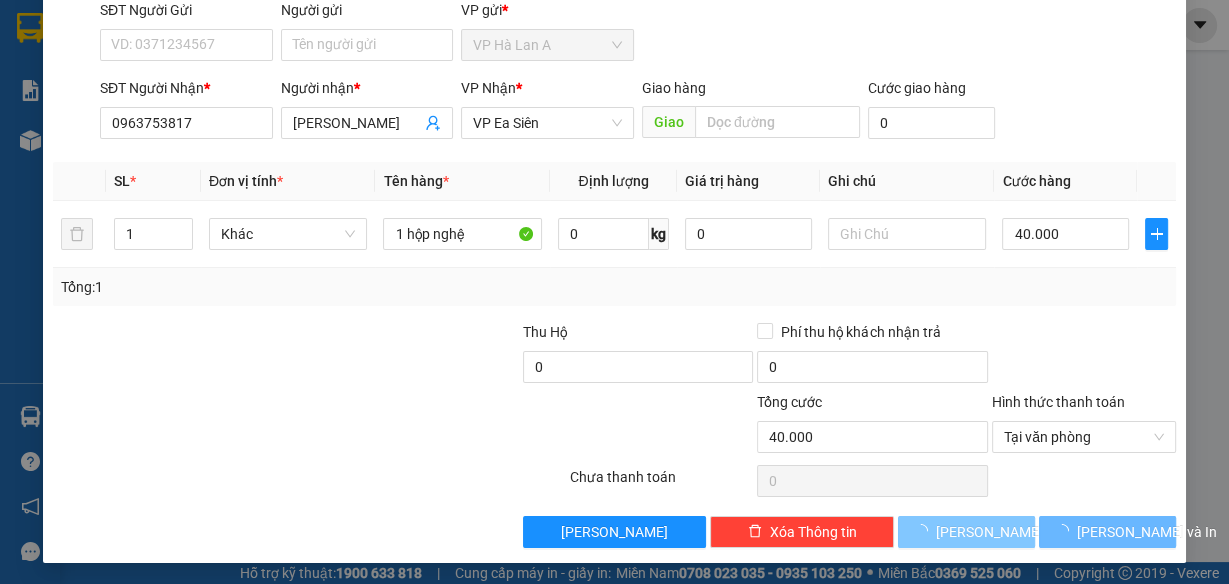 type 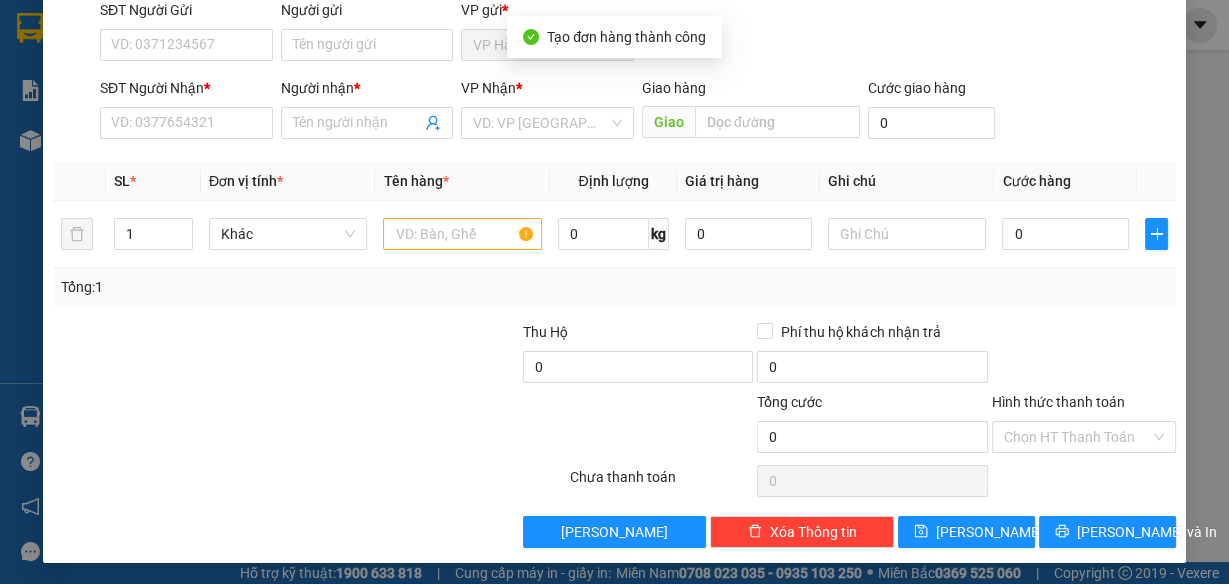 click on "SĐT Người Nhận  * VD: 0377654321" at bounding box center [186, 112] 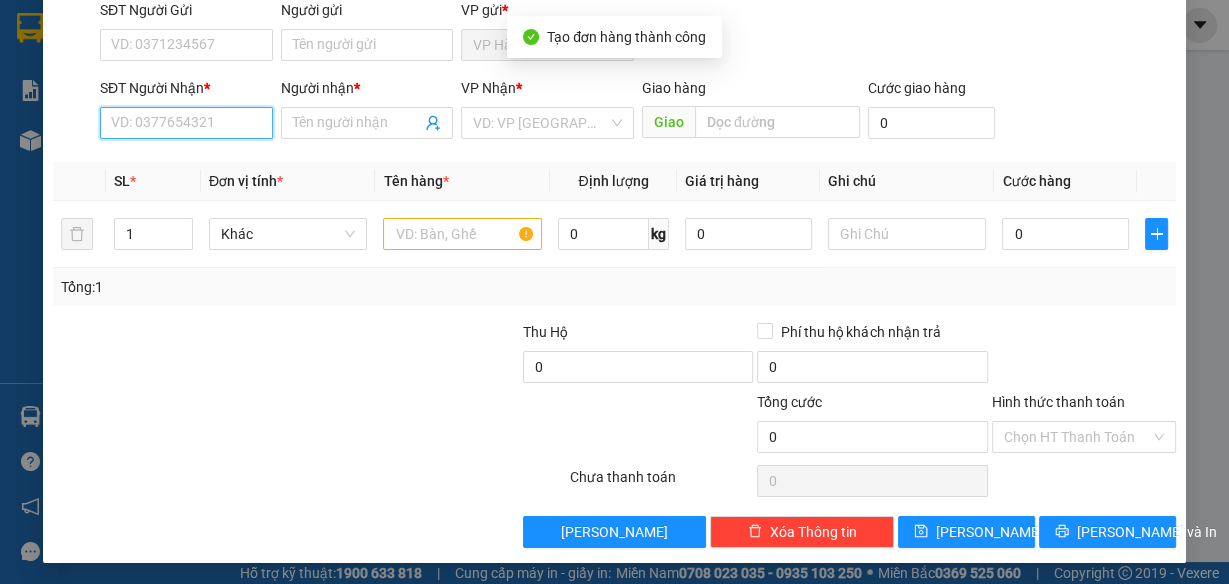 click on "SĐT Người Nhận  *" at bounding box center [186, 123] 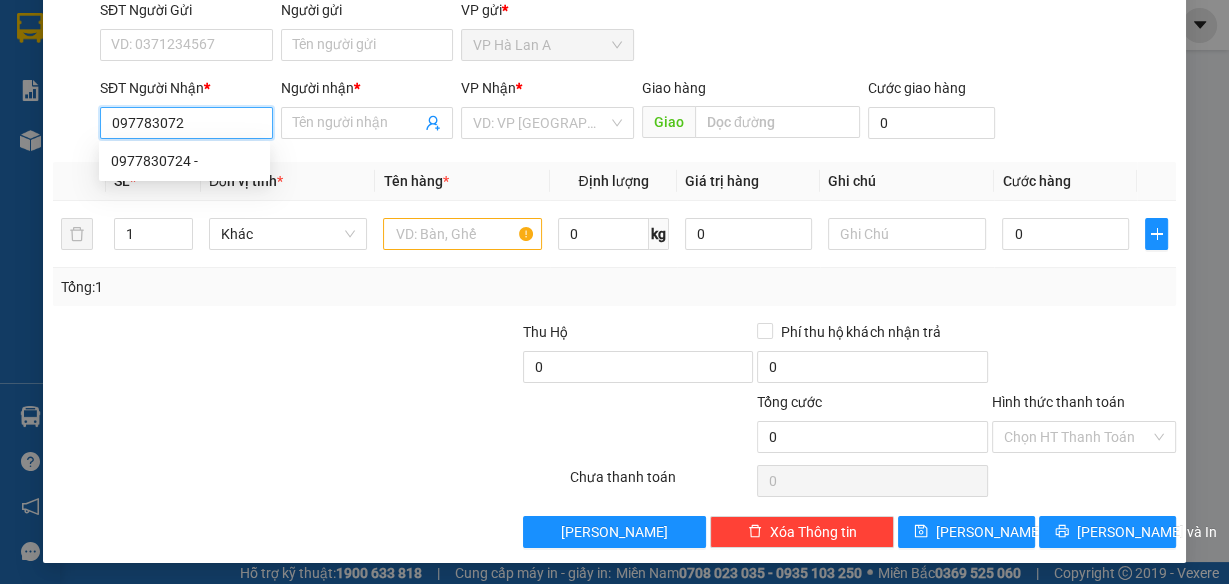 type on "0977830724" 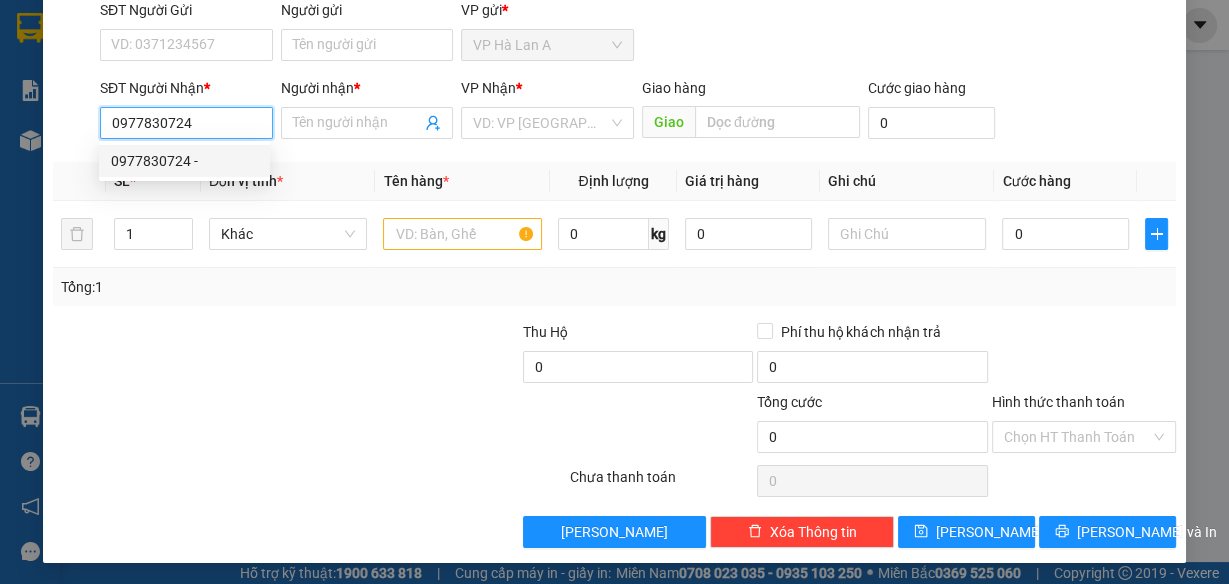 click on "0977830724 -" at bounding box center (184, 161) 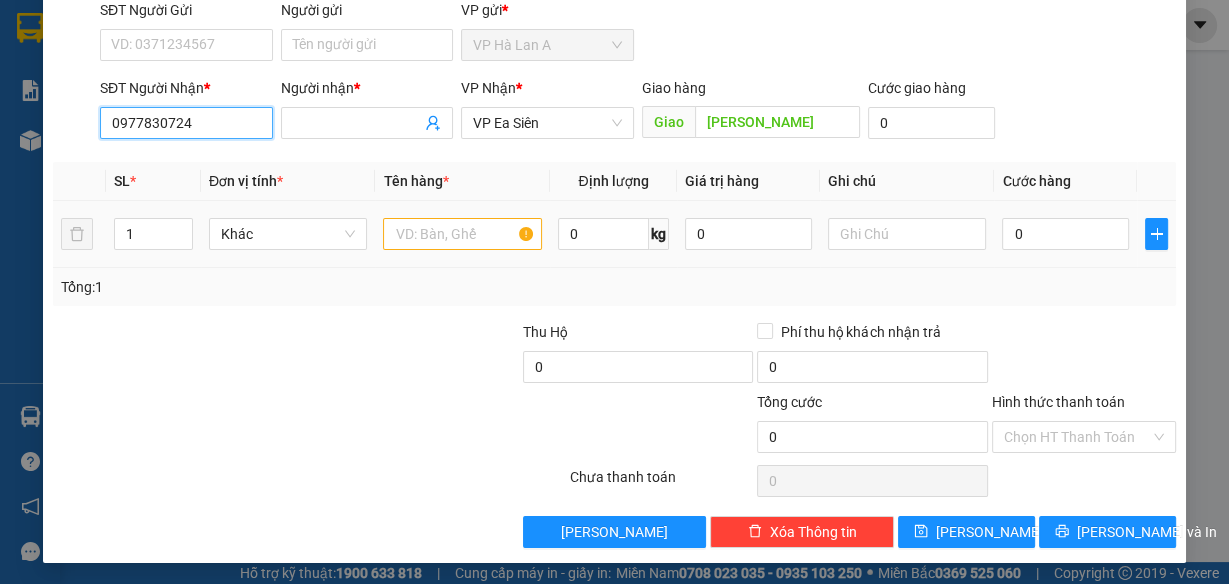 type on "0977830724" 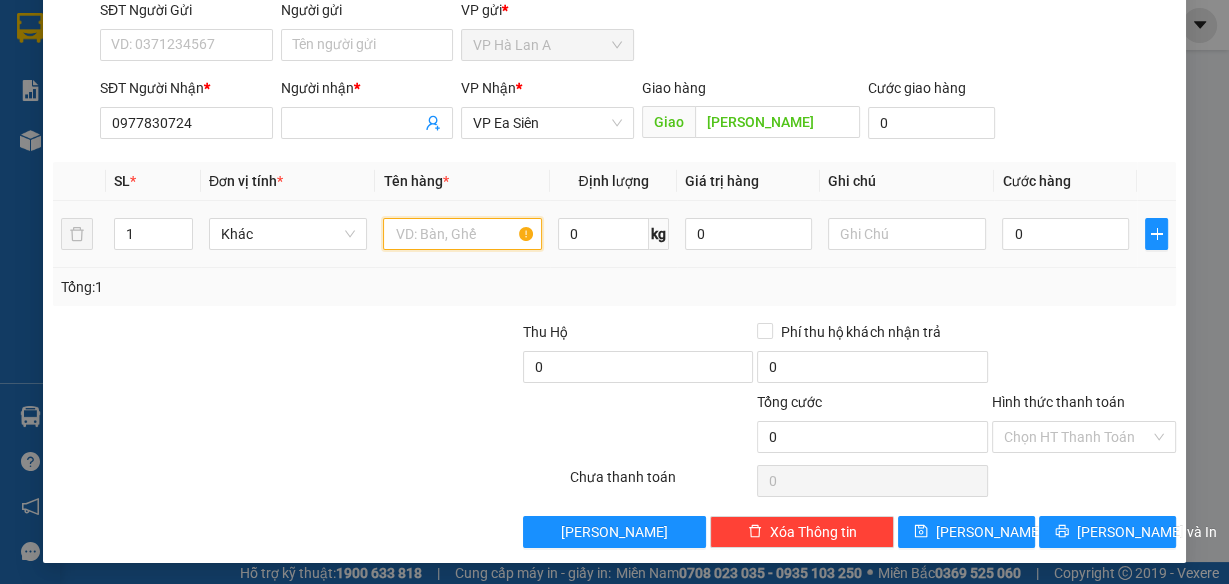 click at bounding box center (462, 234) 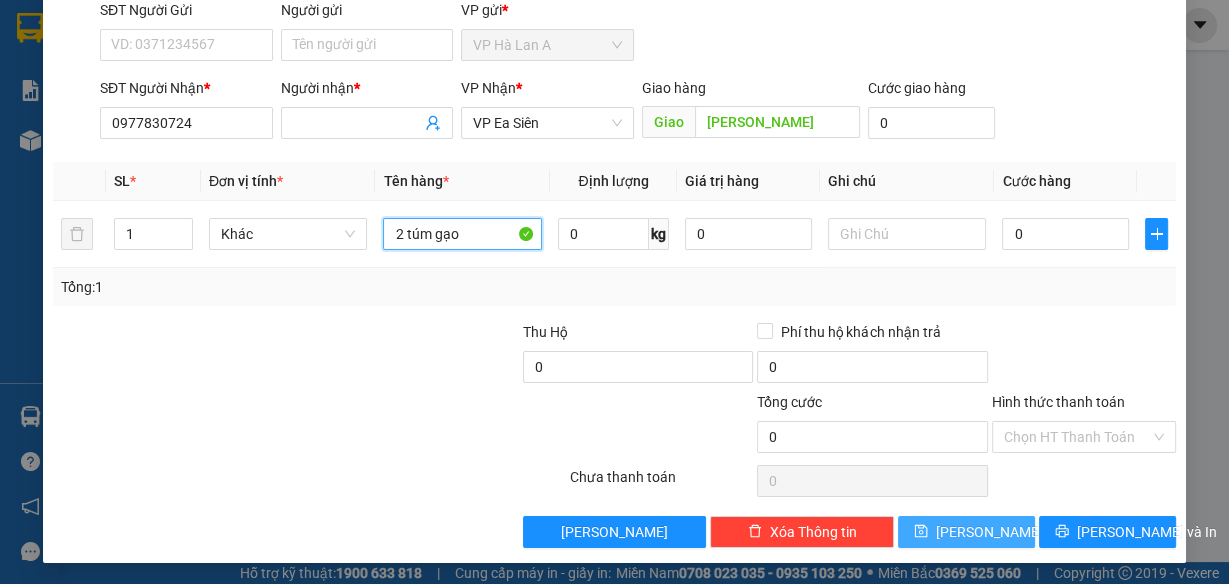type on "2 túm gạo" 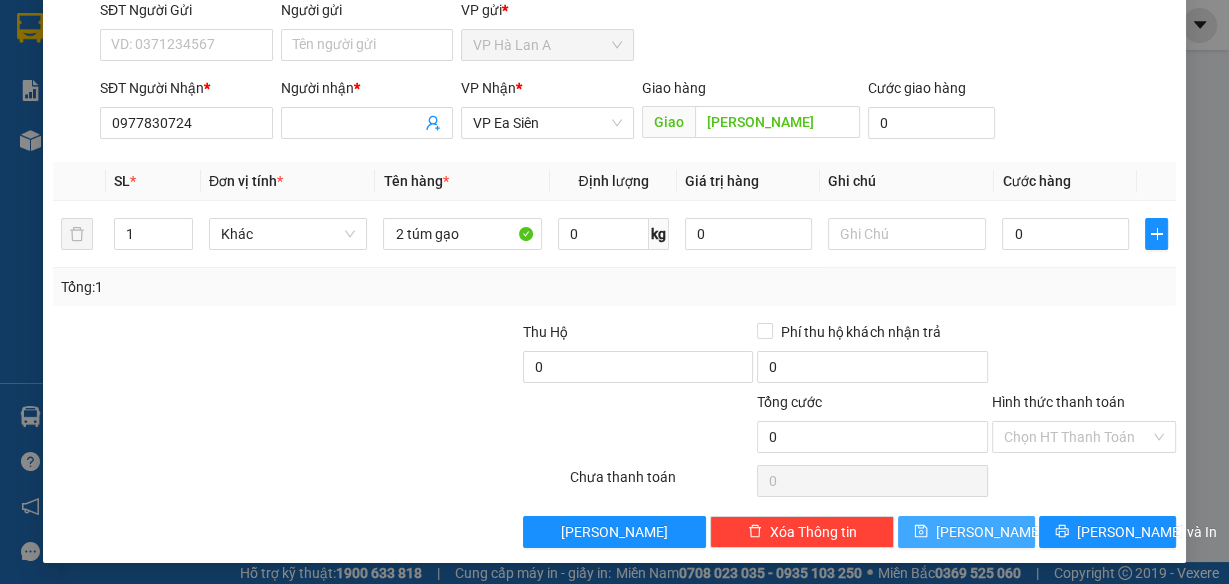 click on "[PERSON_NAME]" at bounding box center (966, 532) 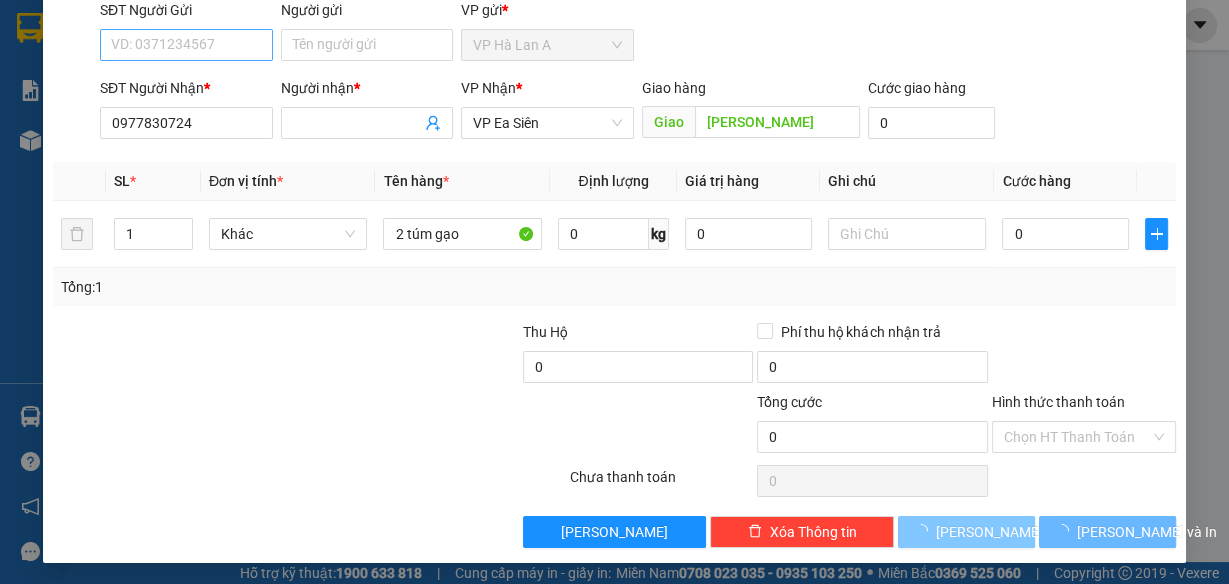 type 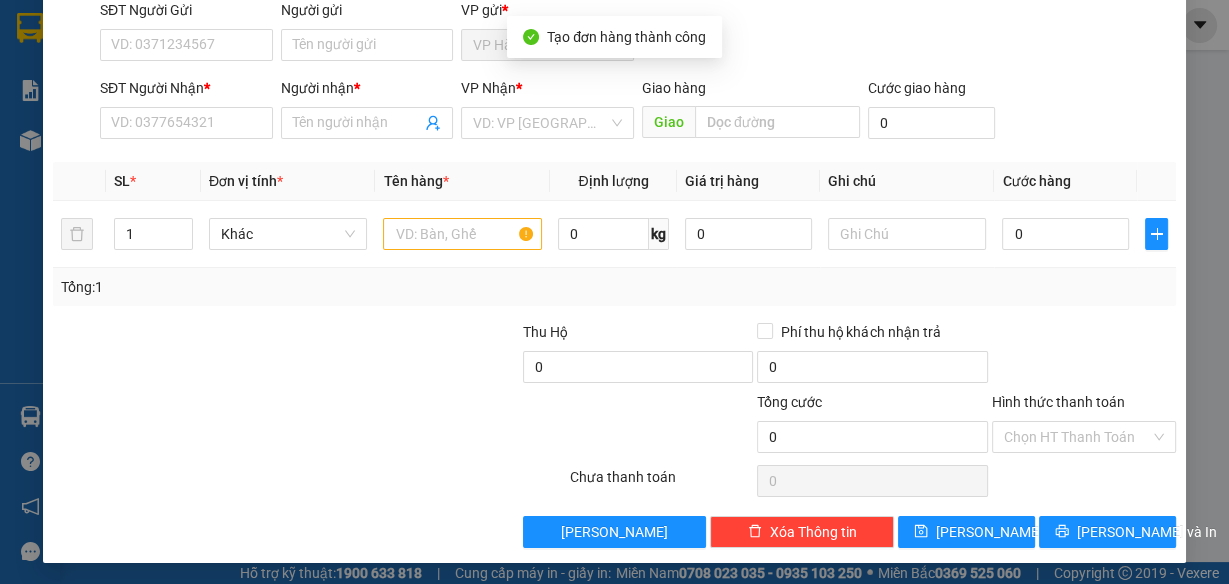click on "SĐT Người Nhận  * VD: 0377654321" at bounding box center (186, 112) 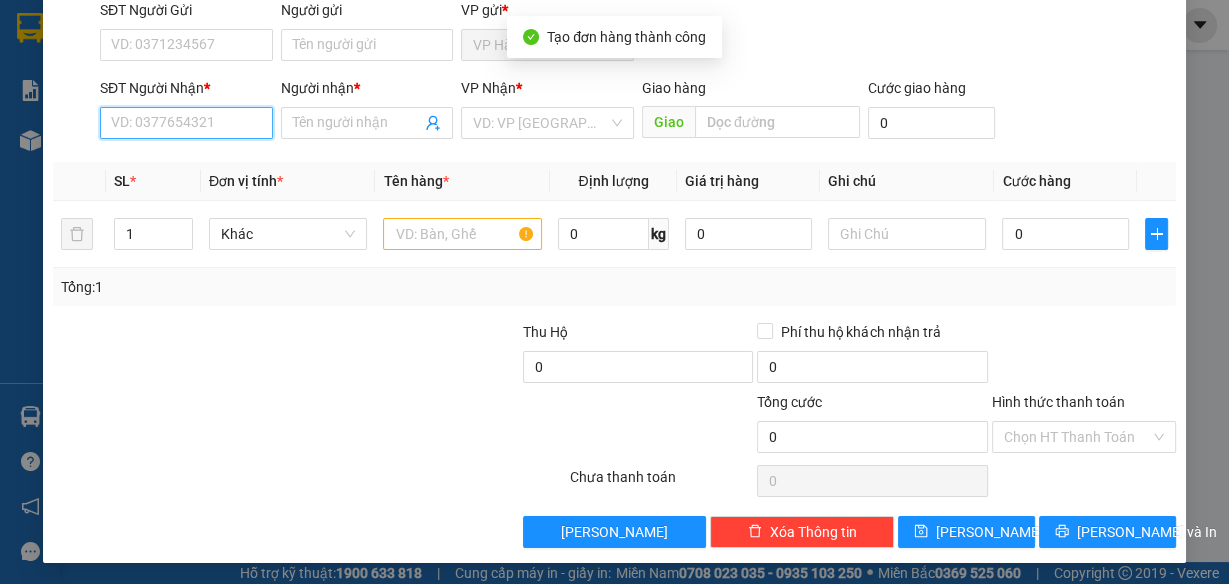 click on "SĐT Người Nhận  *" at bounding box center [186, 123] 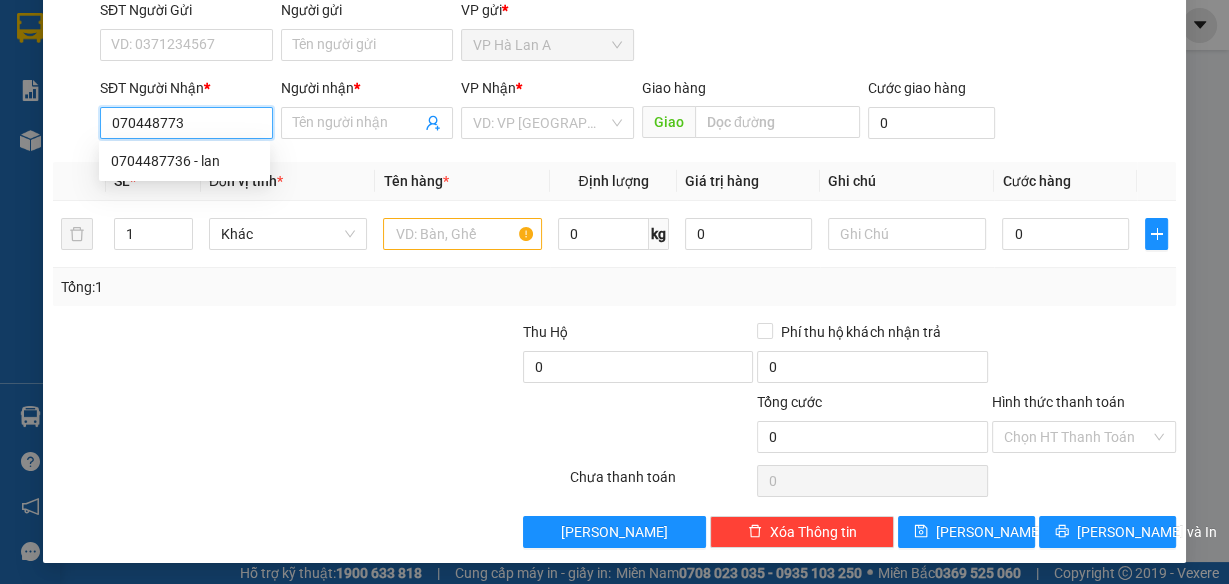 type on "0704487736" 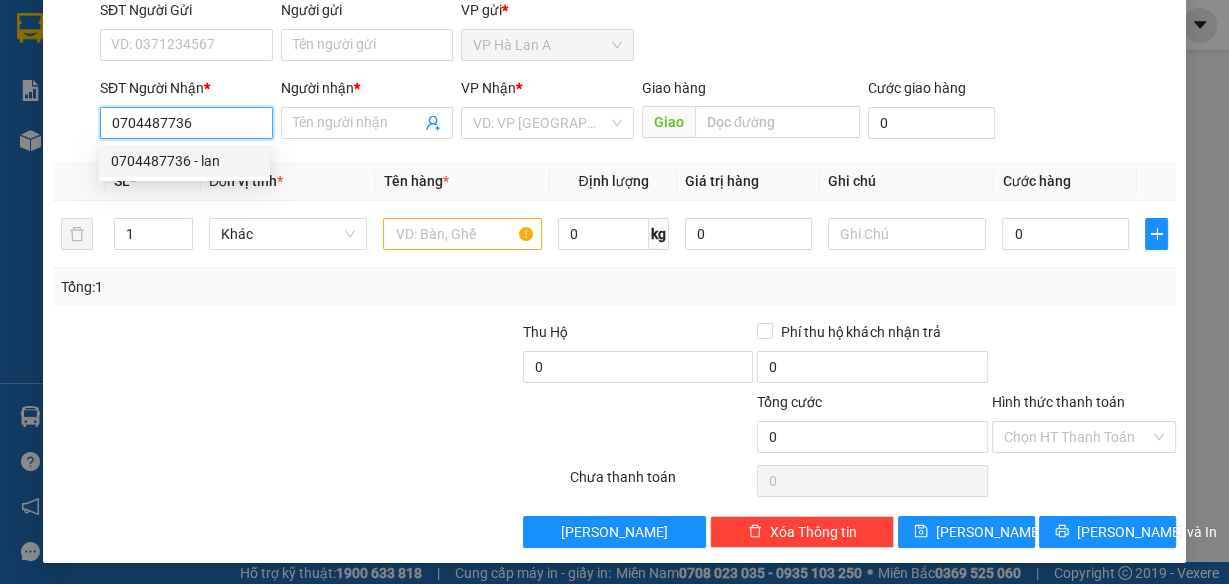 click on "0704487736 - lan" at bounding box center (184, 161) 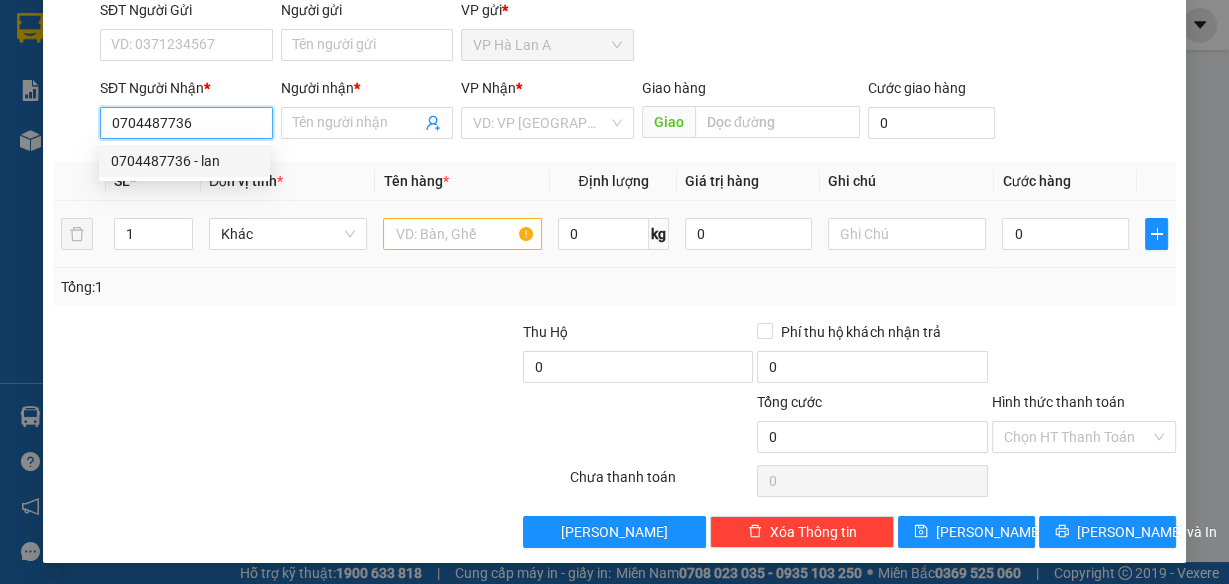 type on "lan" 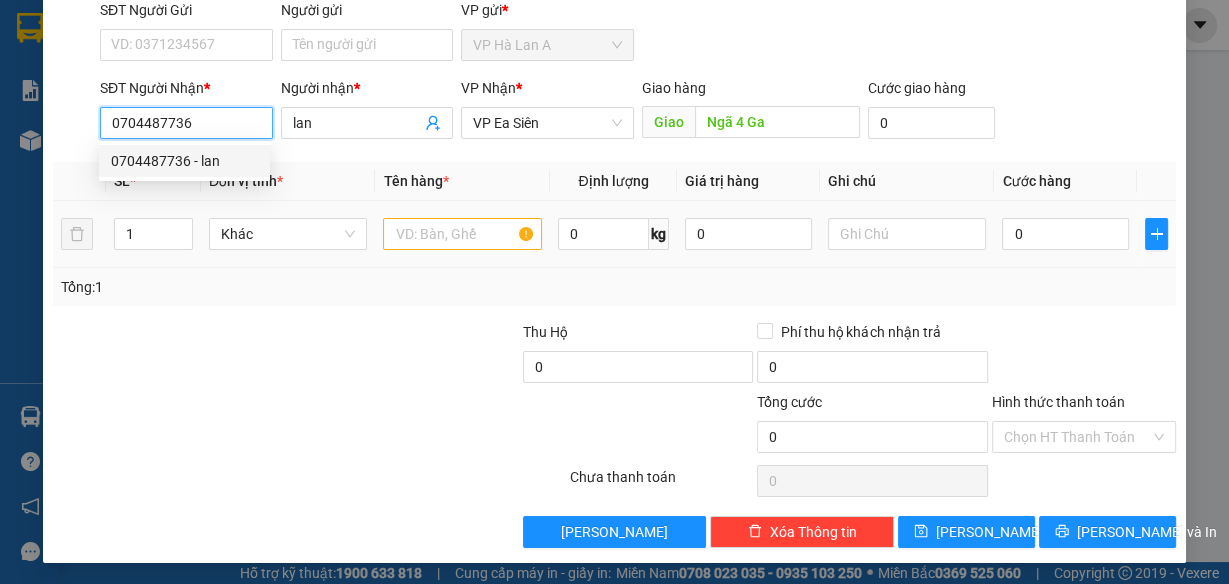 type on "0704487736" 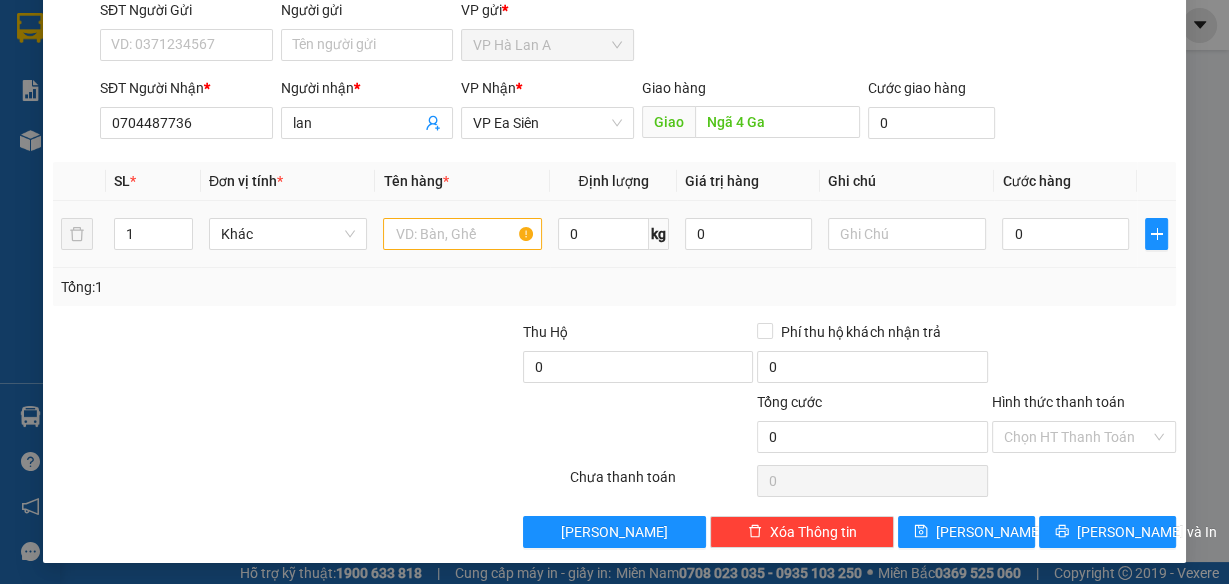 click at bounding box center (462, 234) 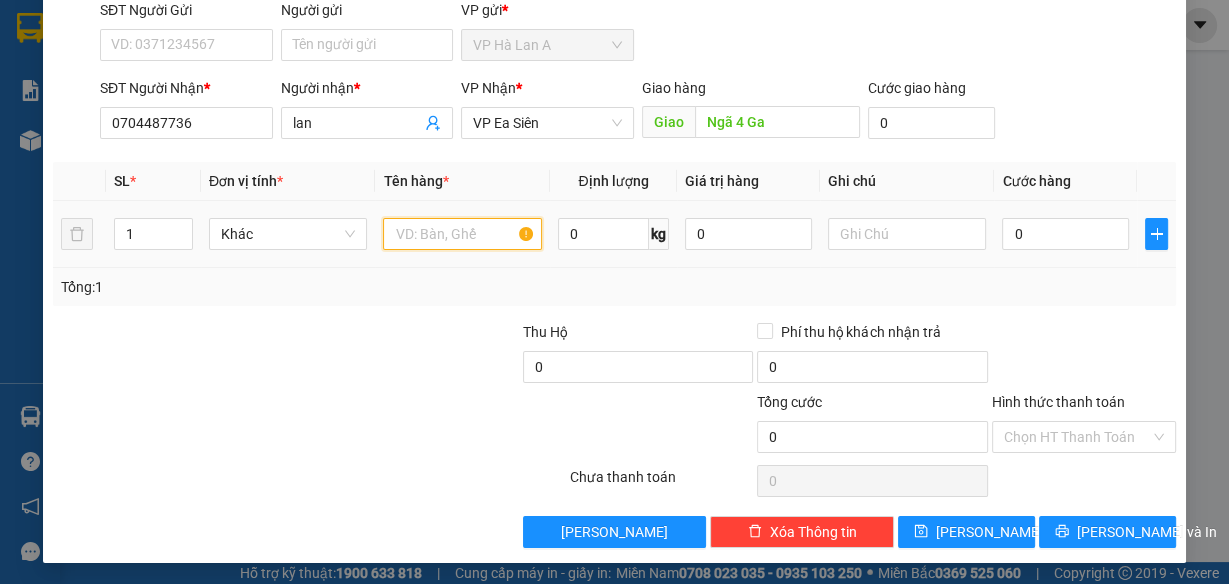 click at bounding box center (462, 234) 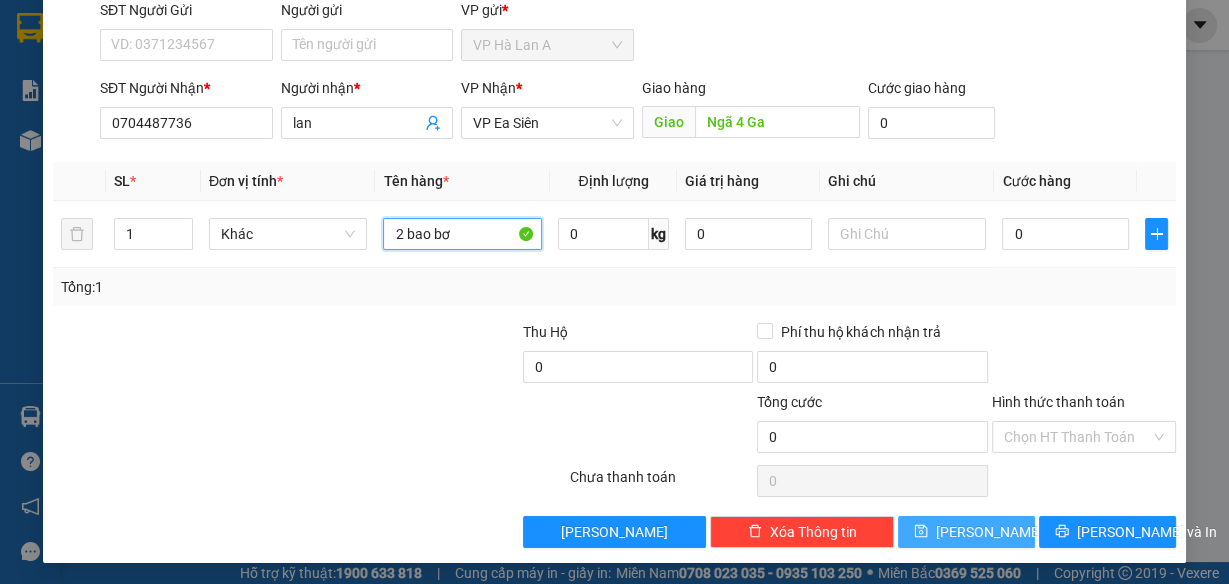 type on "2 bao bơ" 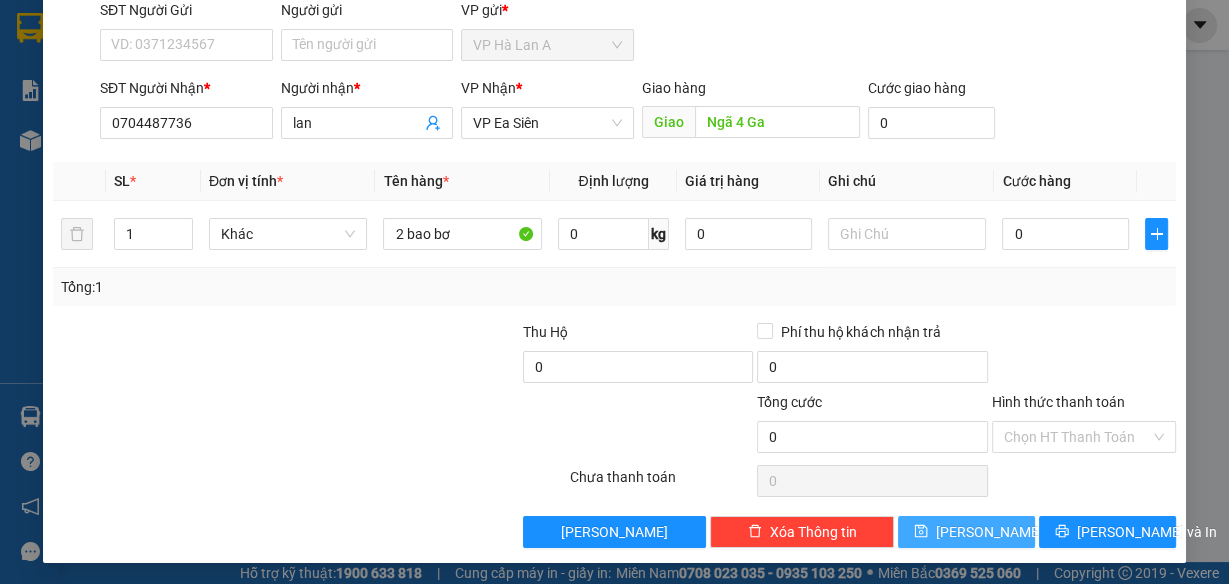 click on "[PERSON_NAME]" at bounding box center [966, 532] 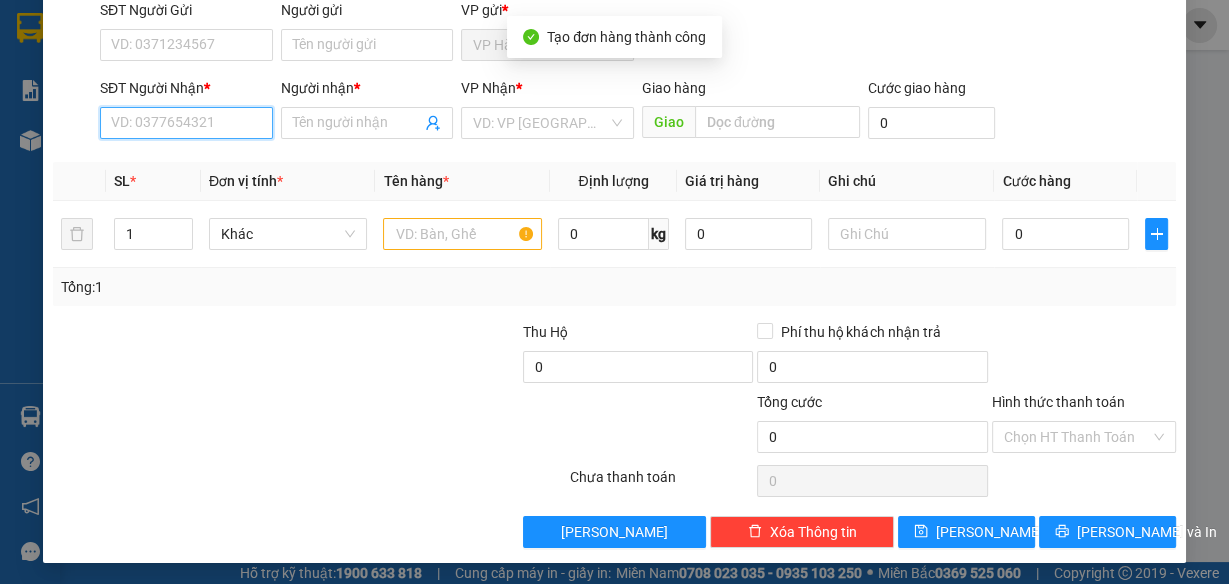 click on "SĐT Người Nhận  *" at bounding box center (186, 123) 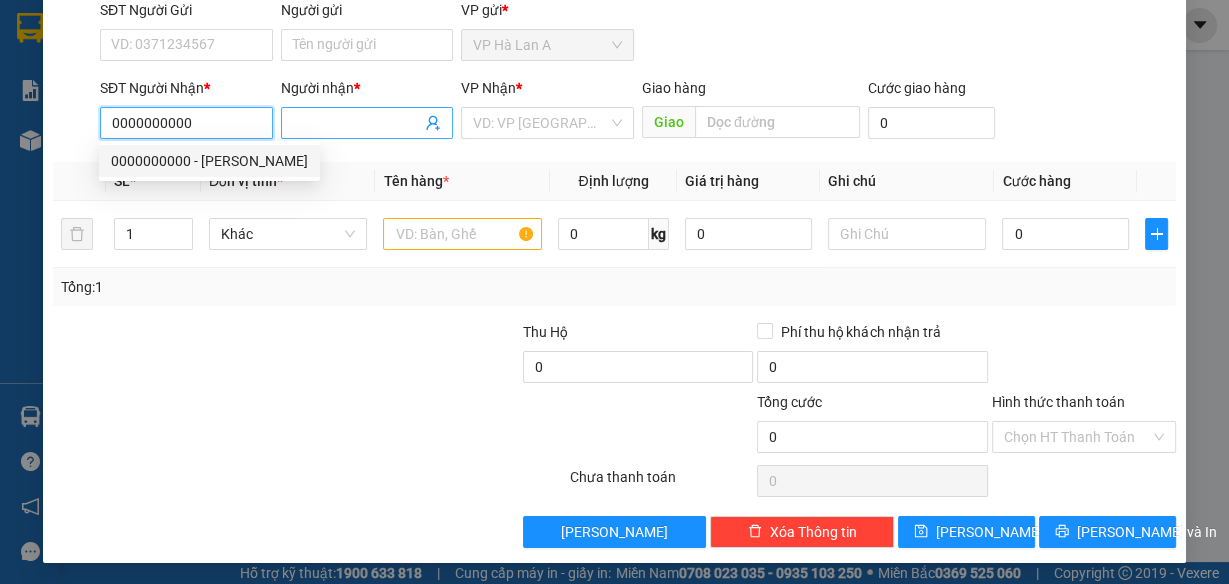 type on "0000000000" 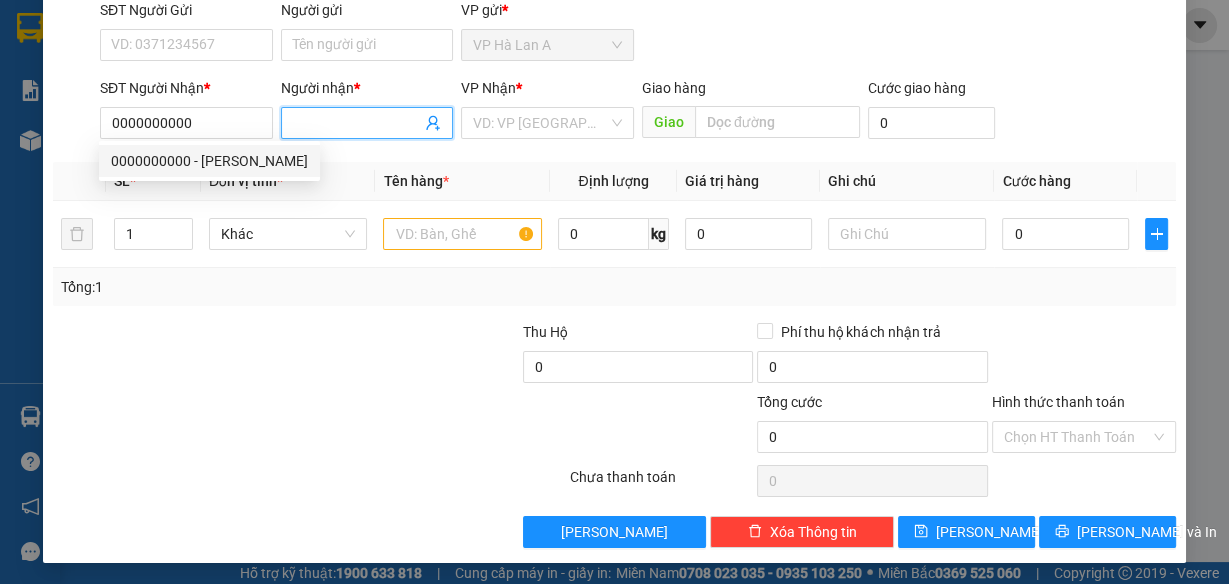click on "Người nhận  *" at bounding box center (357, 123) 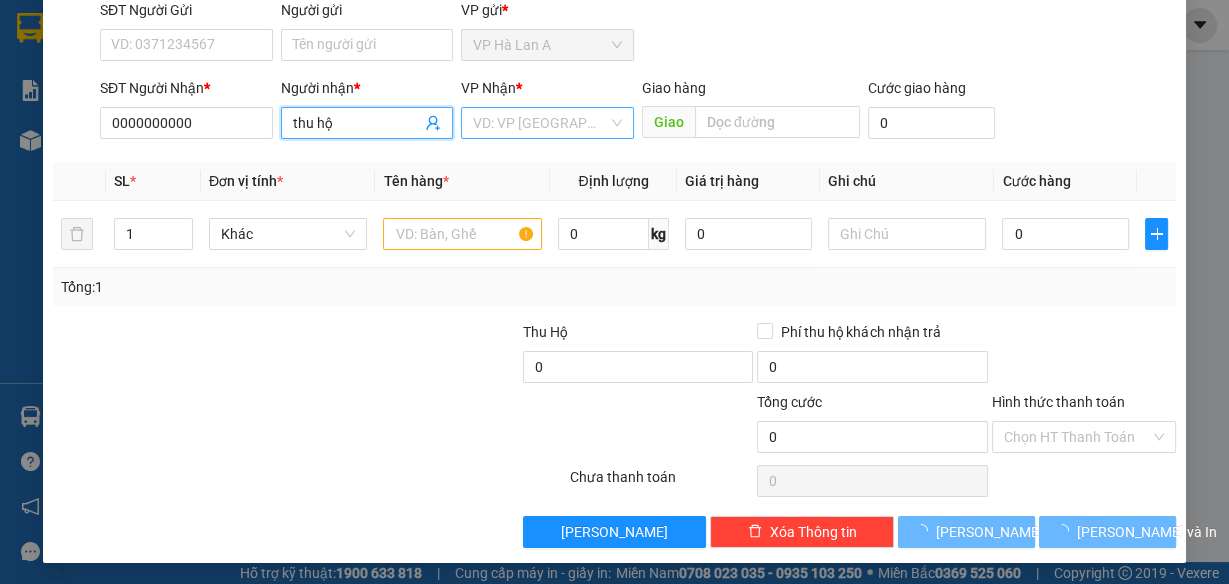 type on "thu hộ" 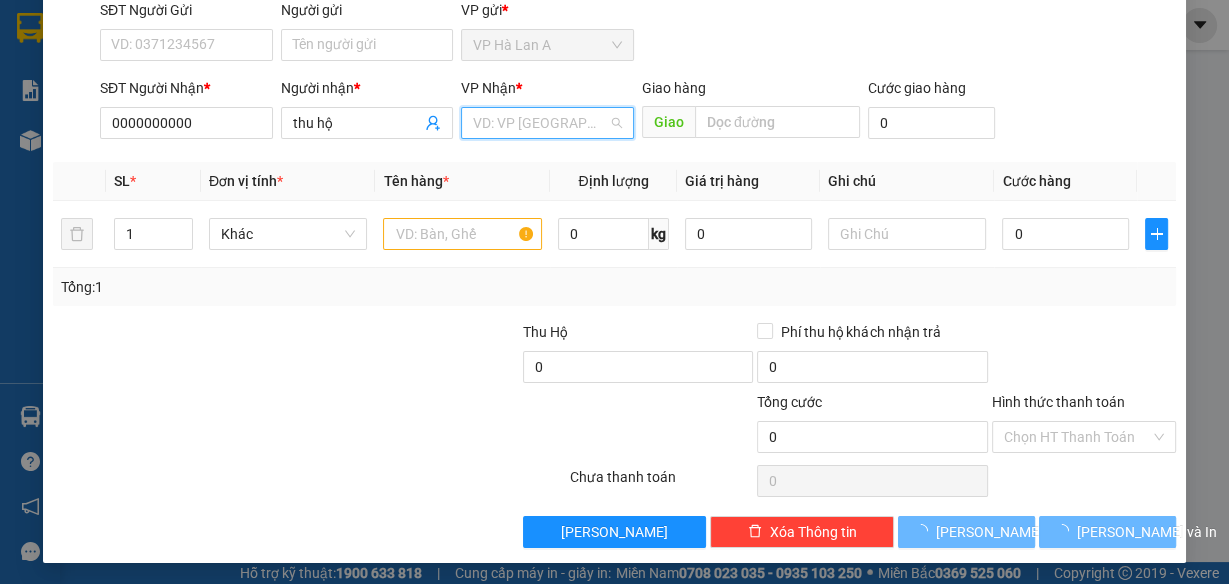 drag, startPoint x: 558, startPoint y: 109, endPoint x: 558, endPoint y: 132, distance: 23 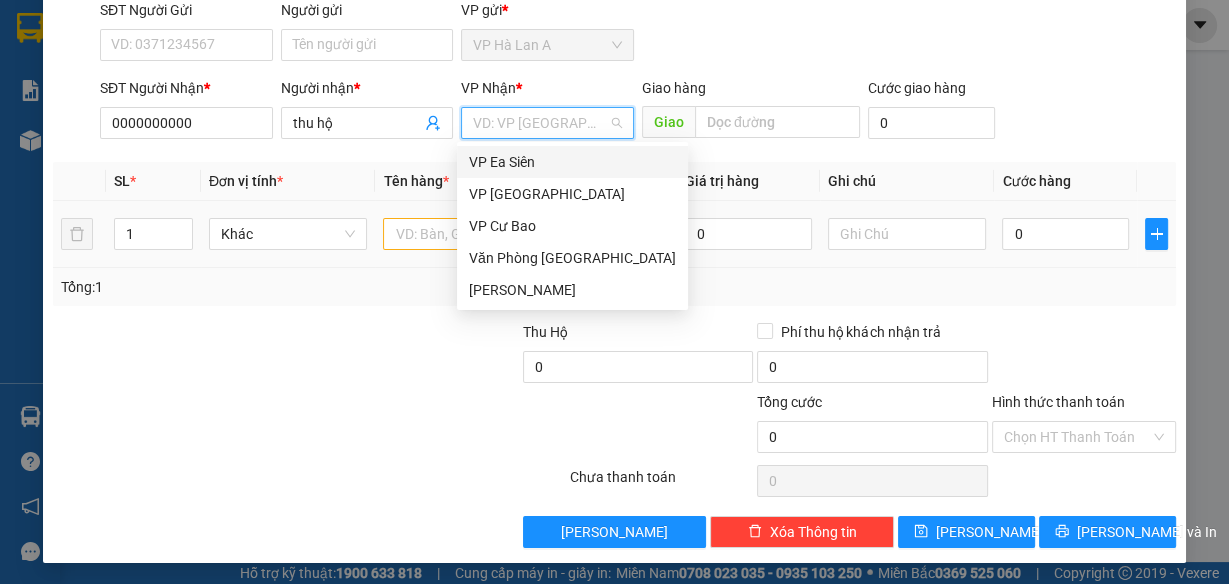 drag, startPoint x: 501, startPoint y: 161, endPoint x: 477, endPoint y: 199, distance: 44.94441 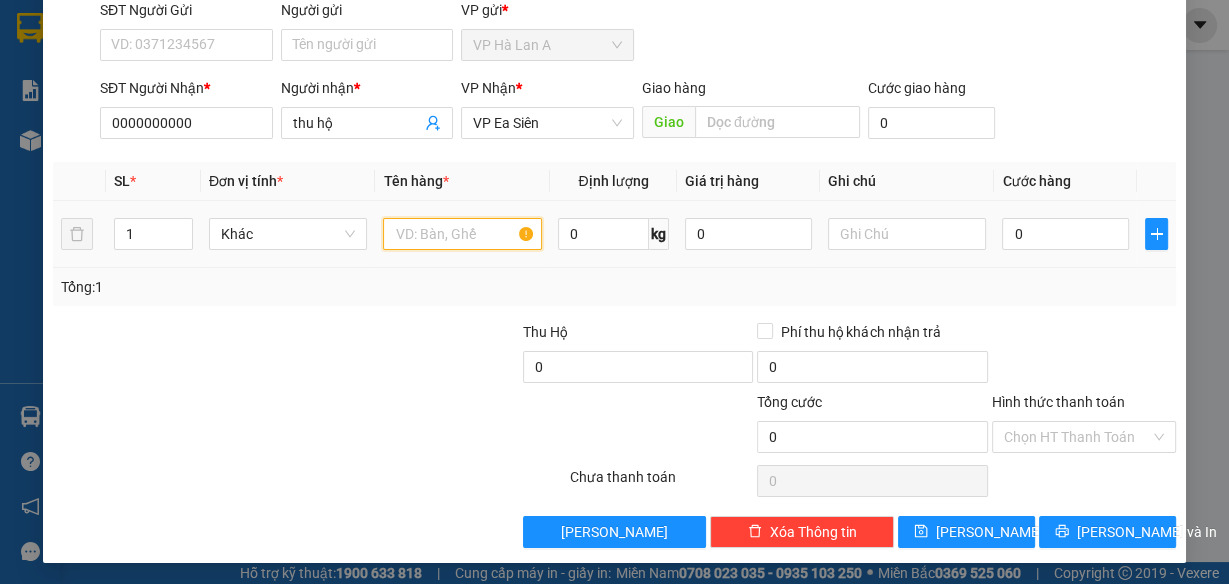 click at bounding box center (462, 234) 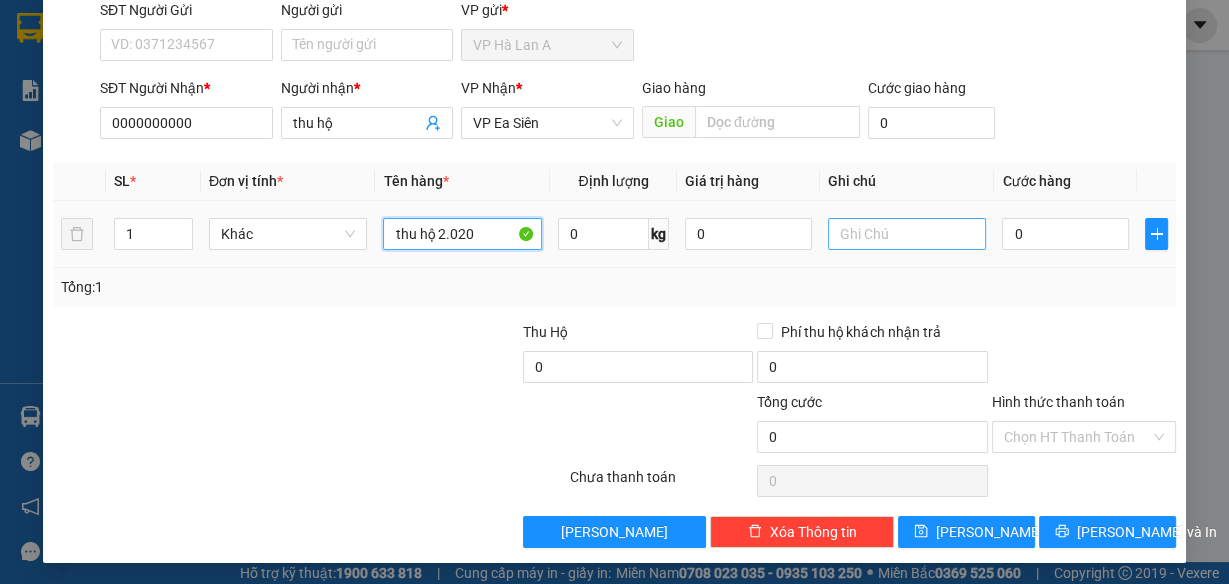 type on "thu hộ 2.020" 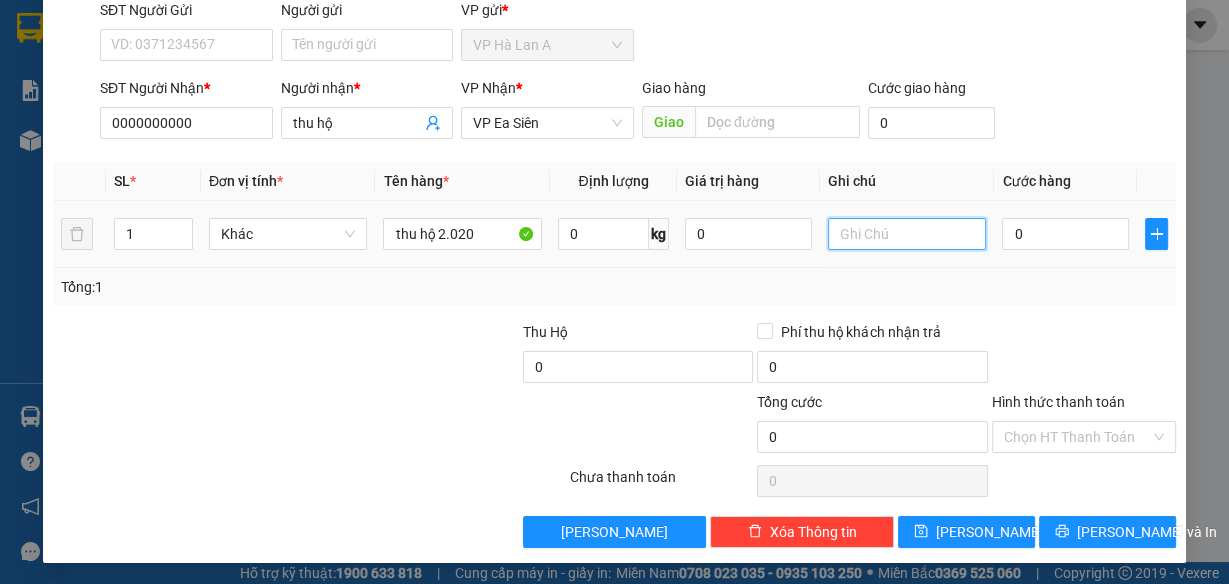 click at bounding box center [907, 234] 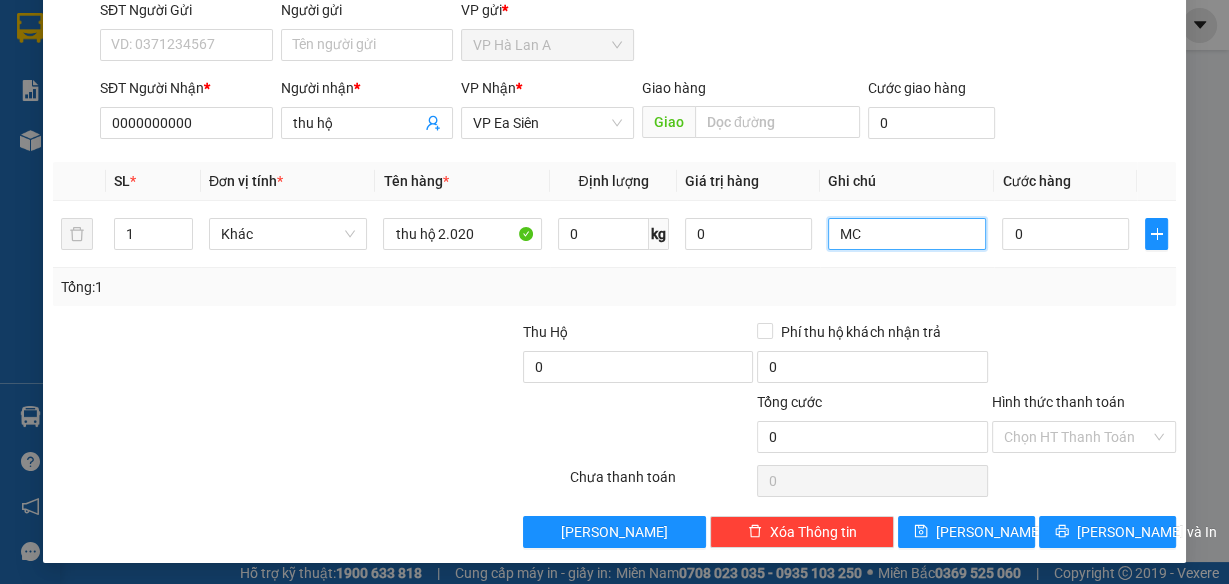 type on "MC" 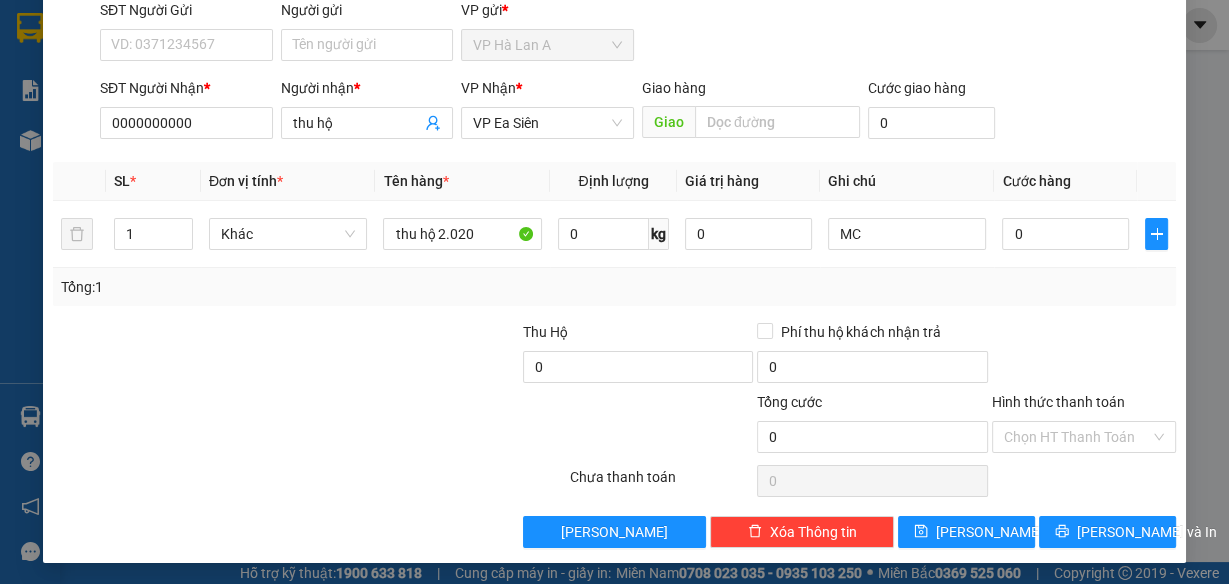 click on "Transit Pickup Surcharge Ids Transit Deliver Surcharge Ids Transit Deliver Surcharge Transit Deliver Surcharge Gói vận chuyển  * [PERSON_NAME] Gán [PERSON_NAME] SĐT Người Gửi VD: 0371234567 Người gửi Tên người gửi VP gửi  * VP Hà Lan A SĐT Người [PERSON_NAME]  * 0000000000 Người [PERSON_NAME]  * thu hộ [PERSON_NAME]  * VP [PERSON_NAME] [PERSON_NAME] hàng [PERSON_NAME] [PERSON_NAME] hàng 0 SL  * Đơn vị tính  * Tên hàng  * Định [PERSON_NAME] trị hàng Ghi [PERSON_NAME] hàng                   1 Khác thu hộ 2.020 0 kg 0 MC 0 Tổng:  1 Thu Hộ 0 Phí thu hộ [PERSON_NAME] trả 0 [PERSON_NAME] 0 [PERSON_NAME] [PERSON_NAME] HT [PERSON_NAME] Số [PERSON_NAME] thu trước 0 Chưa [PERSON_NAME] 0 [PERSON_NAME] [PERSON_NAME] nháp Xóa Thông tin [PERSON_NAME] và In thu hộ 2.020 [PERSON_NAME] [PERSON_NAME]" at bounding box center (614, 233) 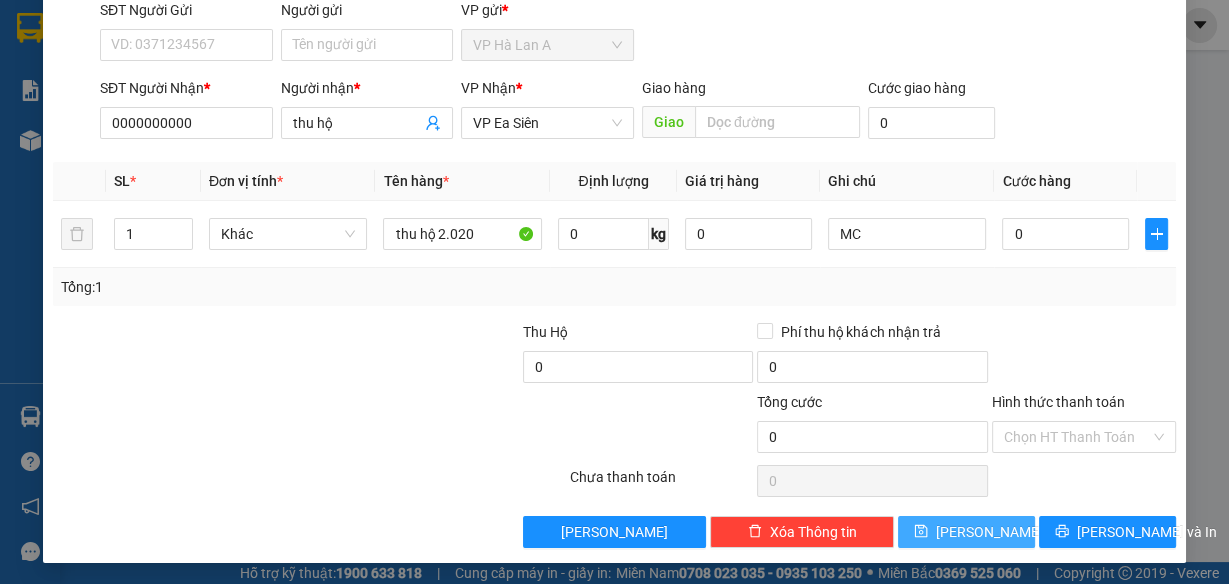 drag, startPoint x: 937, startPoint y: 524, endPoint x: 884, endPoint y: 456, distance: 86.21485 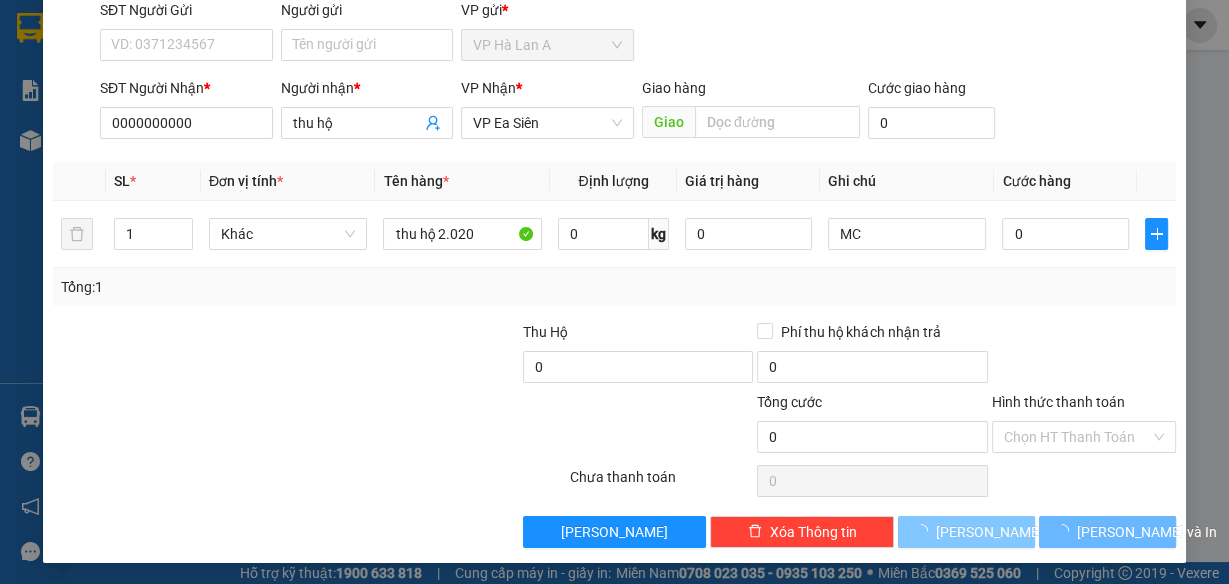 type 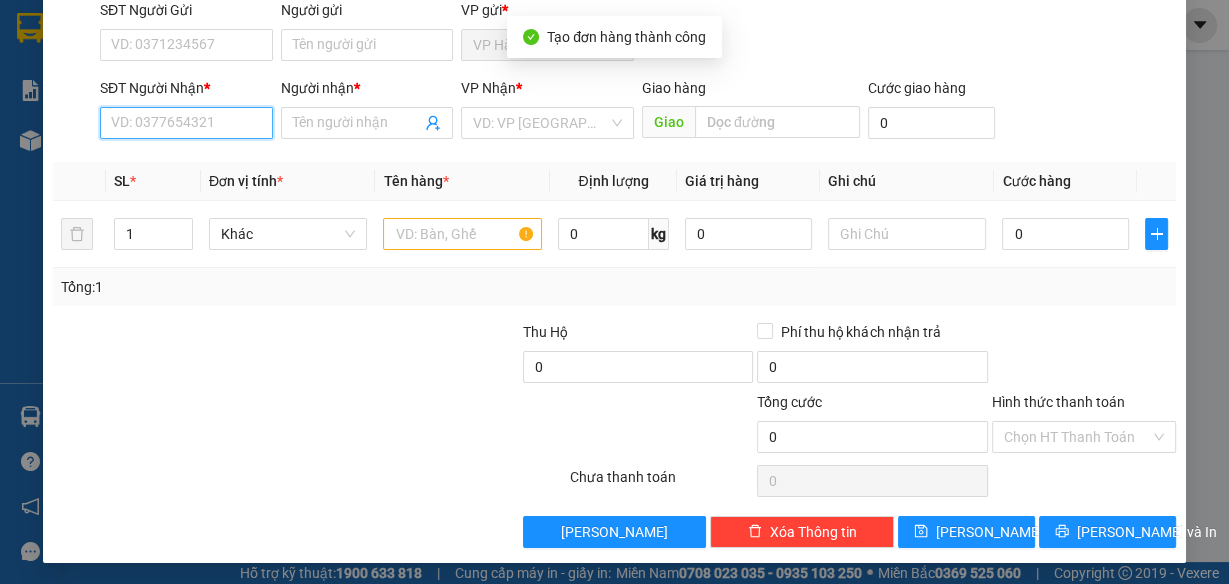 click on "SĐT Người Nhận  *" at bounding box center (186, 123) 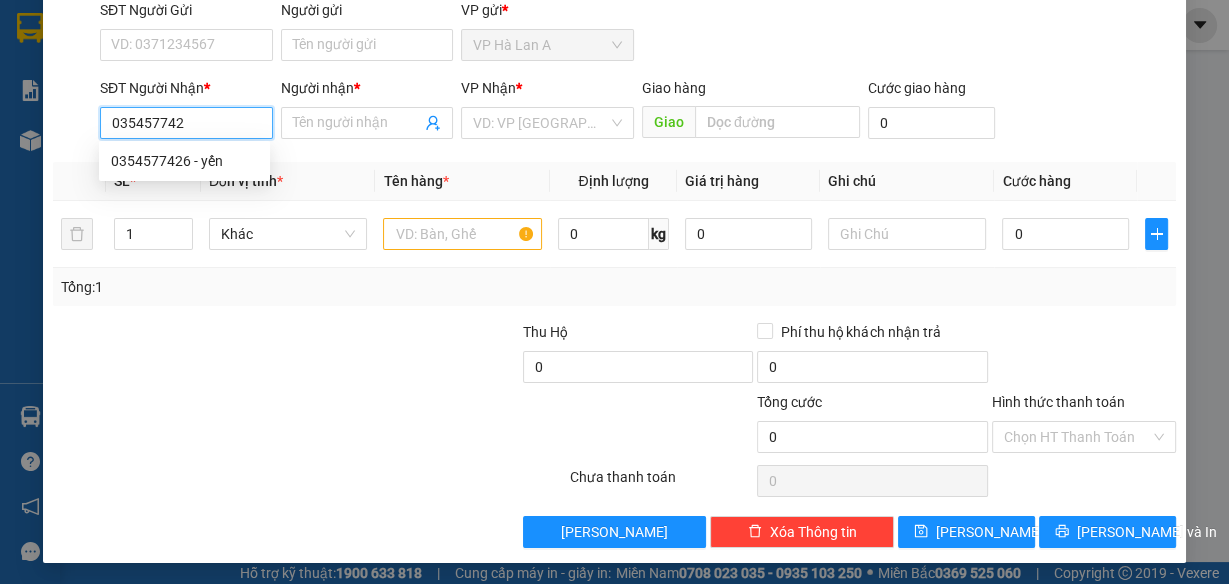 type on "0354577426" 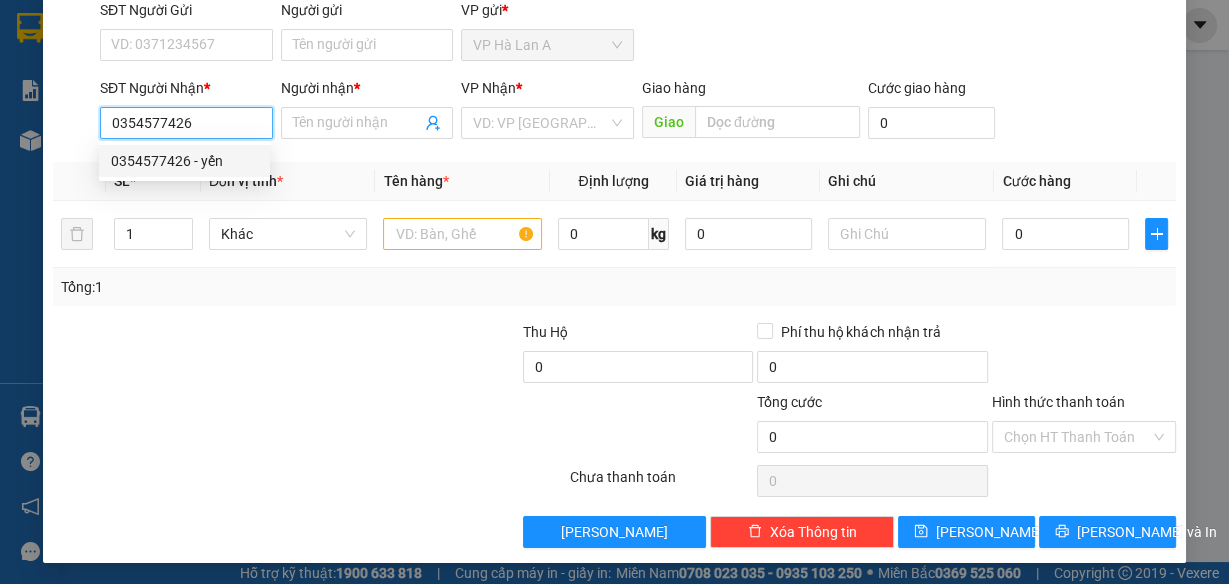 click on "0354577426 - yến" at bounding box center [184, 161] 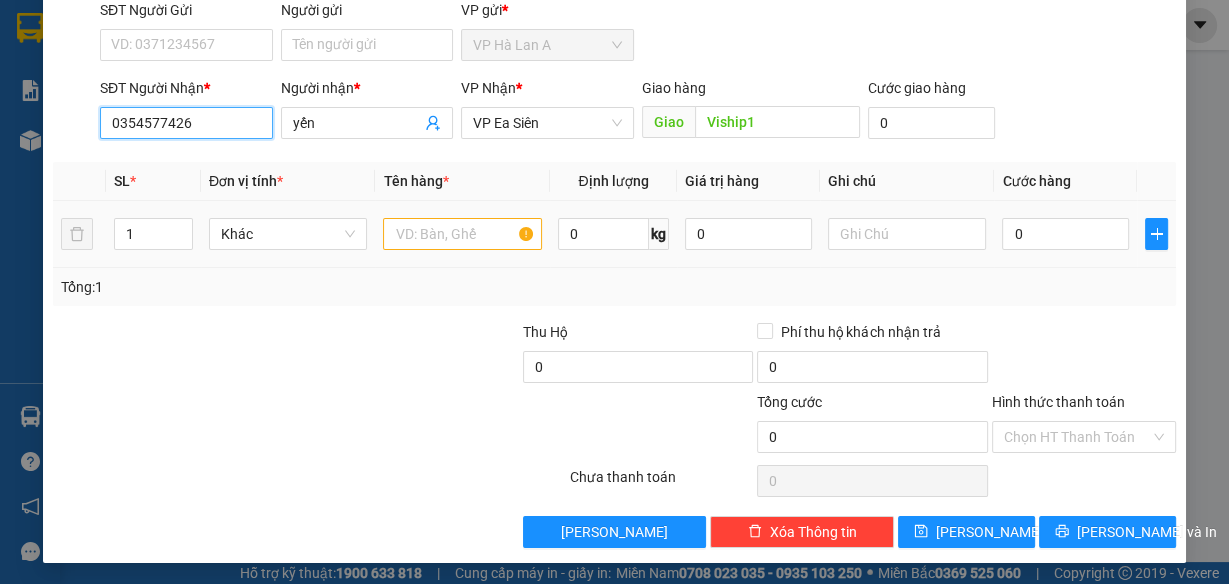 type on "0354577426" 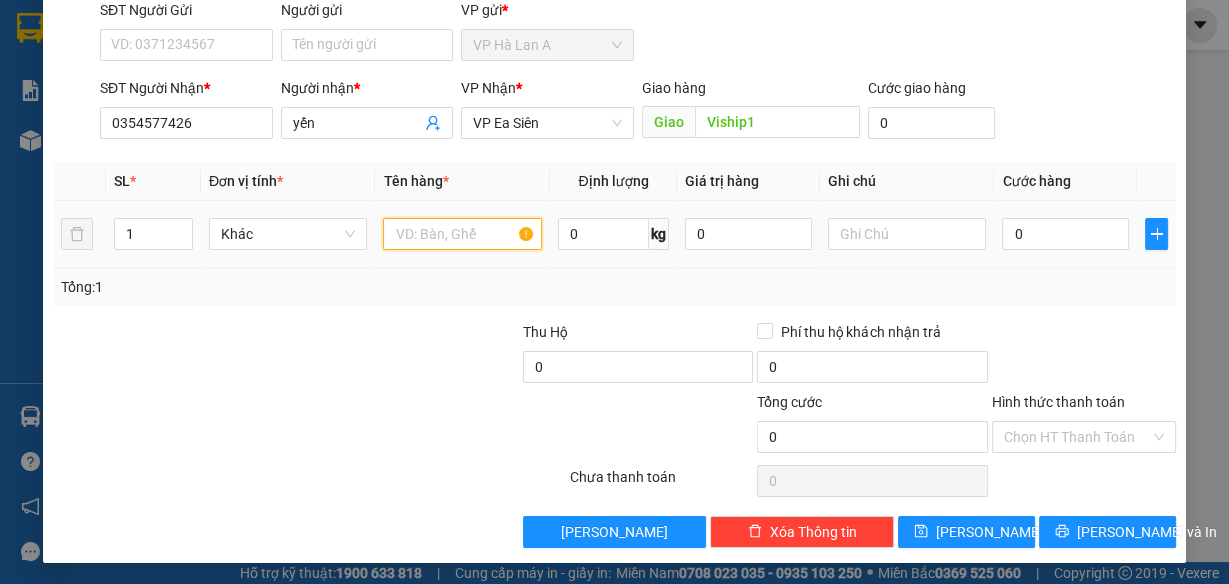 click at bounding box center (462, 234) 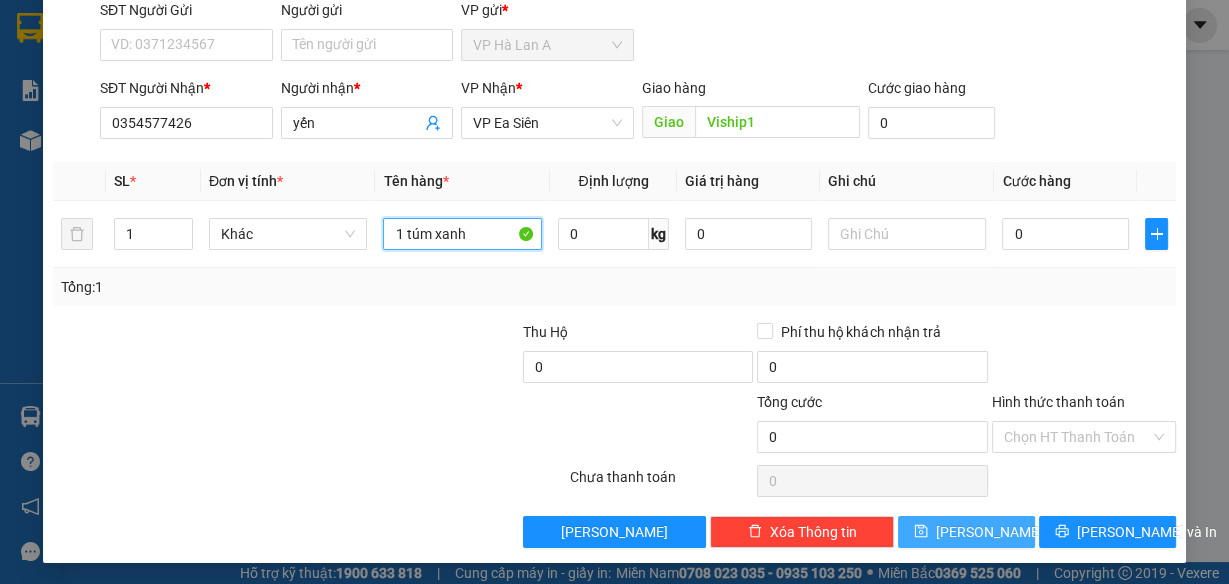 type on "1 túm xanh" 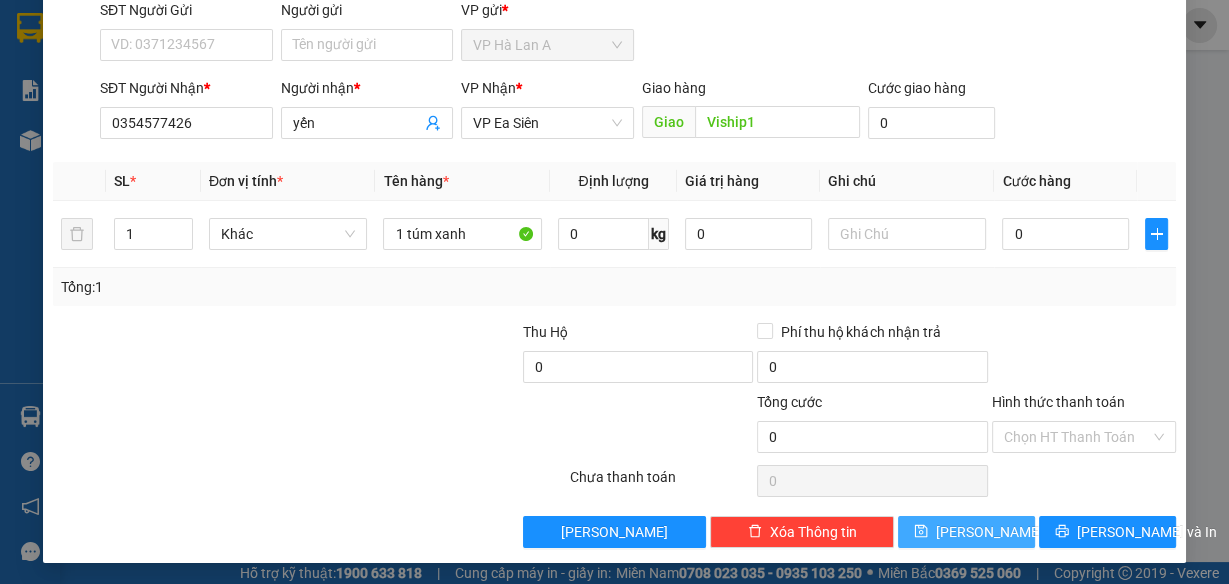 click on "[PERSON_NAME]" at bounding box center [966, 532] 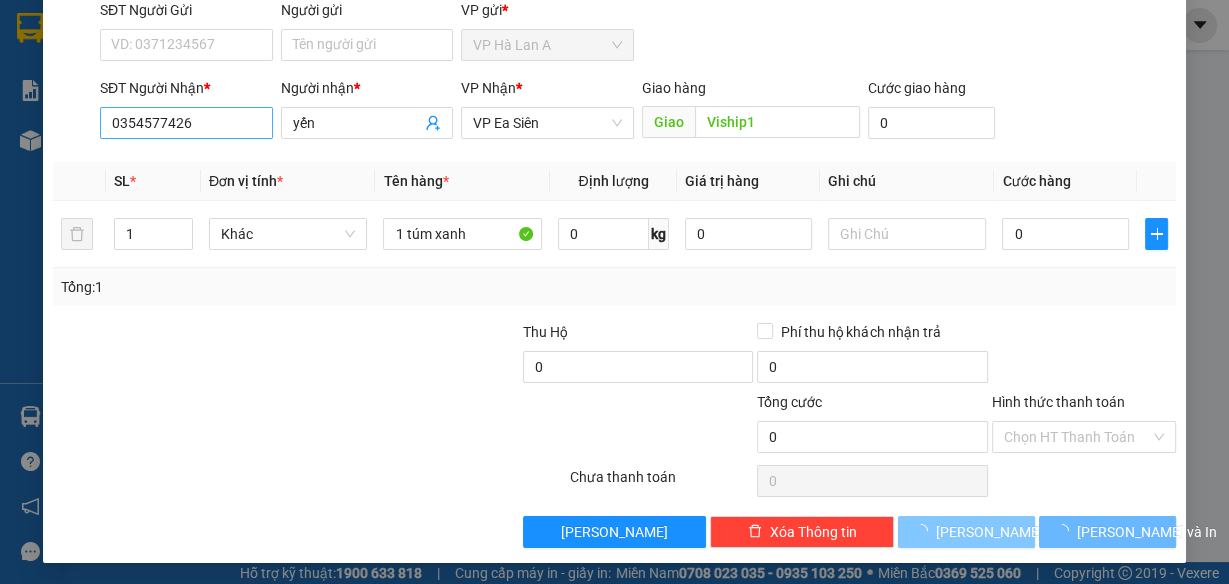 type 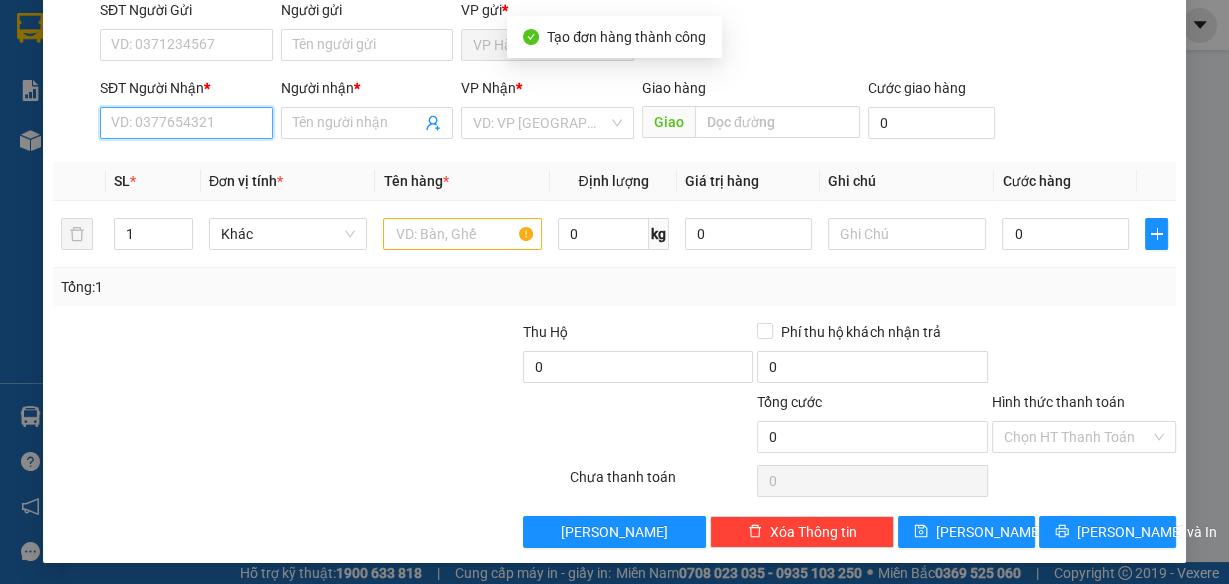 click on "SĐT Người Nhận  *" at bounding box center (186, 123) 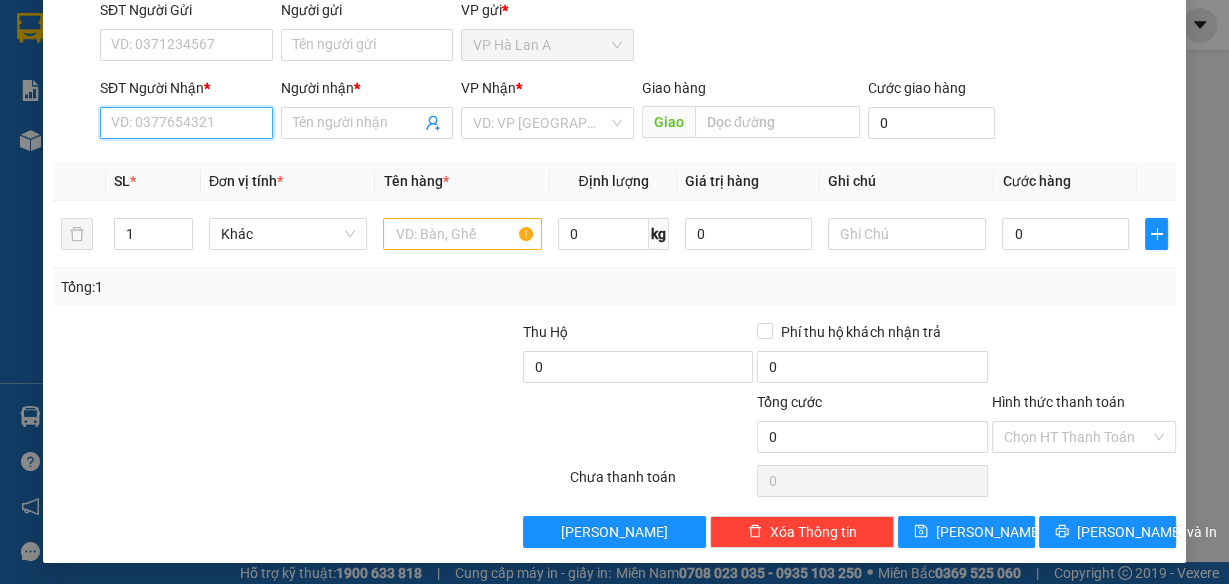 type on "3" 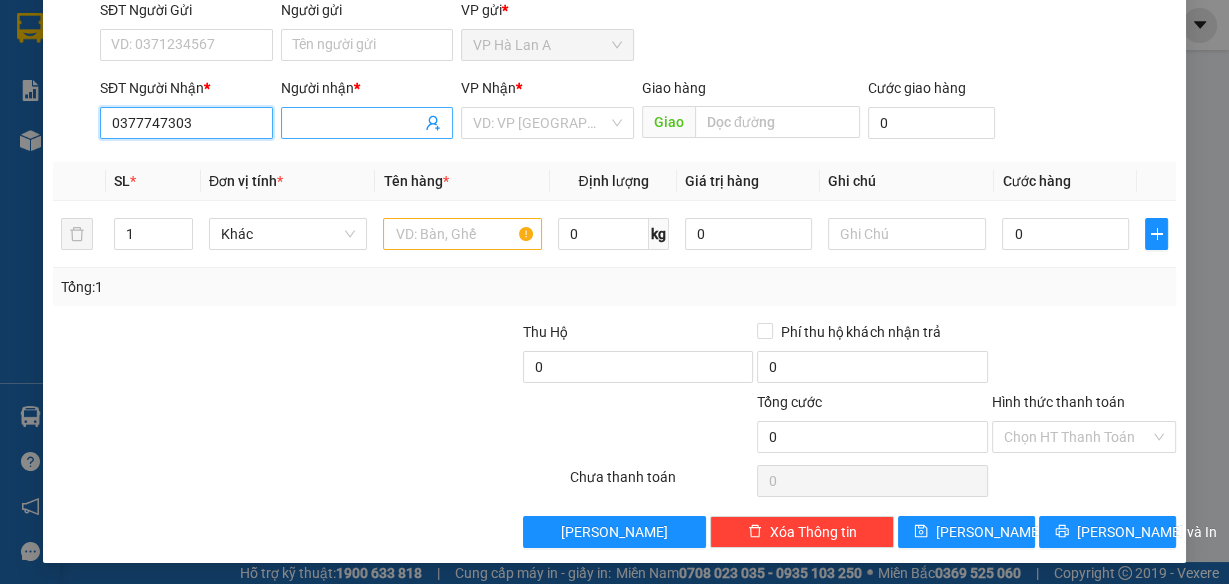 type on "0377747303" 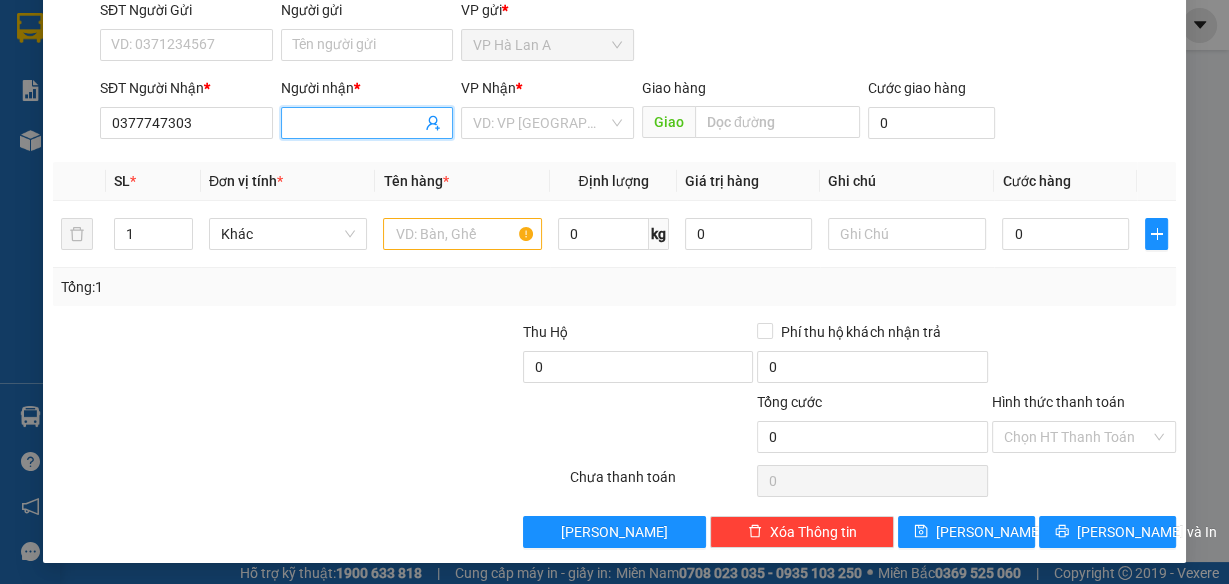 click on "Người nhận  *" at bounding box center (357, 123) 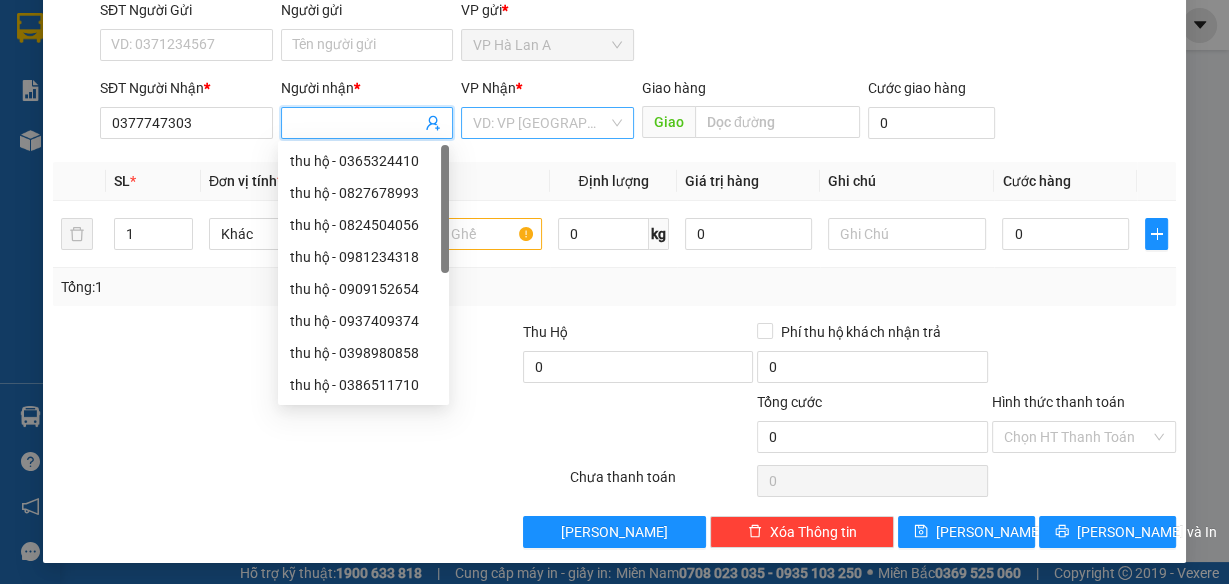 type 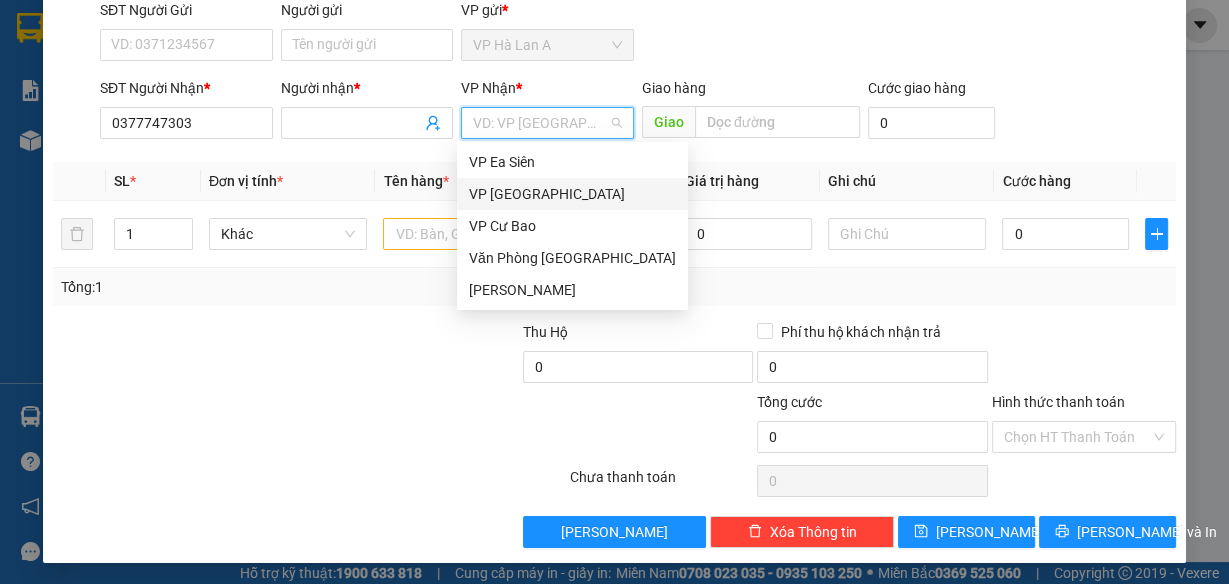 click on "VP [GEOGRAPHIC_DATA]" at bounding box center (572, 194) 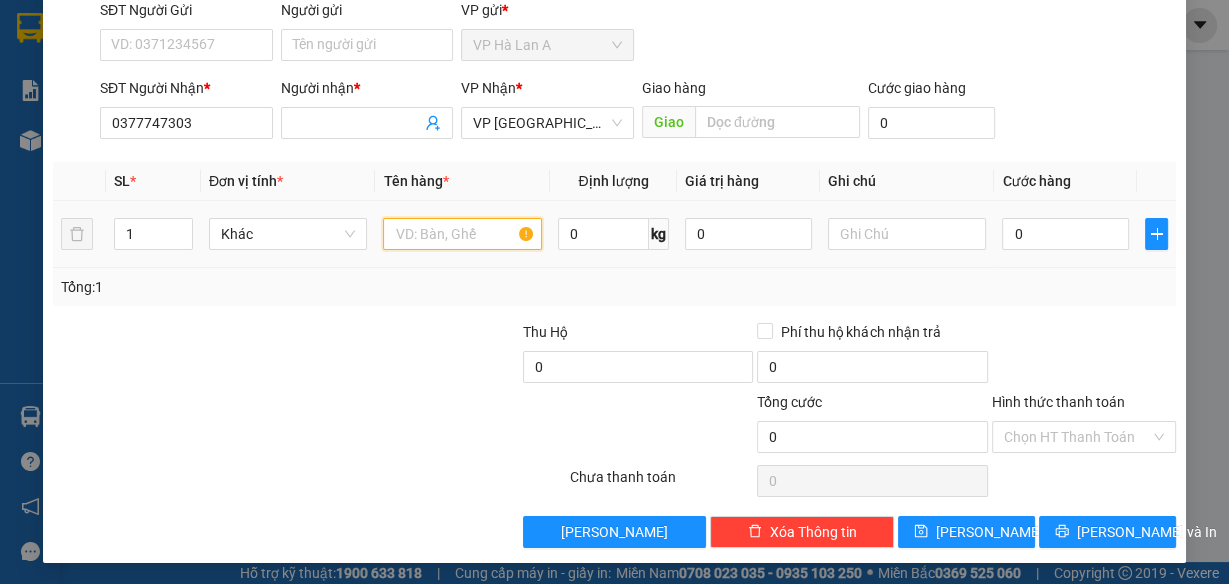 click at bounding box center (462, 234) 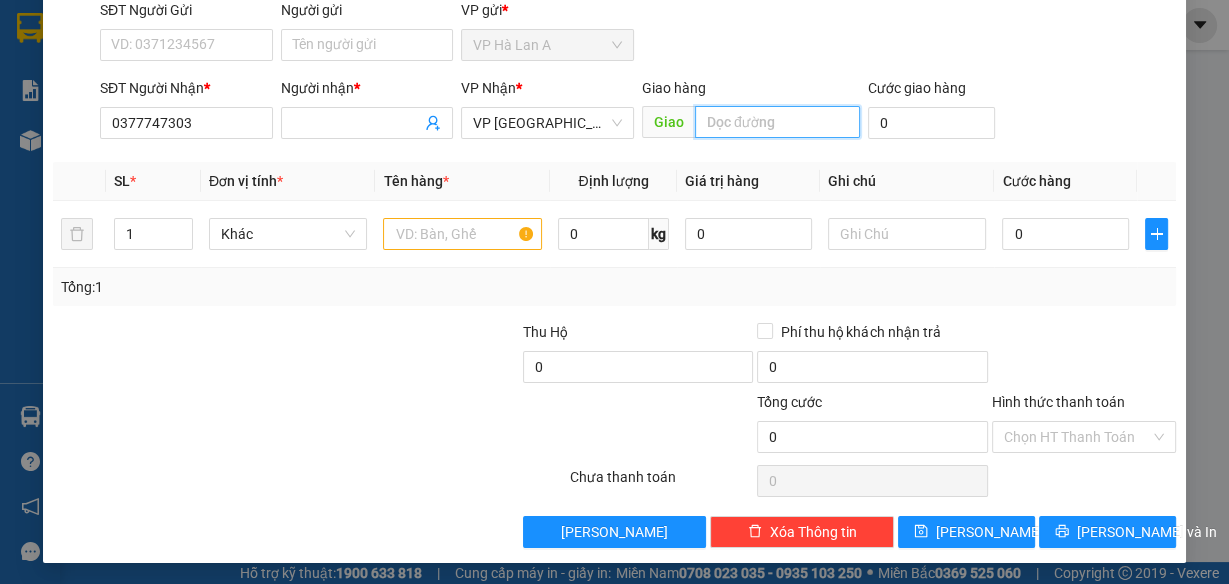 click at bounding box center (777, 122) 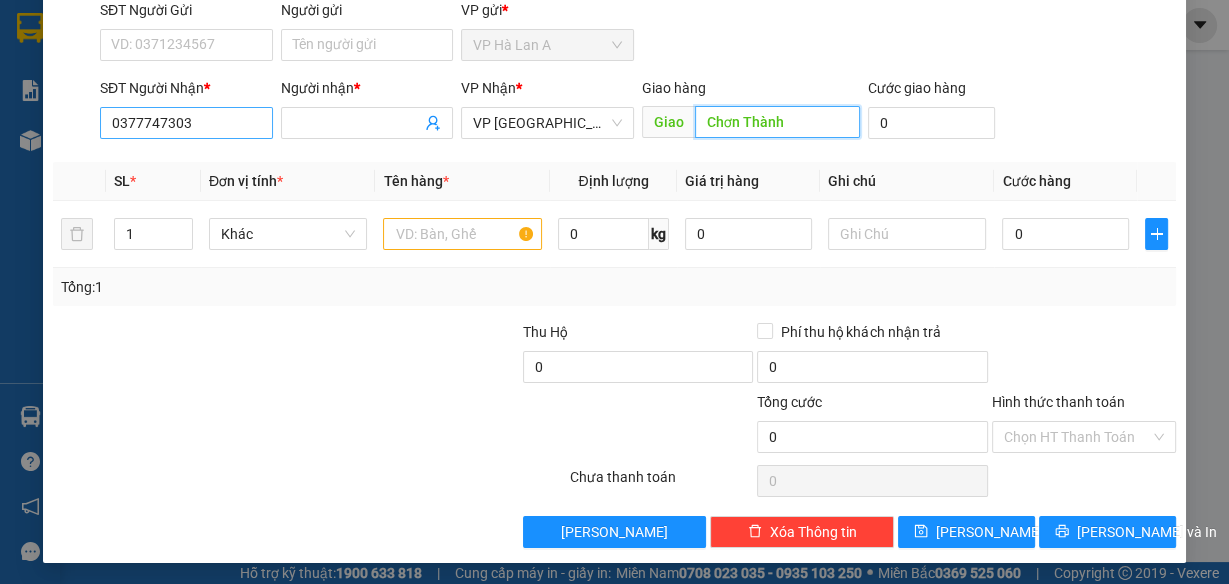 type on "Chơn Thành" 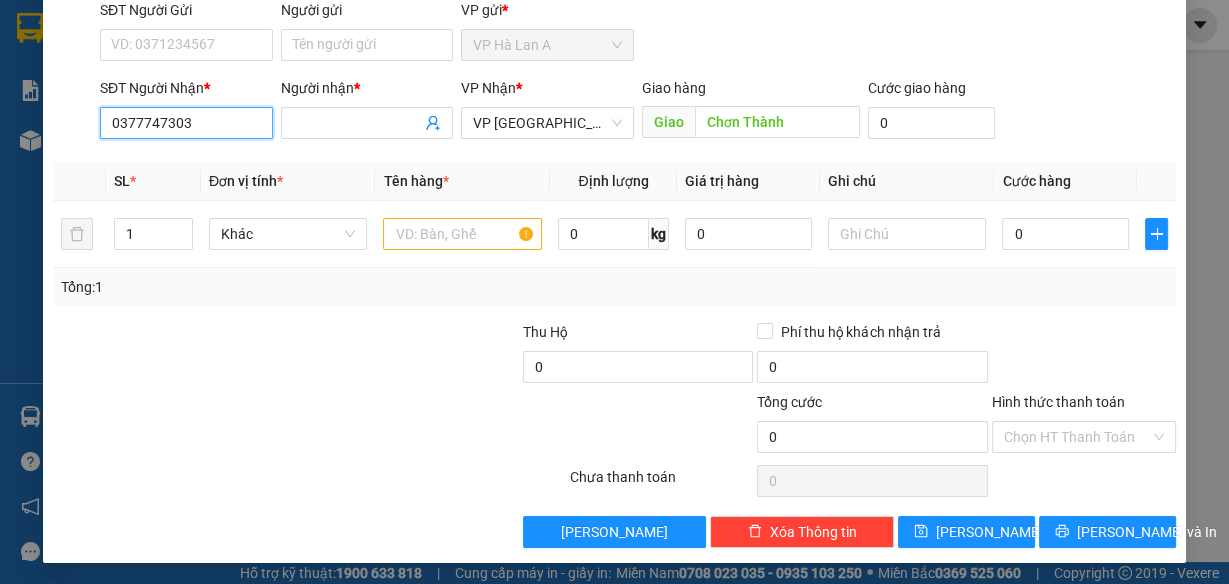 drag, startPoint x: 197, startPoint y: 123, endPoint x: 3, endPoint y: 117, distance: 194.09276 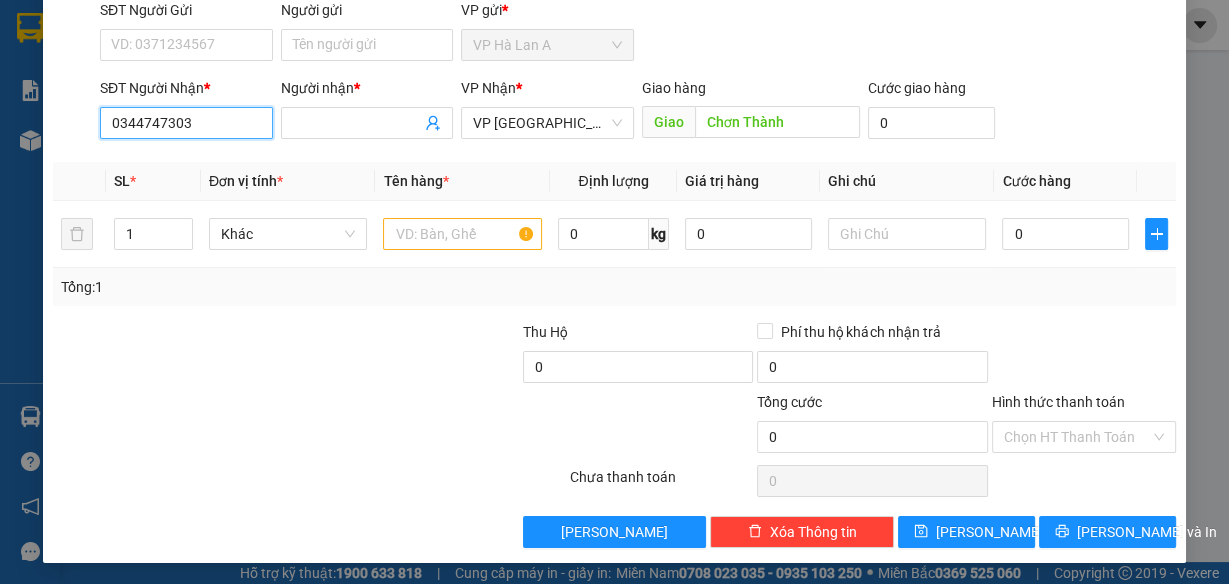 type on "0344747303" 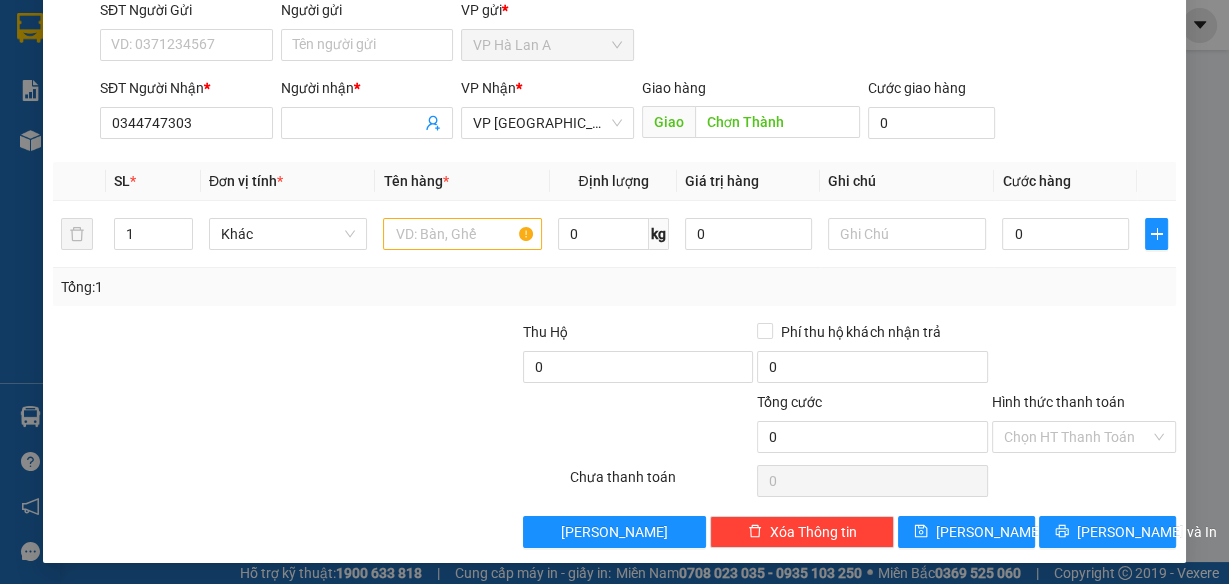 click on "Transit Pickup Surcharge Ids Transit Deliver Surcharge Ids Transit Deliver Surcharge Transit Deliver Surcharge Gói vận chuyển  * [PERSON_NAME] Gán [PERSON_NAME] SĐT Người Gửi VD: 0371234567 Người gửi Tên người gửi VP gửi  * VP Hà Lan A SĐT Người [PERSON_NAME]  * 0344747303 0344747303 Người [PERSON_NAME]  * [PERSON_NAME]  * VP [PERSON_NAME] hàng [PERSON_NAME] [PERSON_NAME] [PERSON_NAME] hàng 0 SL  * Đơn vị tính  * Tên hàng  * Định [PERSON_NAME] trị hàng Ghi [PERSON_NAME] hàng                   1 Khác 0 kg 0 0 Tổng:  1 Thu Hộ 0 Phí thu hộ [PERSON_NAME] trả 0 [PERSON_NAME] 0 [PERSON_NAME] [PERSON_NAME] HT [PERSON_NAME] Số [PERSON_NAME] thu trước 0 Chưa [PERSON_NAME] 0 [PERSON_NAME] [PERSON_NAME] nháp Xóa Thông tin [PERSON_NAME] và In [PERSON_NAME] [PERSON_NAME]" at bounding box center [614, 233] 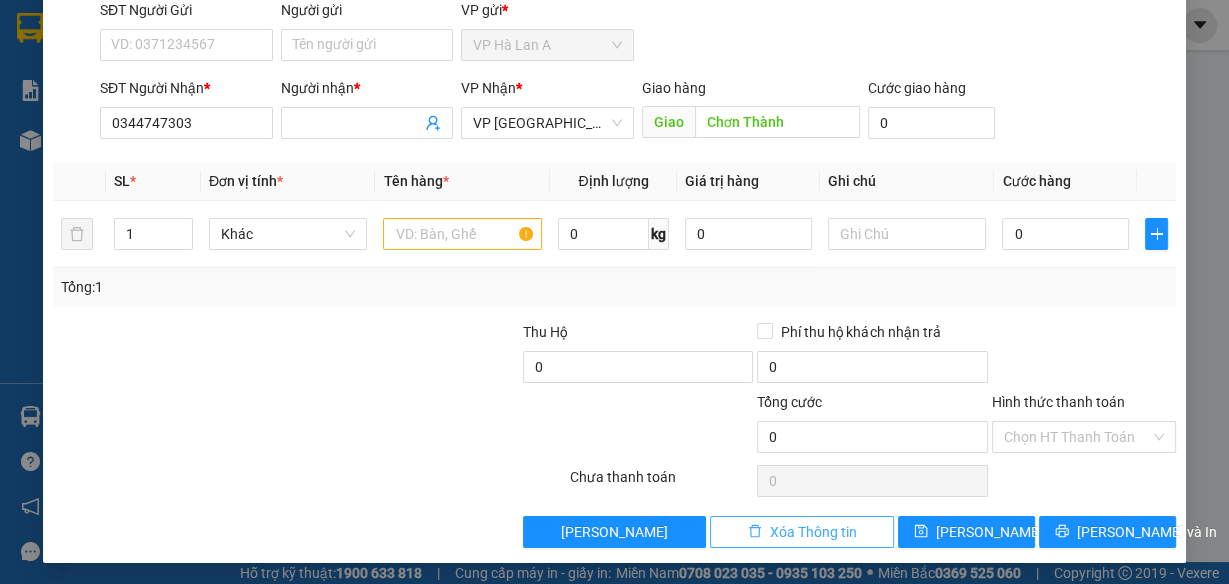 click on "Xóa Thông tin" at bounding box center [813, 532] 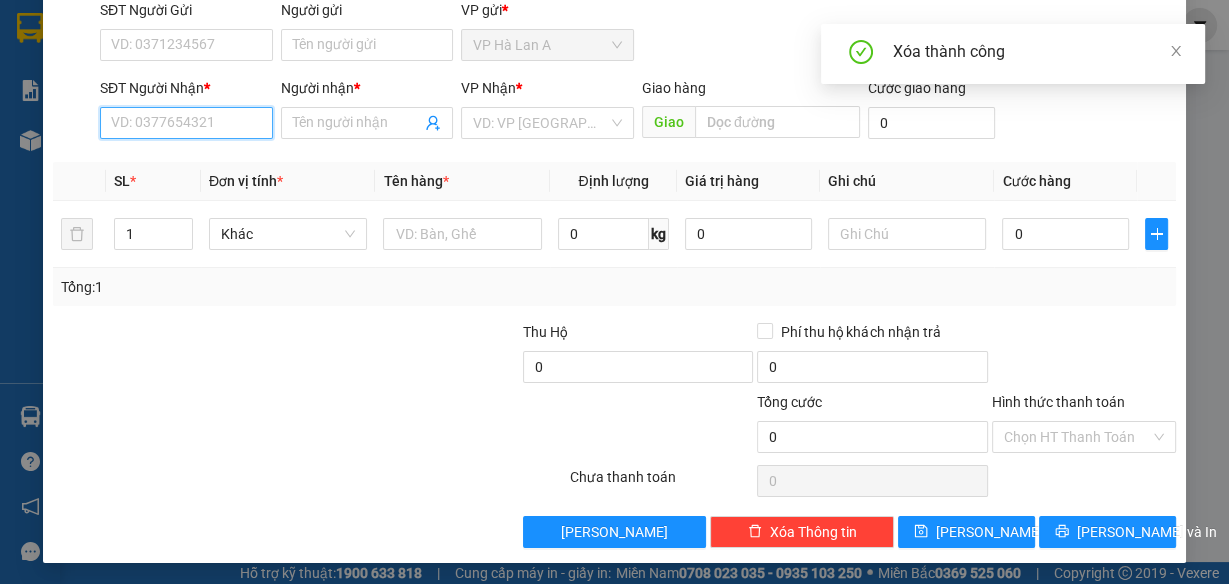 click on "SĐT Người Nhận  *" at bounding box center [186, 123] 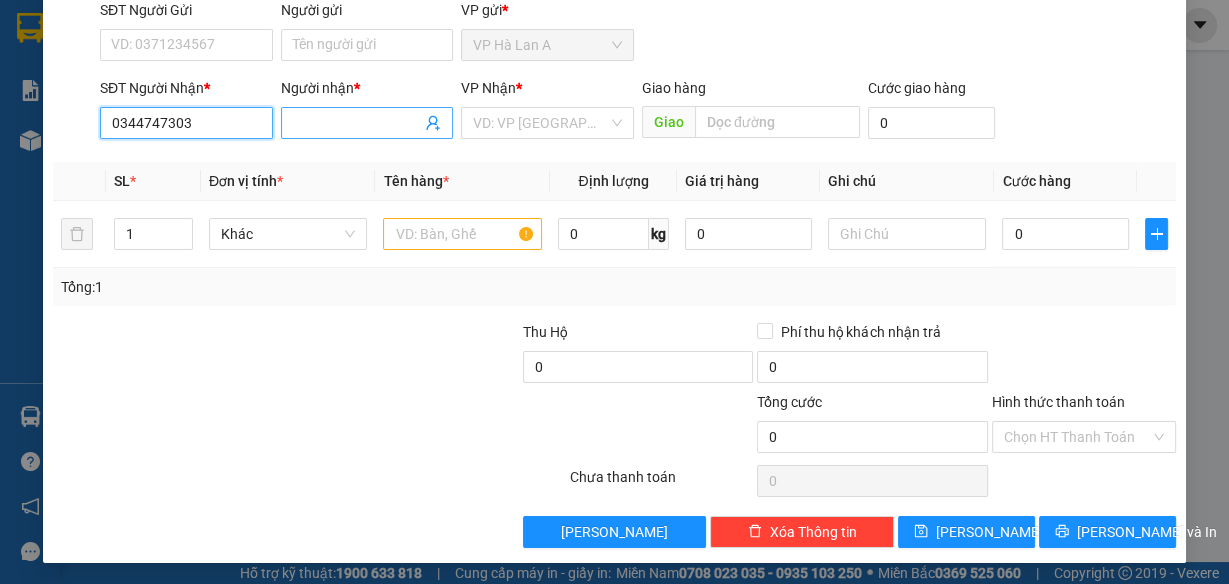 type on "0344747303" 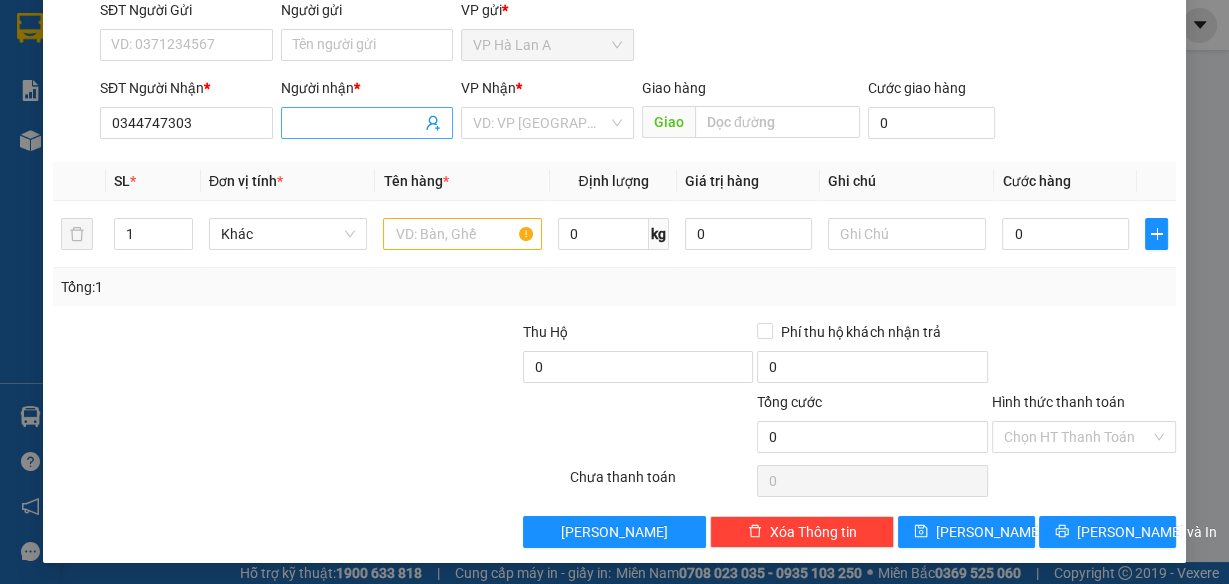 click on "Người nhận  *" at bounding box center [357, 123] 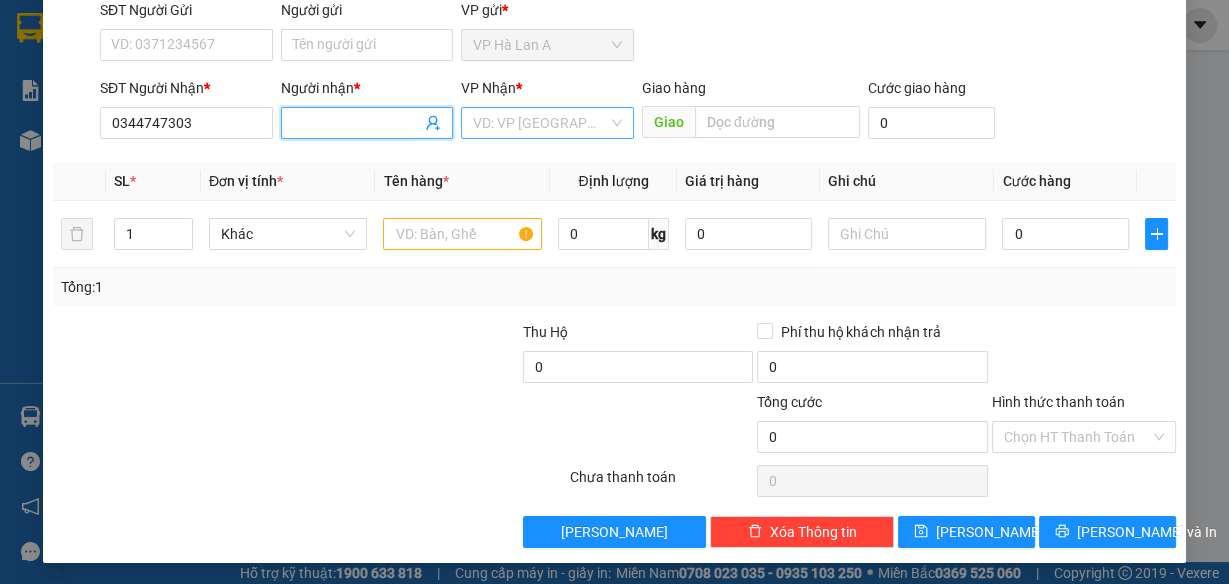 type 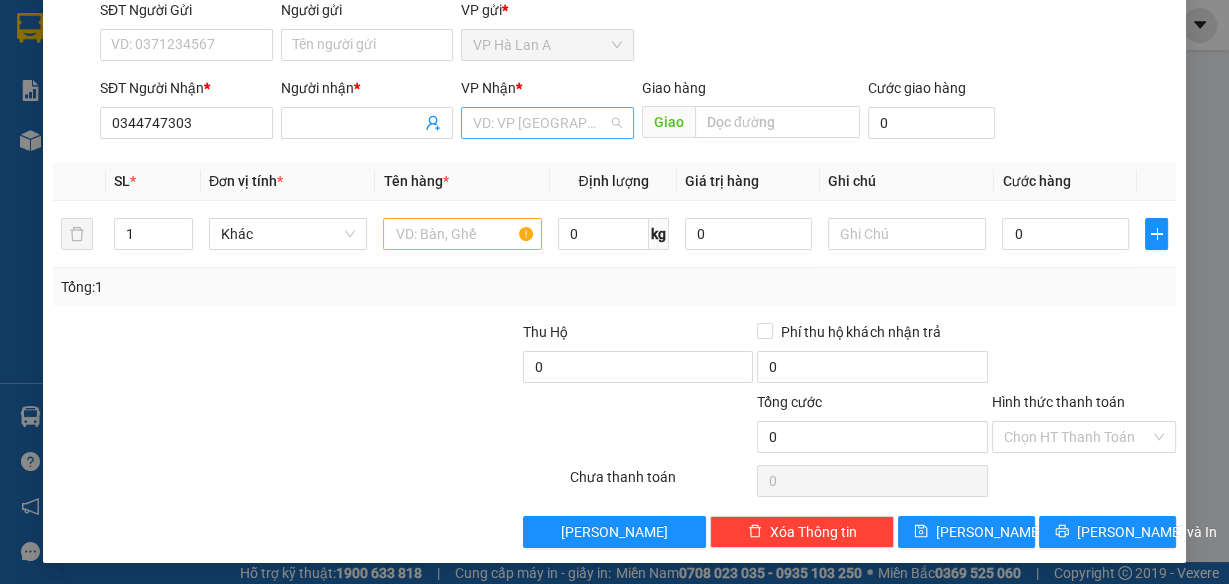 click at bounding box center (540, 123) 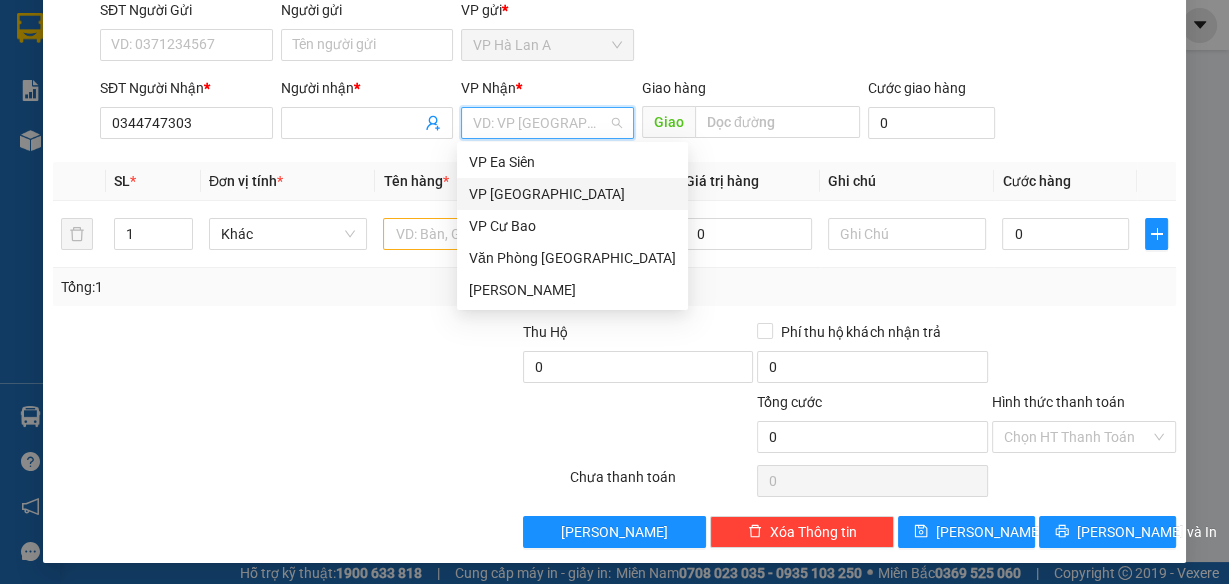 click on "VP [GEOGRAPHIC_DATA]" at bounding box center [572, 194] 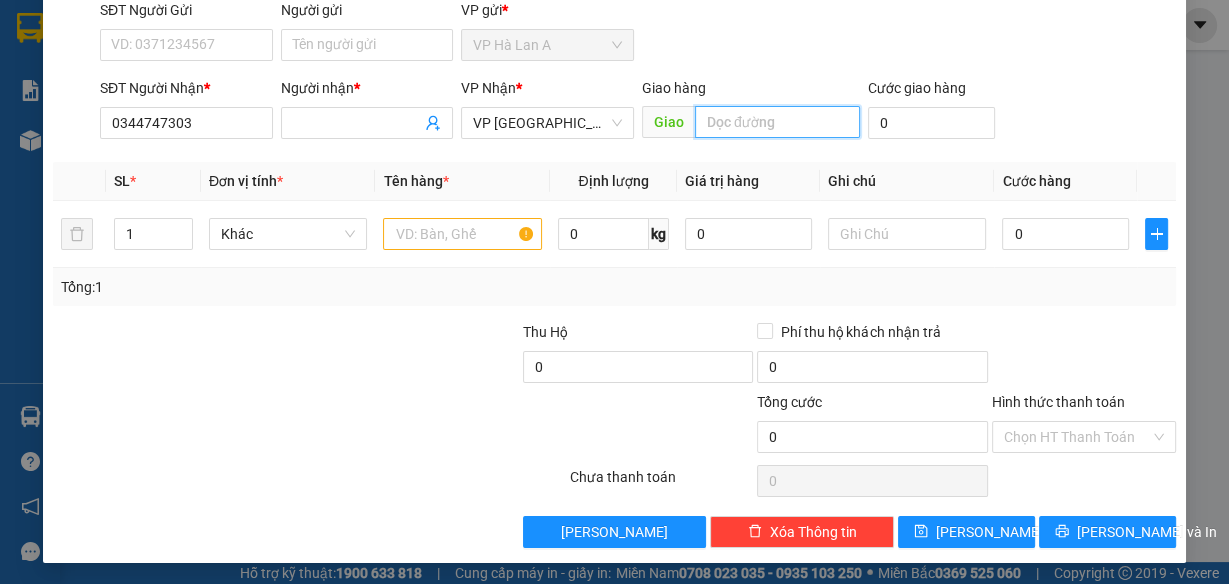 click at bounding box center [777, 122] 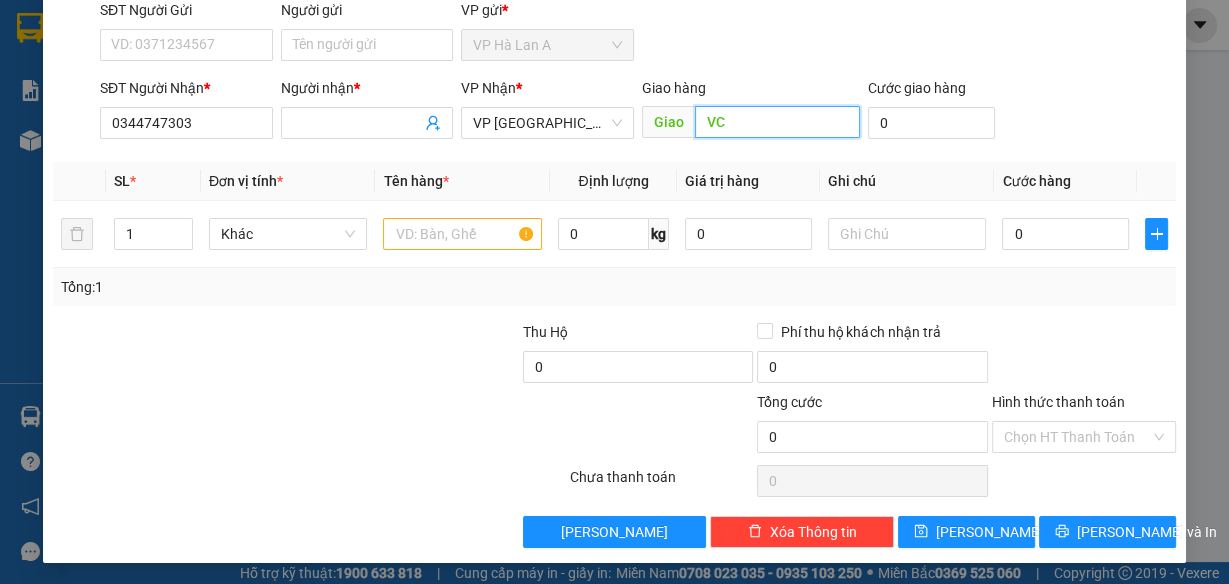 type on "V" 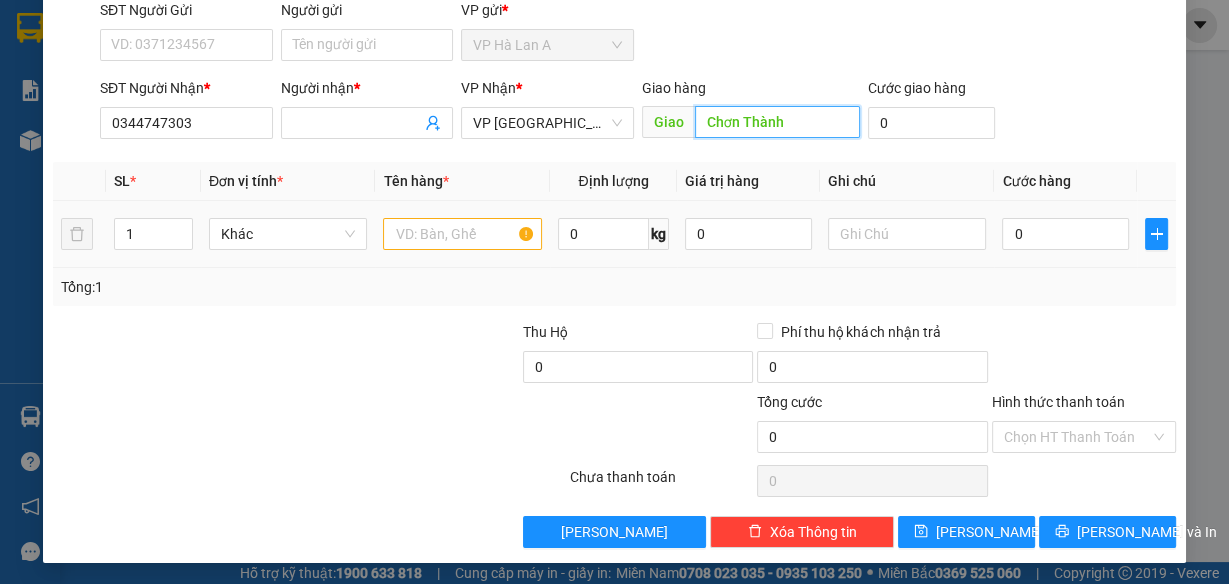 type on "Chơn Thành" 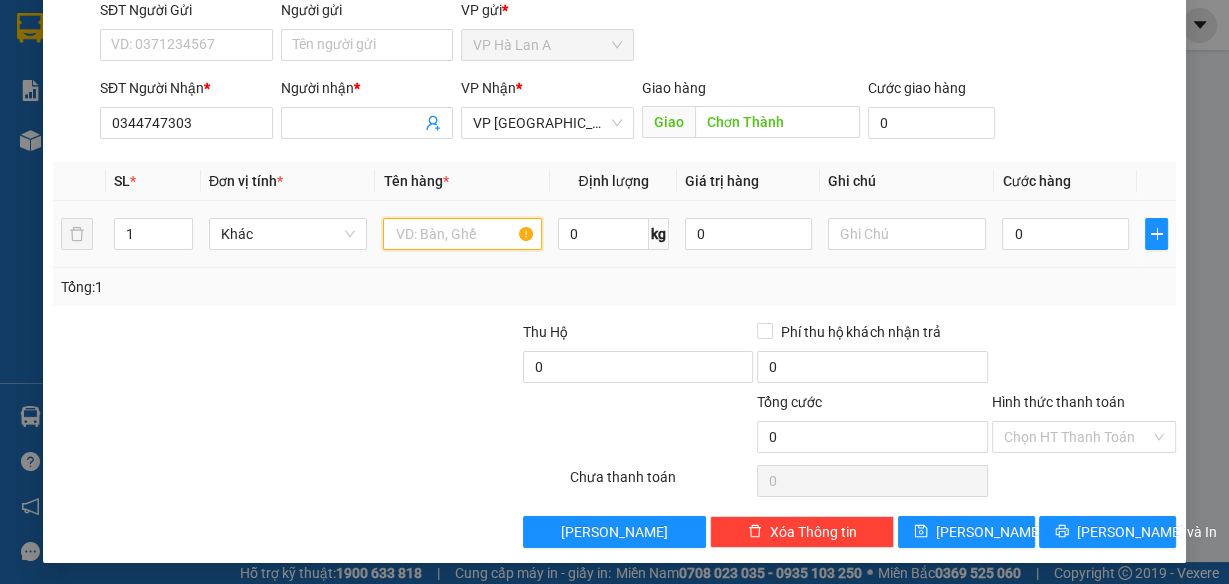 drag, startPoint x: 512, startPoint y: 219, endPoint x: 499, endPoint y: 228, distance: 15.811388 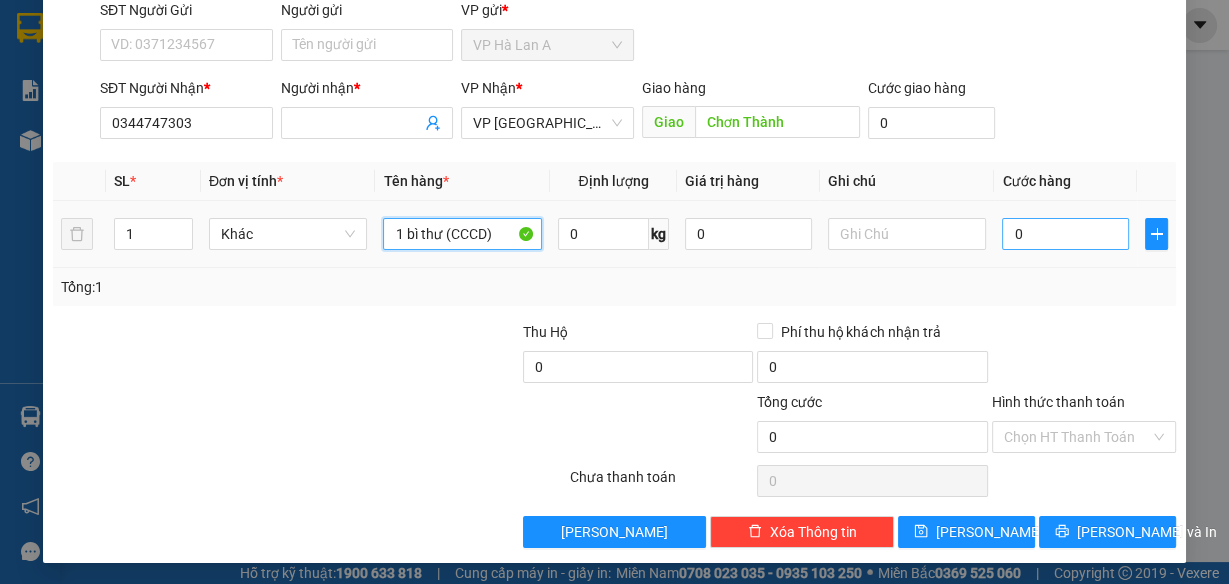 type on "1 bì thư (CCCD)" 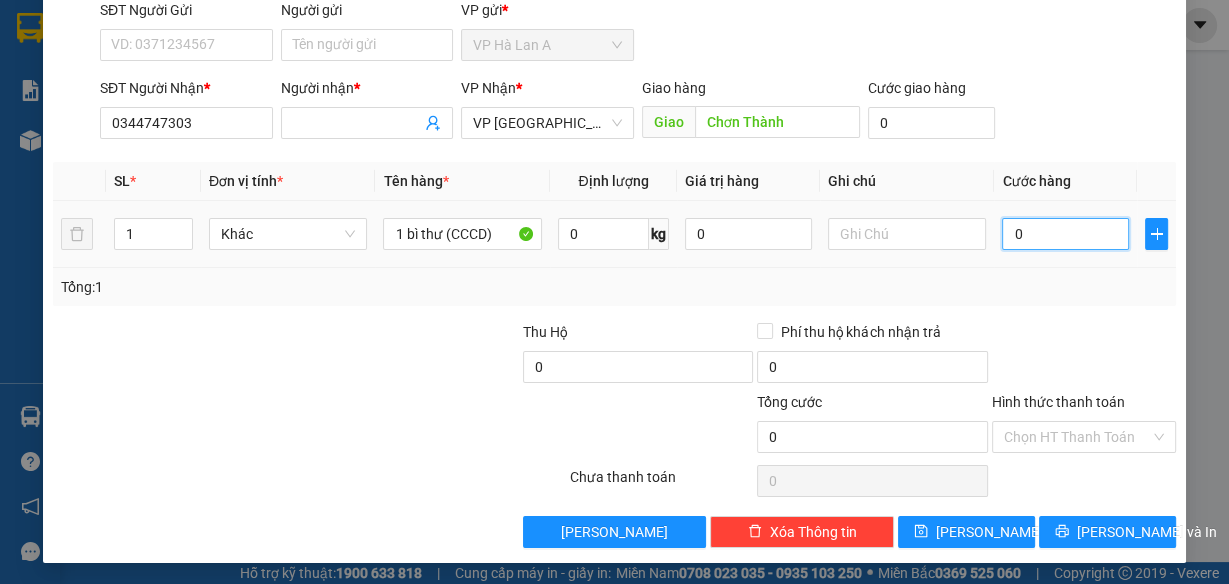 type on "3" 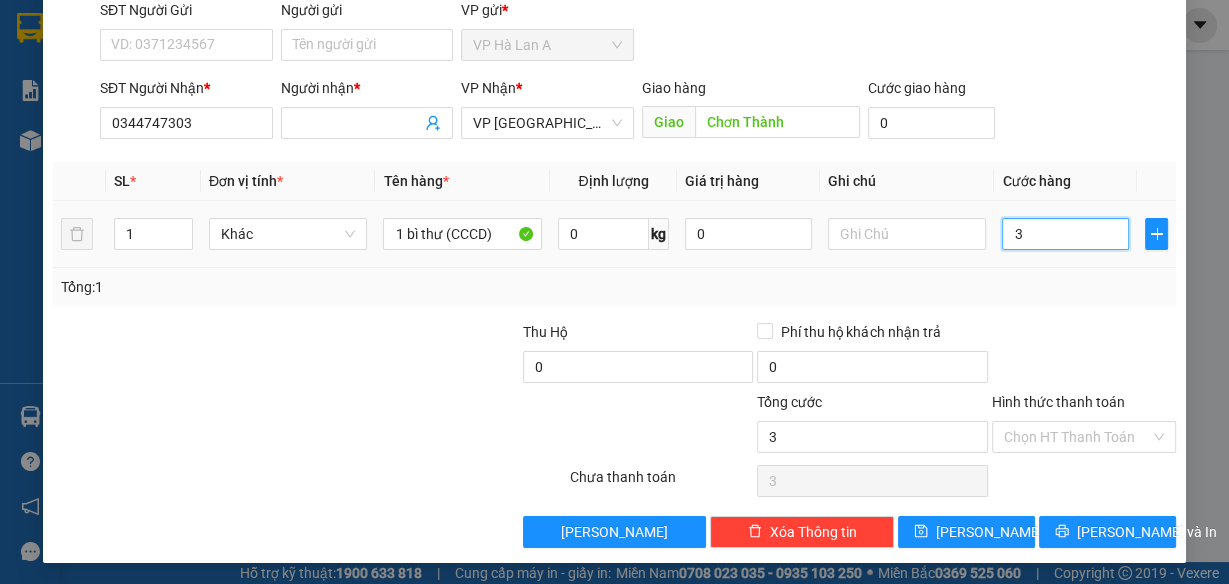 type on "30" 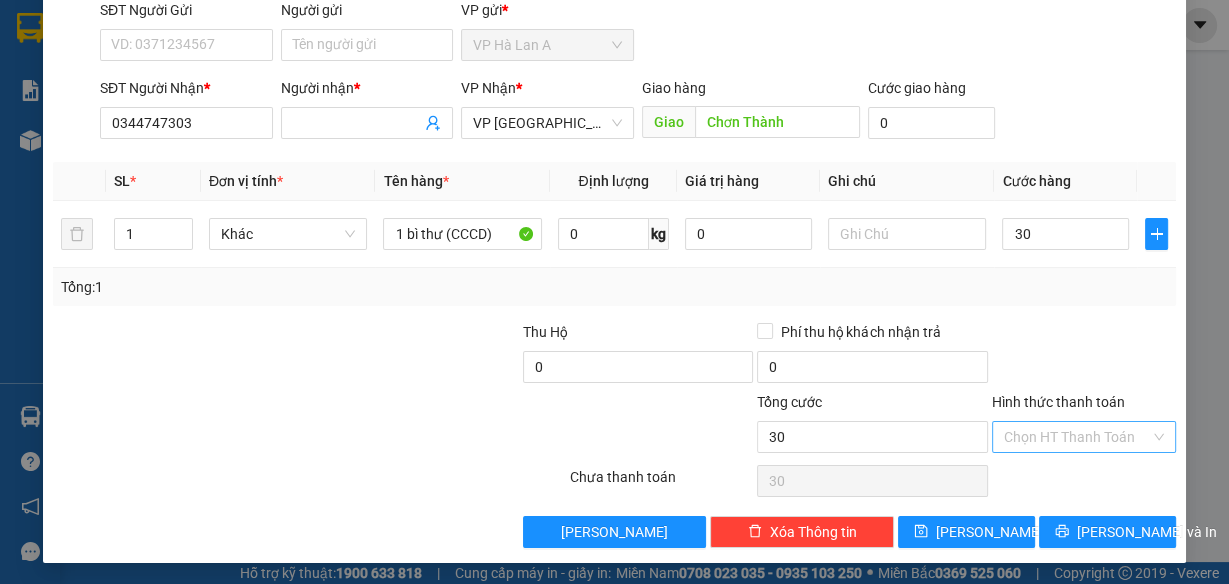 type on "30.000" 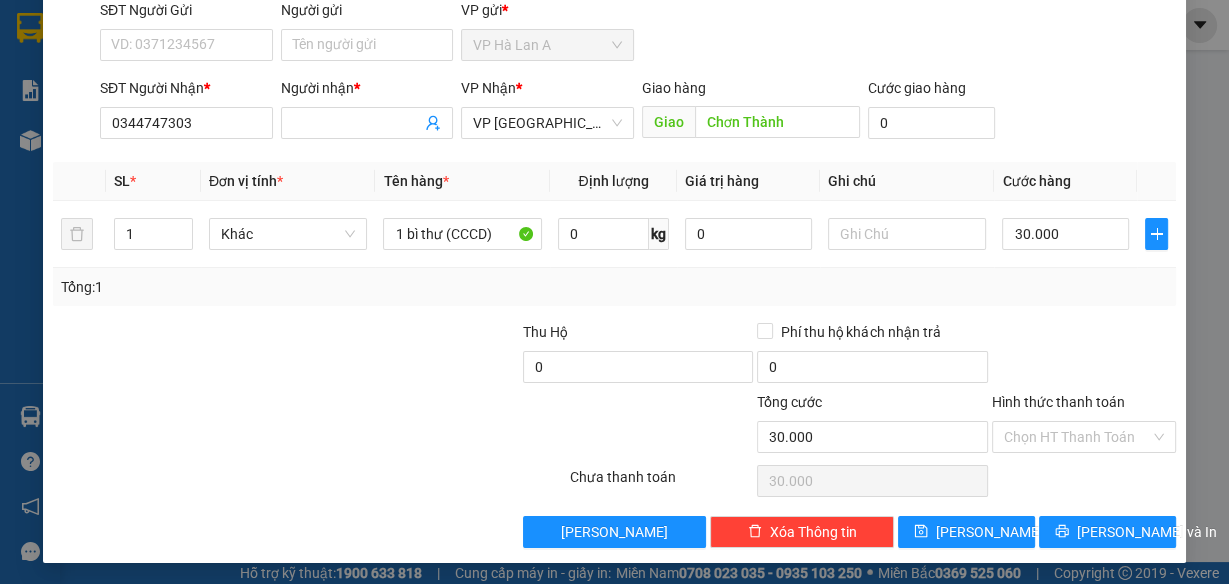 drag, startPoint x: 1032, startPoint y: 441, endPoint x: 1030, endPoint y: 457, distance: 16.124516 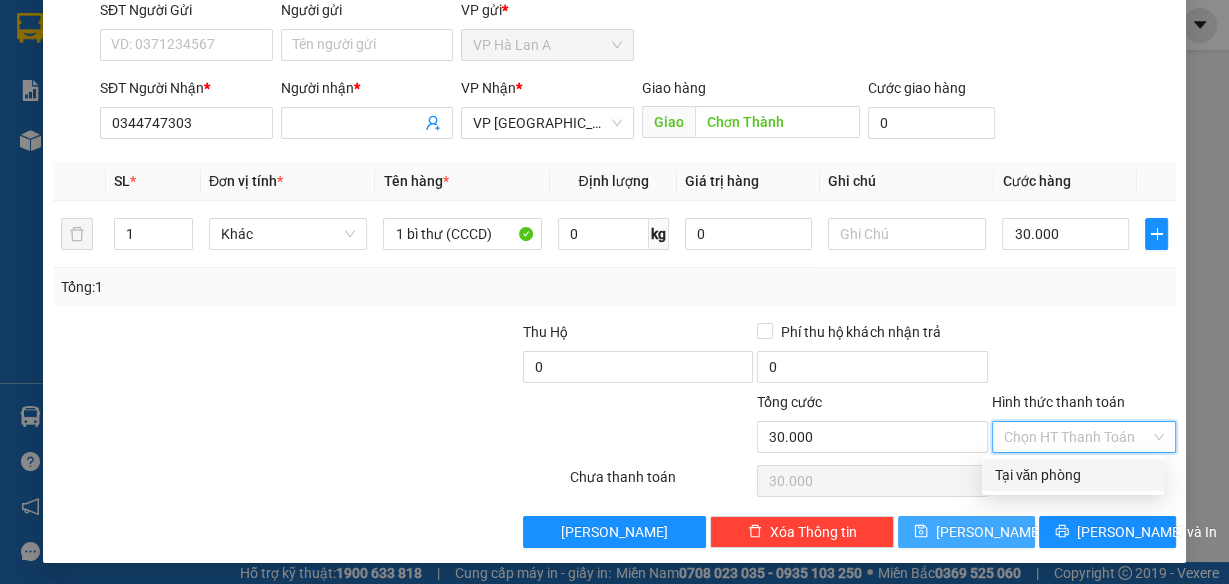 drag, startPoint x: 1029, startPoint y: 478, endPoint x: 970, endPoint y: 525, distance: 75.43209 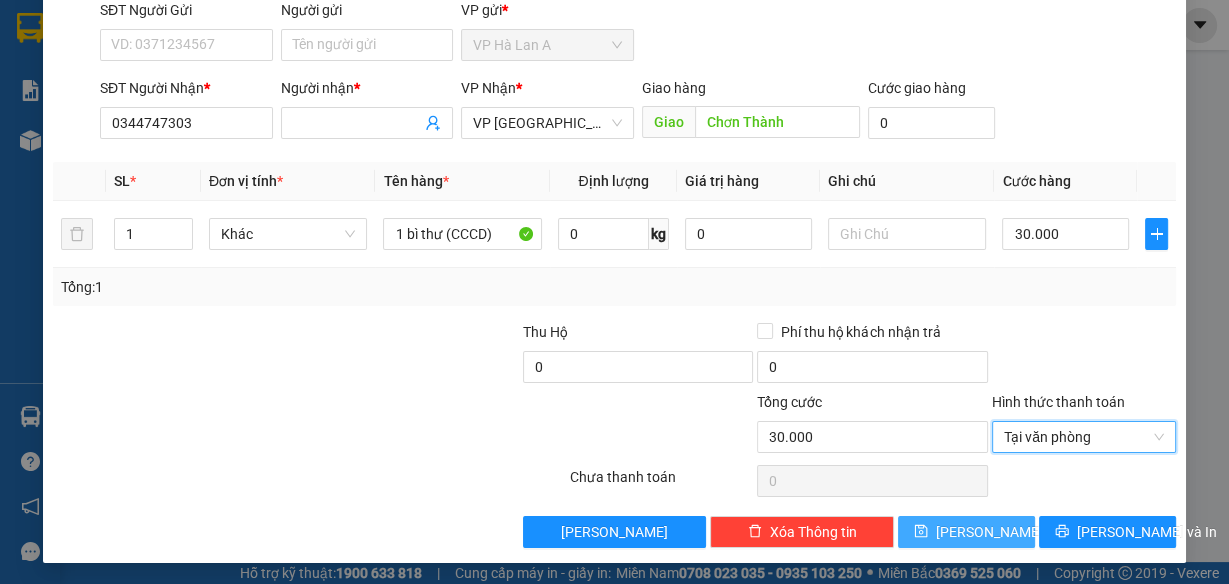 drag, startPoint x: 953, startPoint y: 531, endPoint x: 377, endPoint y: 164, distance: 682.9824 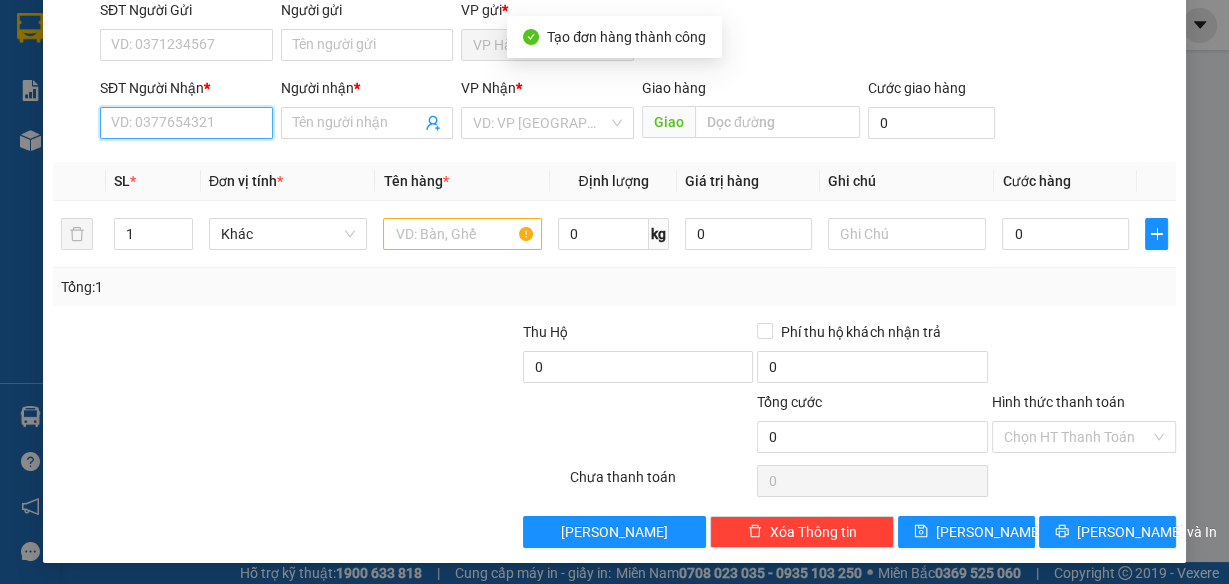 click on "SĐT Người Nhận  *" at bounding box center [186, 123] 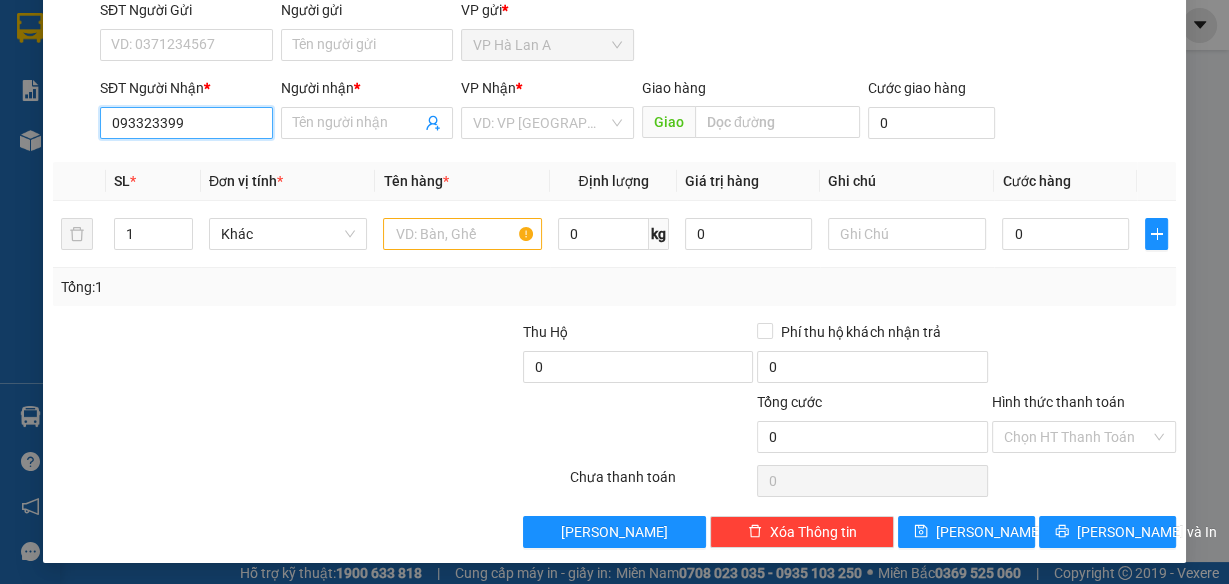 type on "0933233992" 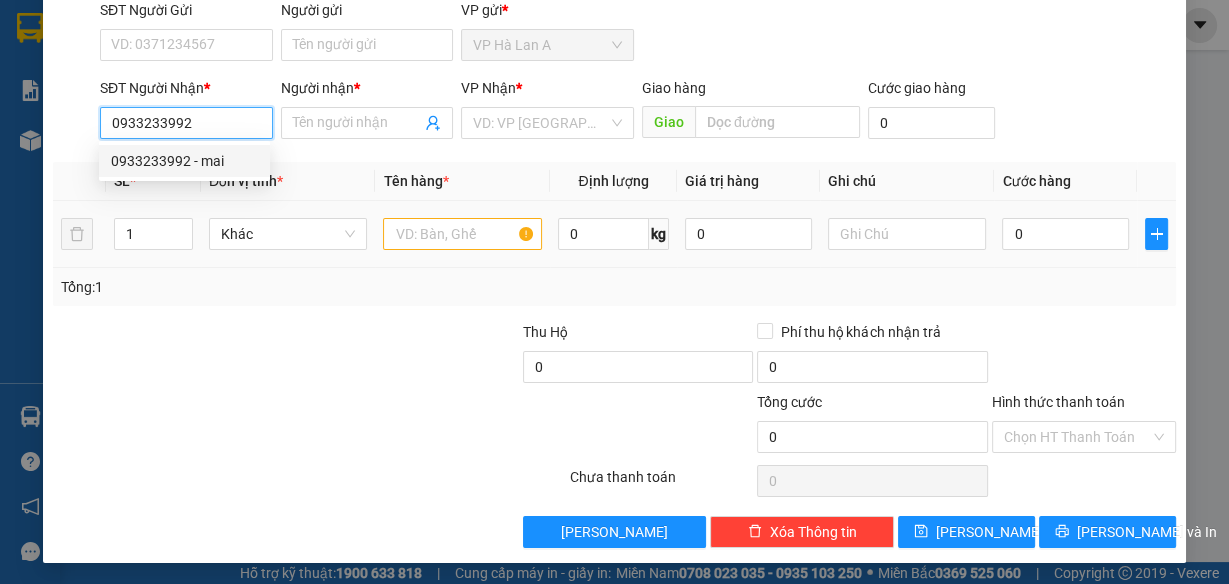 drag, startPoint x: 208, startPoint y: 164, endPoint x: 364, endPoint y: 212, distance: 163.21765 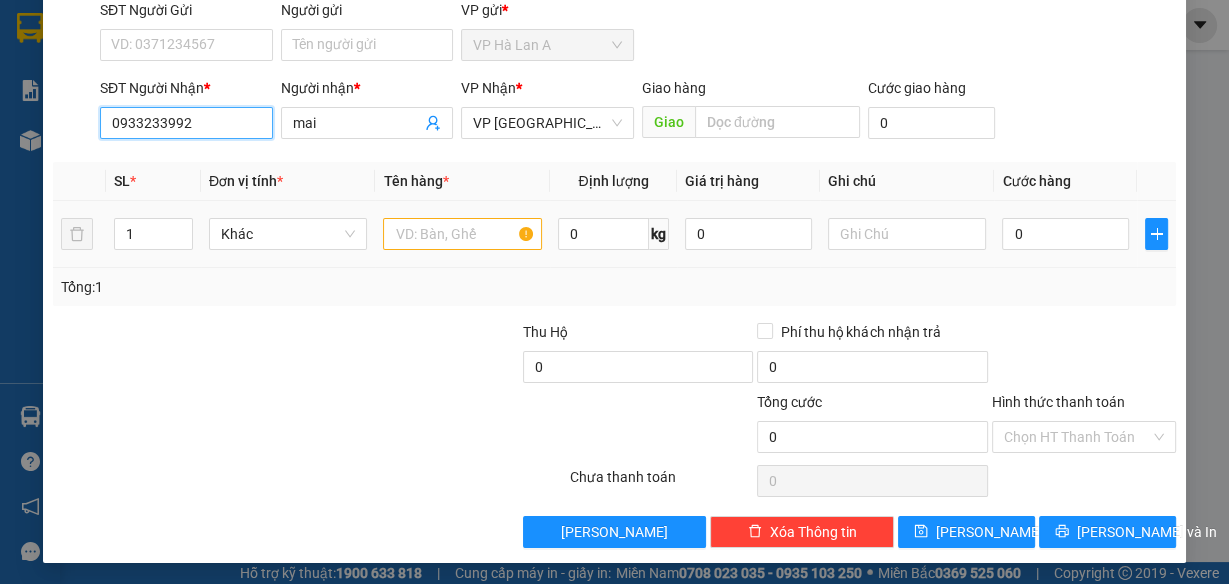 type on "0933233992" 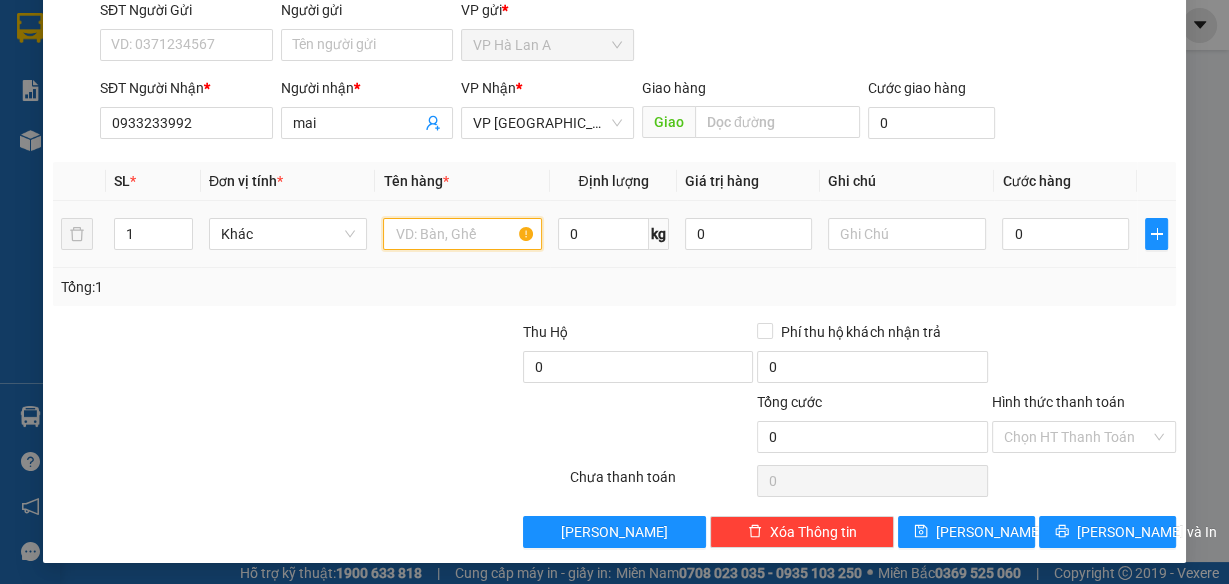 click at bounding box center (462, 234) 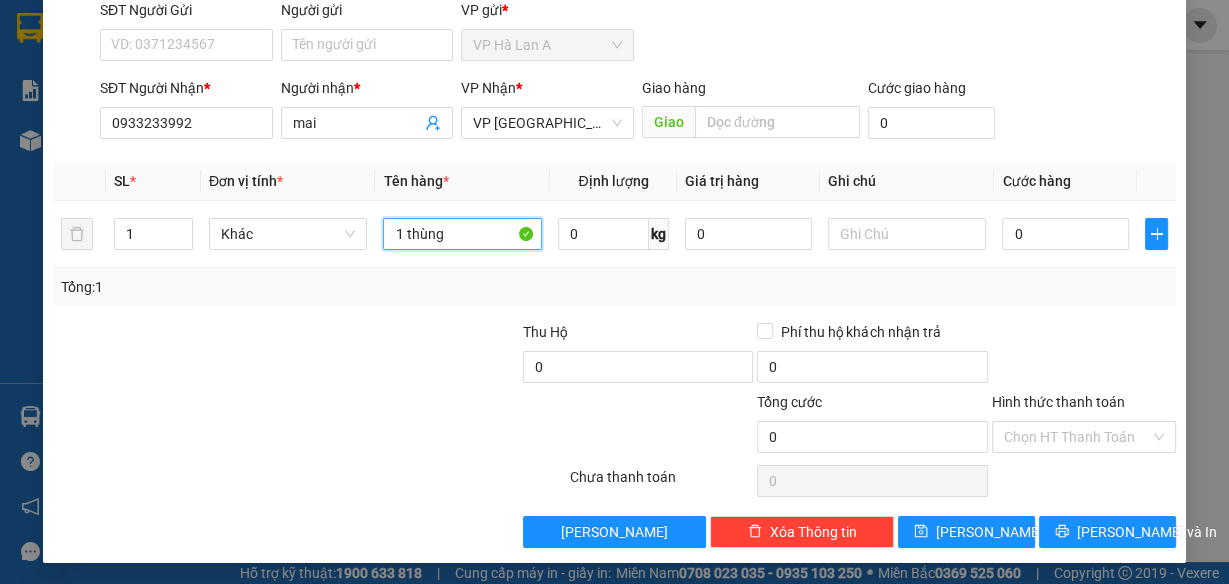 type on "1 thùng" 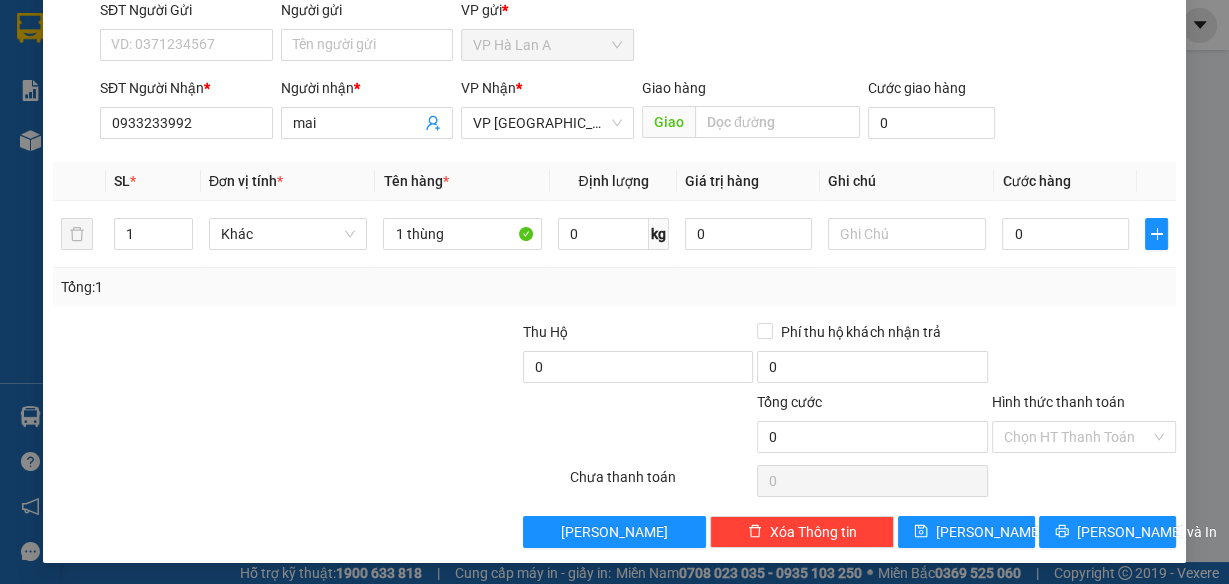 click on "TẠO ĐƠN HÀNG Yêu cầu xuất [PERSON_NAME] điện tử Transit Pickup Surcharge Ids Transit Deliver Surcharge Ids Transit Deliver Surcharge Transit Deliver Surcharge Gói vận chuyển  * [PERSON_NAME] Gán [PERSON_NAME] SĐT Người Gửi VD: 0371234567 Người gửi Tên người gửi VP gửi  * VP Hà Lan A SĐT Người [PERSON_NAME]  * 0933233992 Người [PERSON_NAME]  * mai [PERSON_NAME]  * VP [PERSON_NAME] hàng [PERSON_NAME] [PERSON_NAME] hàng 0 SL  * Đơn vị tính  * Tên hàng  * Định [PERSON_NAME] trị hàng Ghi [PERSON_NAME] hàng                   1 Khác 1 thùng 0 kg 0 0 Tổng:  1 Thu Hộ 0 Phí thu hộ [PERSON_NAME] trả 0 [PERSON_NAME] 0 [PERSON_NAME] [PERSON_NAME] HT [PERSON_NAME] Số [PERSON_NAME] thu trước 0 Chưa [PERSON_NAME] 0 [PERSON_NAME] [PERSON_NAME] nháp Xóa Thông tin [PERSON_NAME] và In 1 thùng [PERSON_NAME] [PERSON_NAME]" at bounding box center [614, 292] 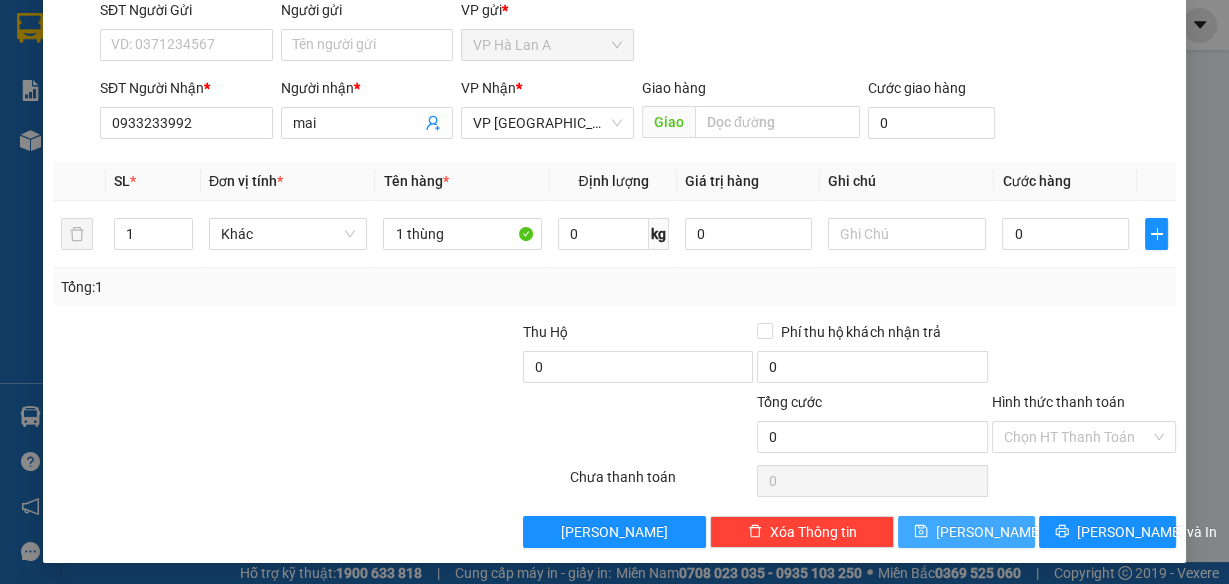click on "[PERSON_NAME]" at bounding box center (966, 532) 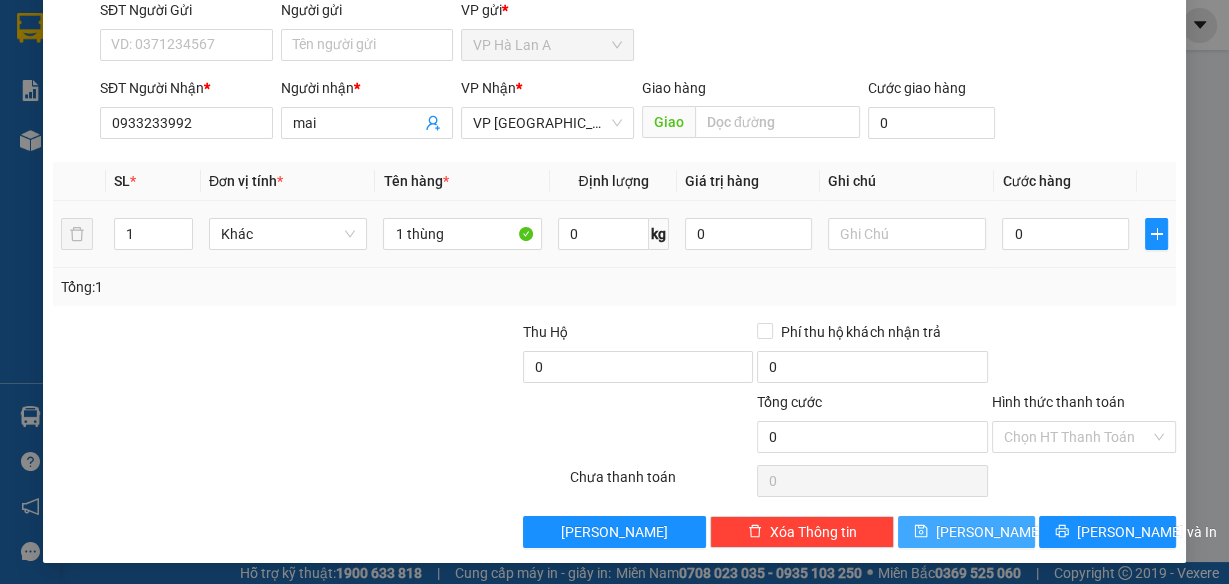 type 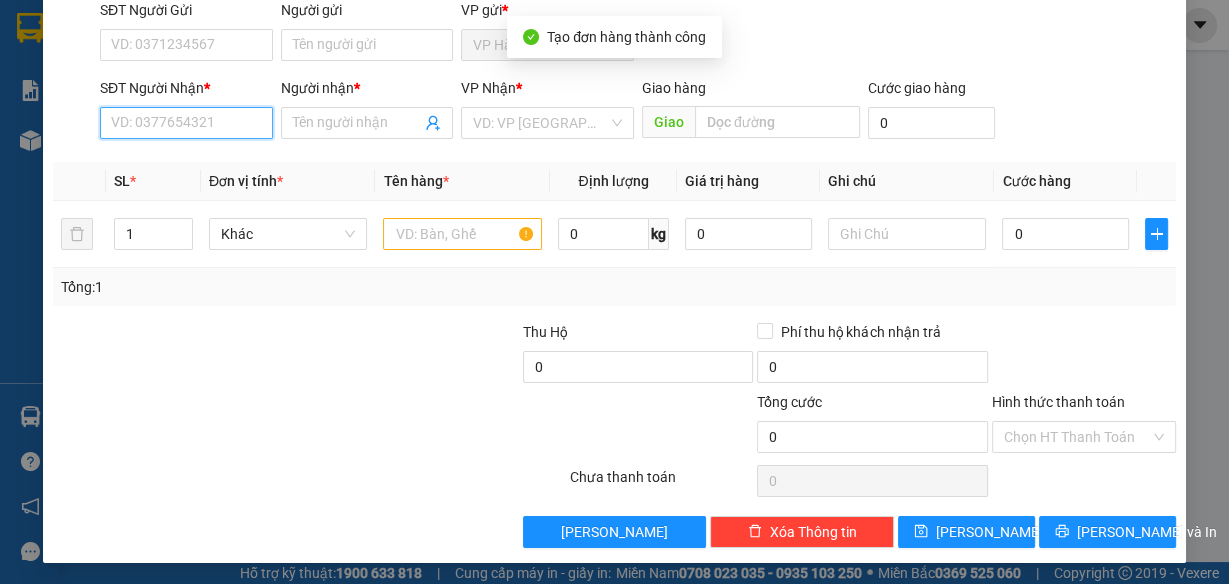 click on "SĐT Người Nhận  *" at bounding box center [186, 123] 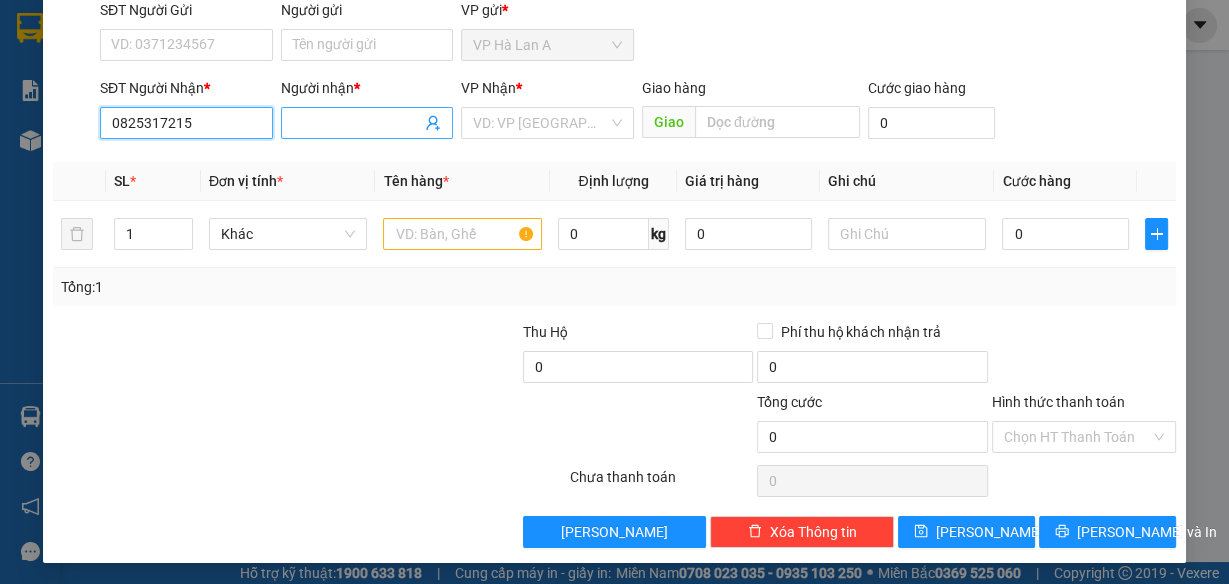 type on "0825317215" 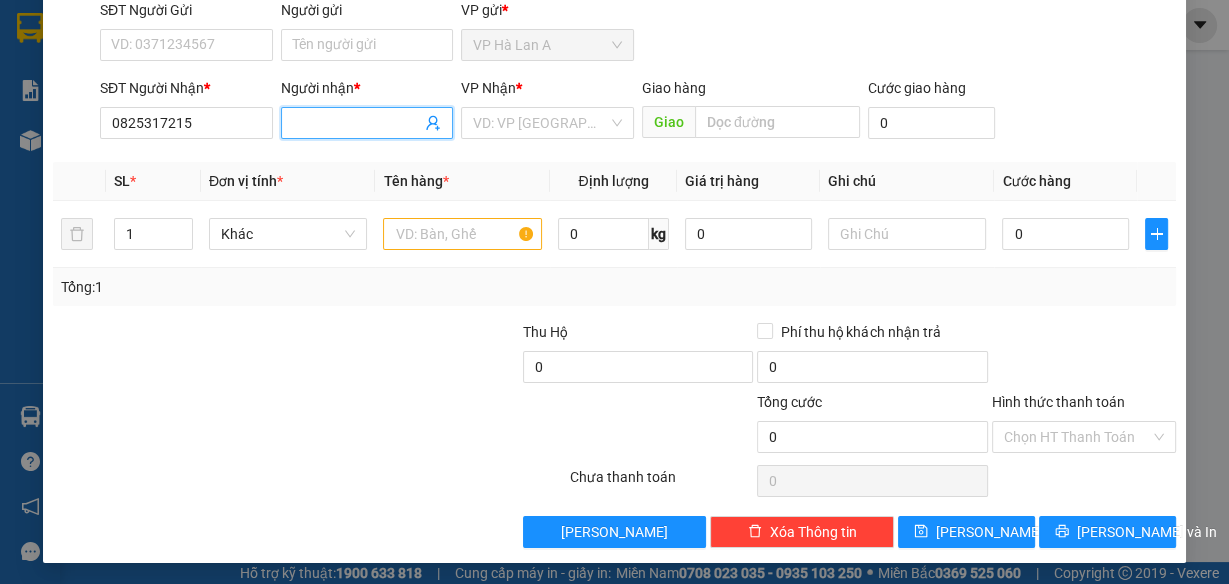 click on "Người nhận  *" at bounding box center [357, 123] 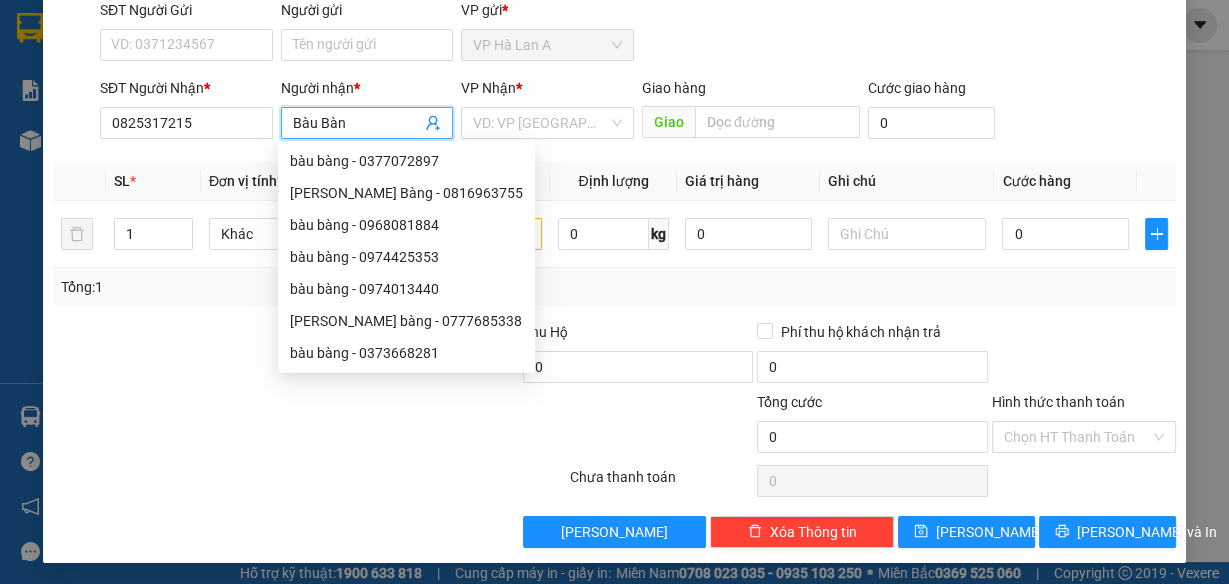 type on "Bàu Bàng" 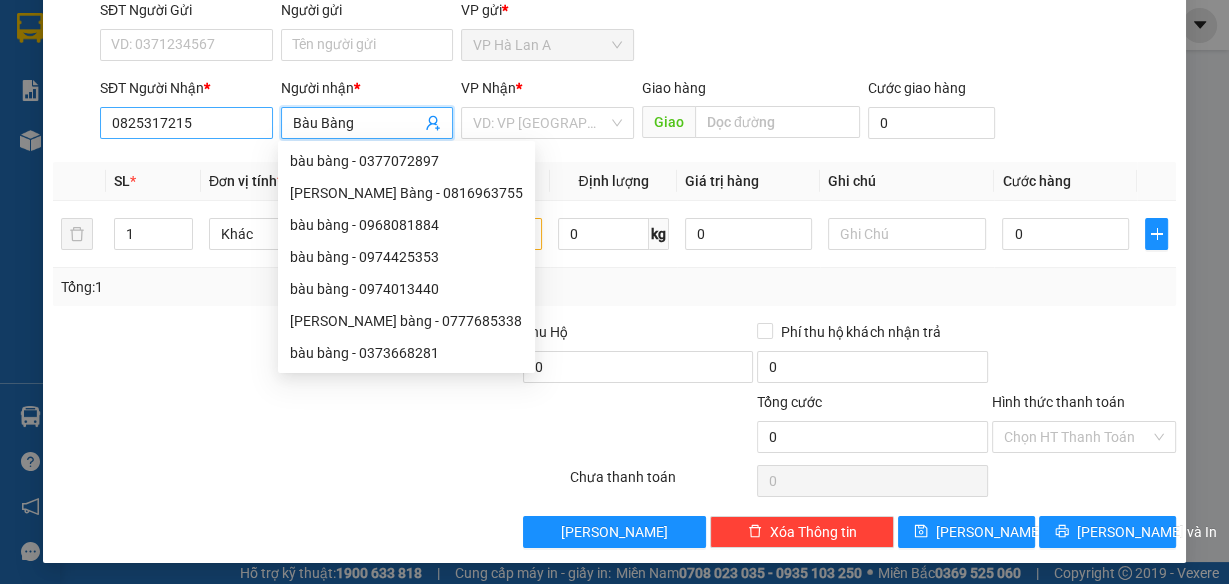 drag, startPoint x: 373, startPoint y: 120, endPoint x: 243, endPoint y: 111, distance: 130.31117 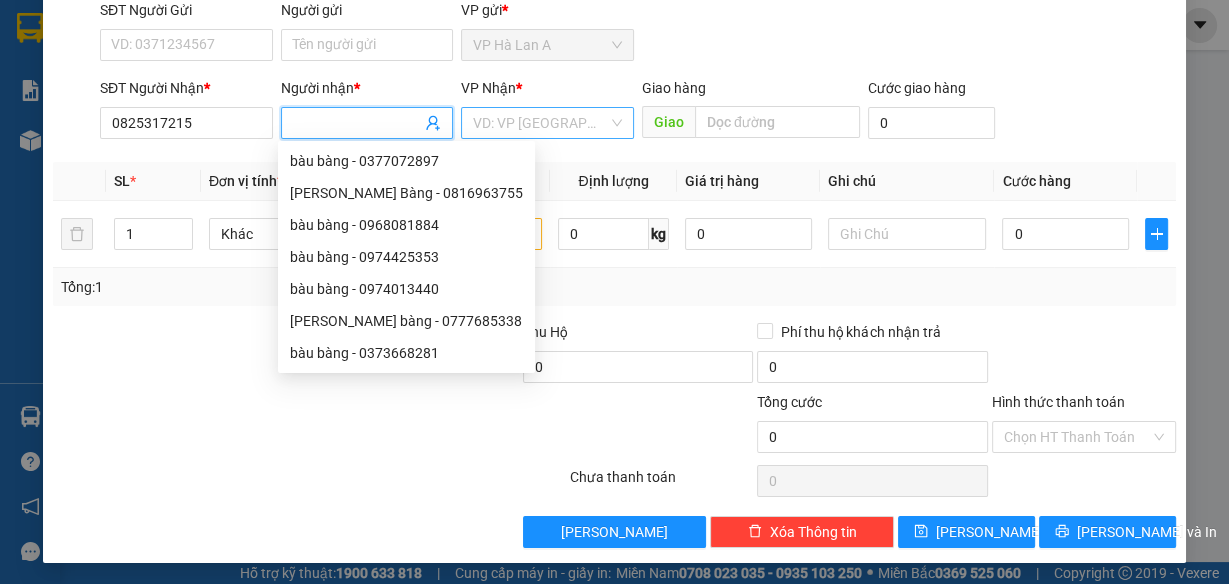 type 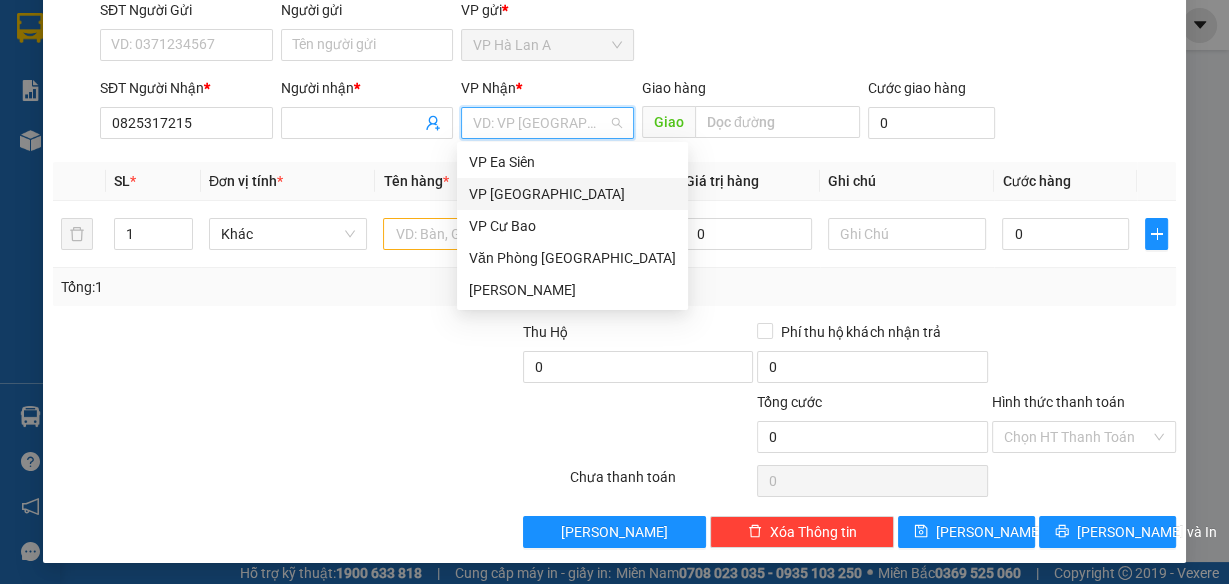 drag, startPoint x: 535, startPoint y: 202, endPoint x: 611, endPoint y: 171, distance: 82.07923 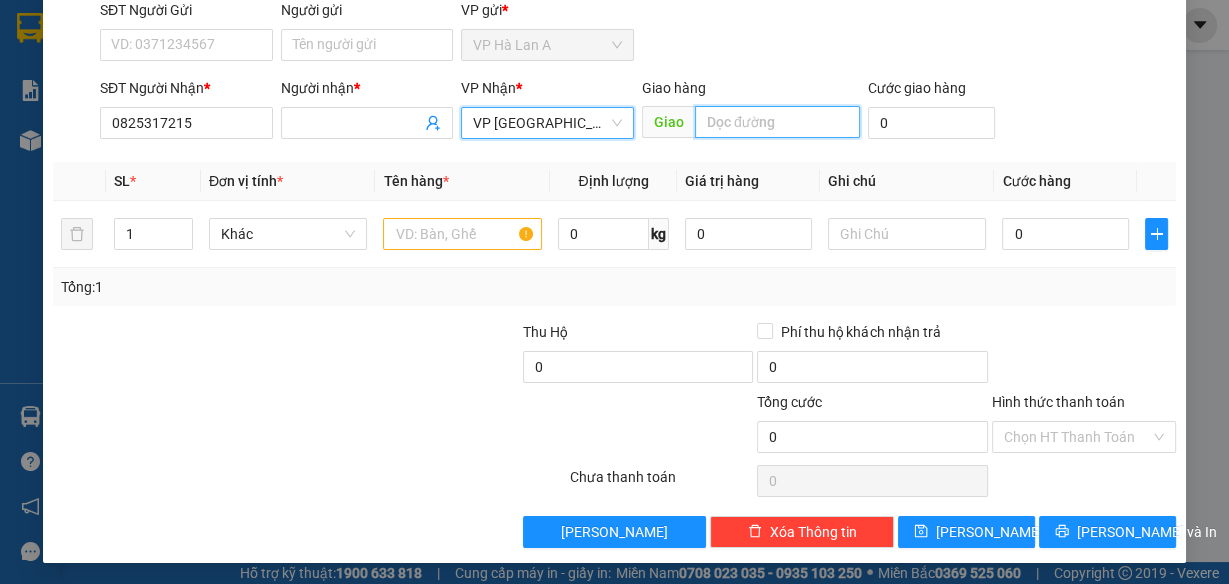 click at bounding box center (777, 122) 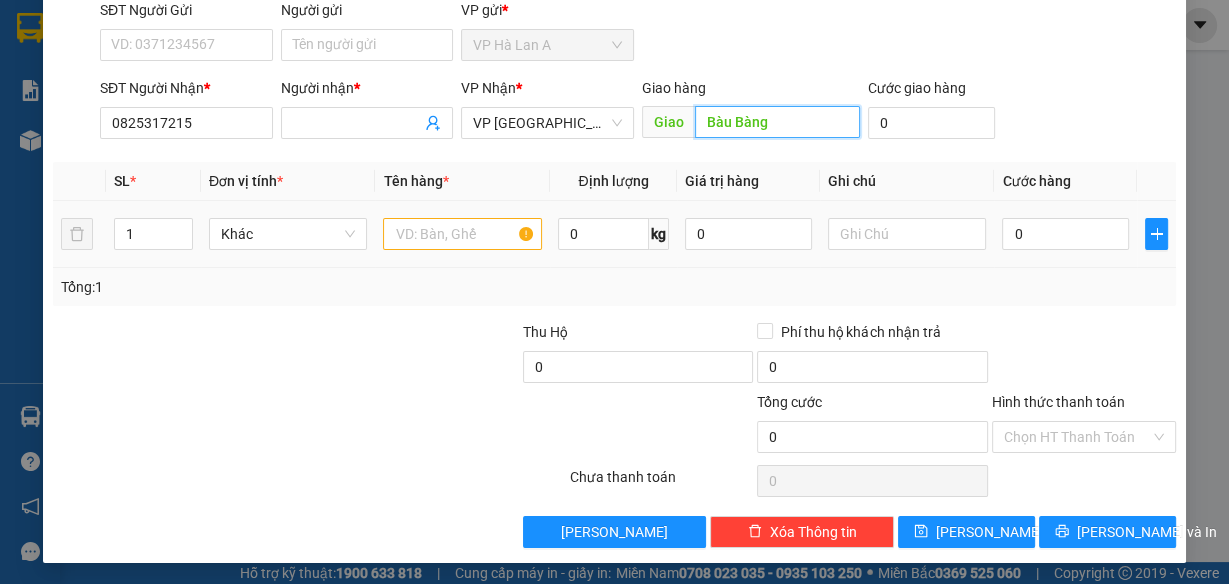 type on "Bàu Bàng" 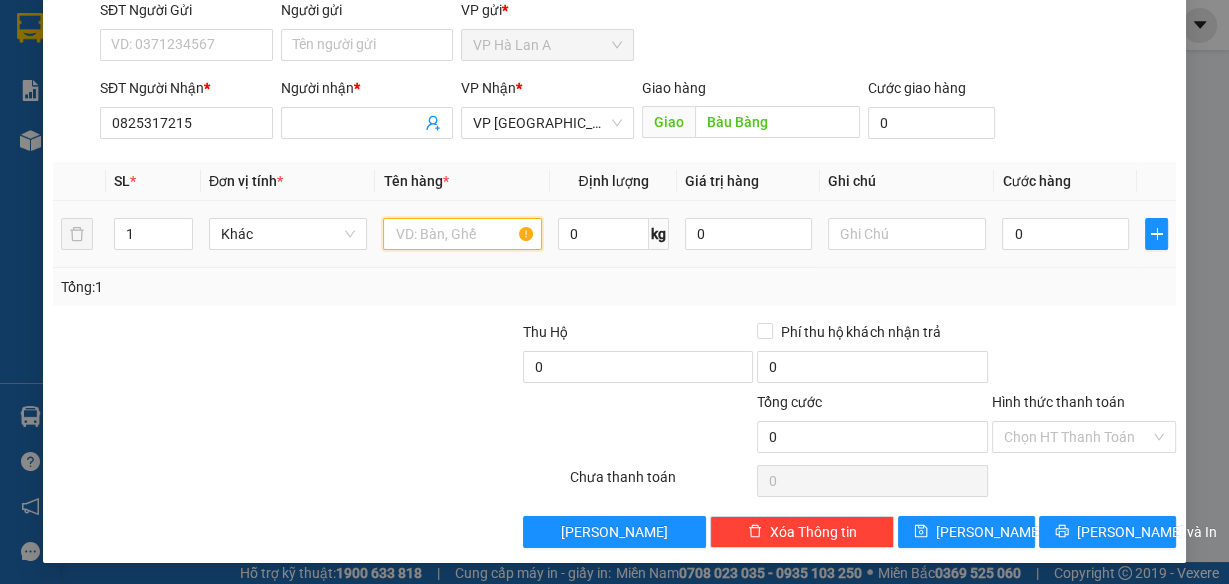 click at bounding box center [462, 234] 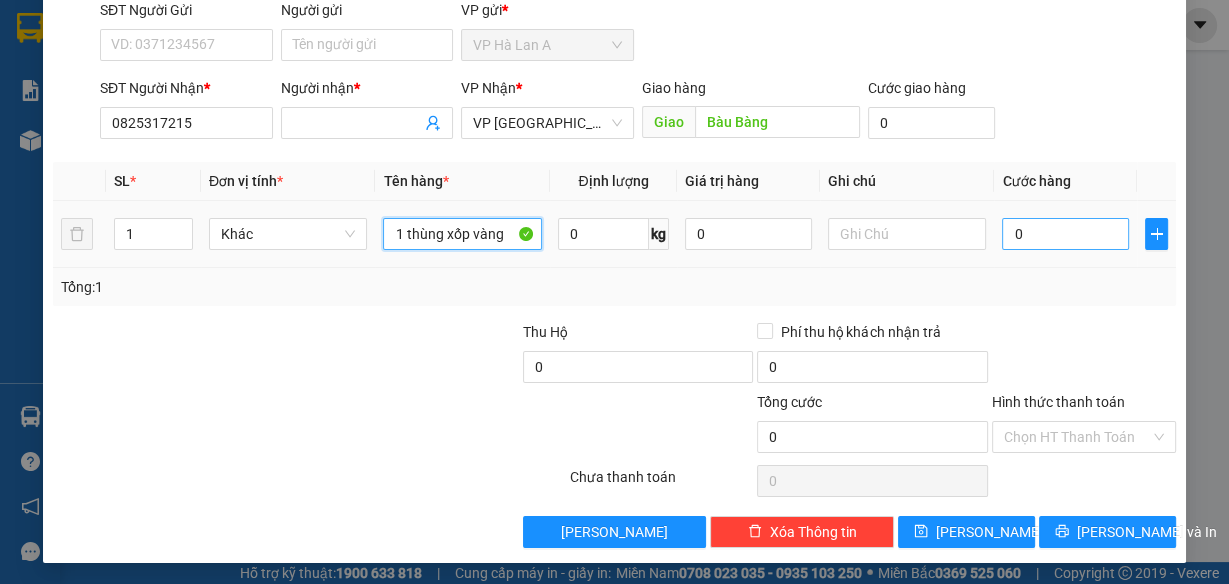 type on "1 thùng xốp vàng" 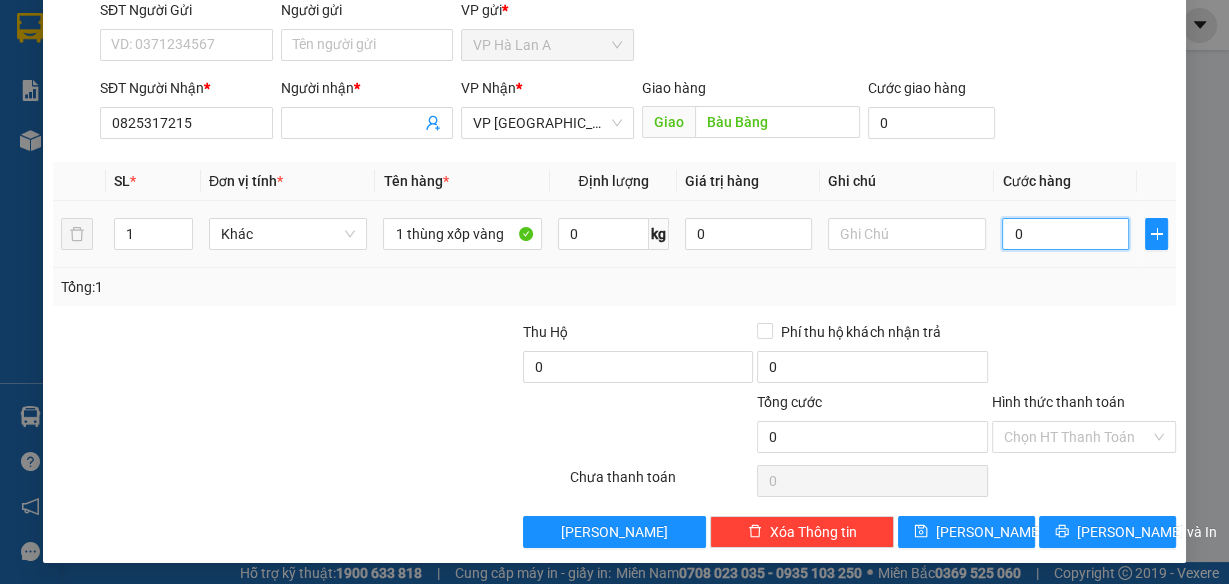 click on "0" at bounding box center [1065, 234] 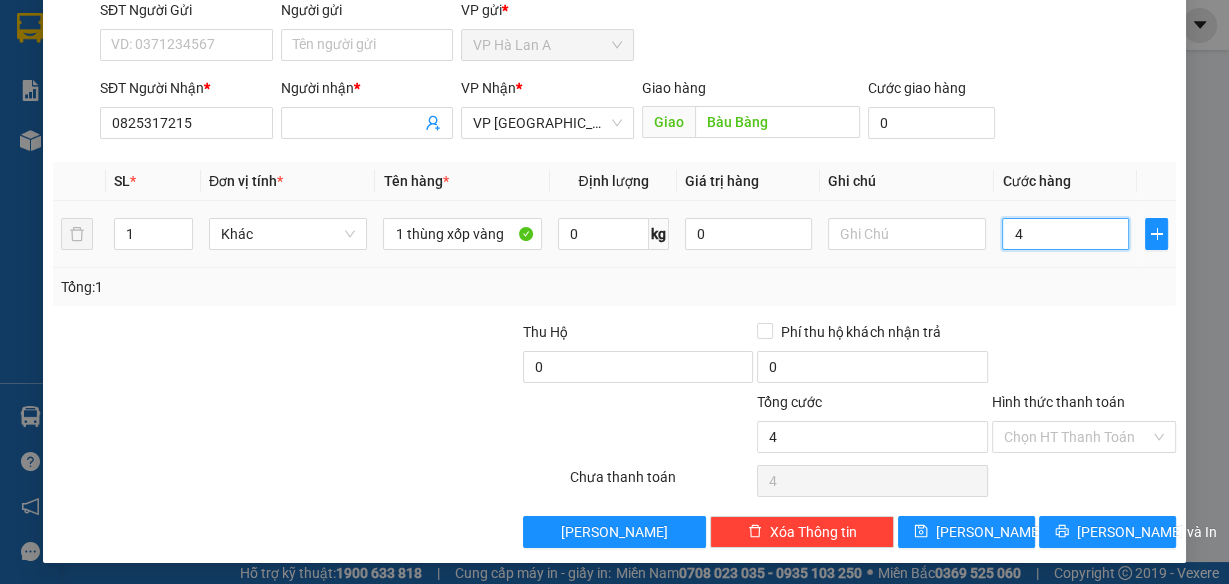 type on "40" 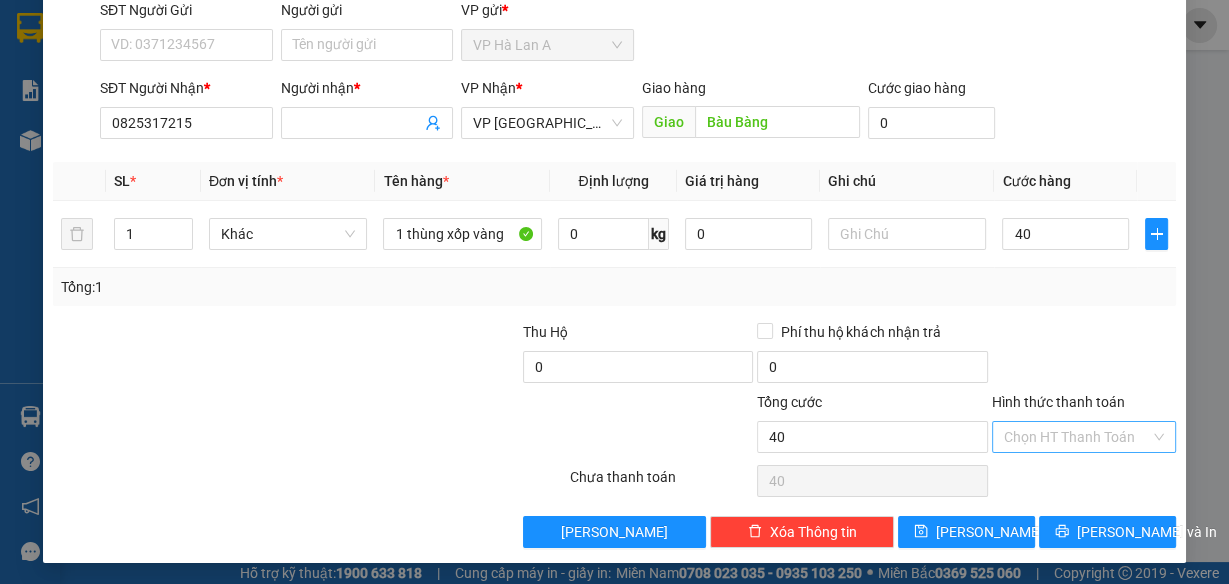 type on "40.000" 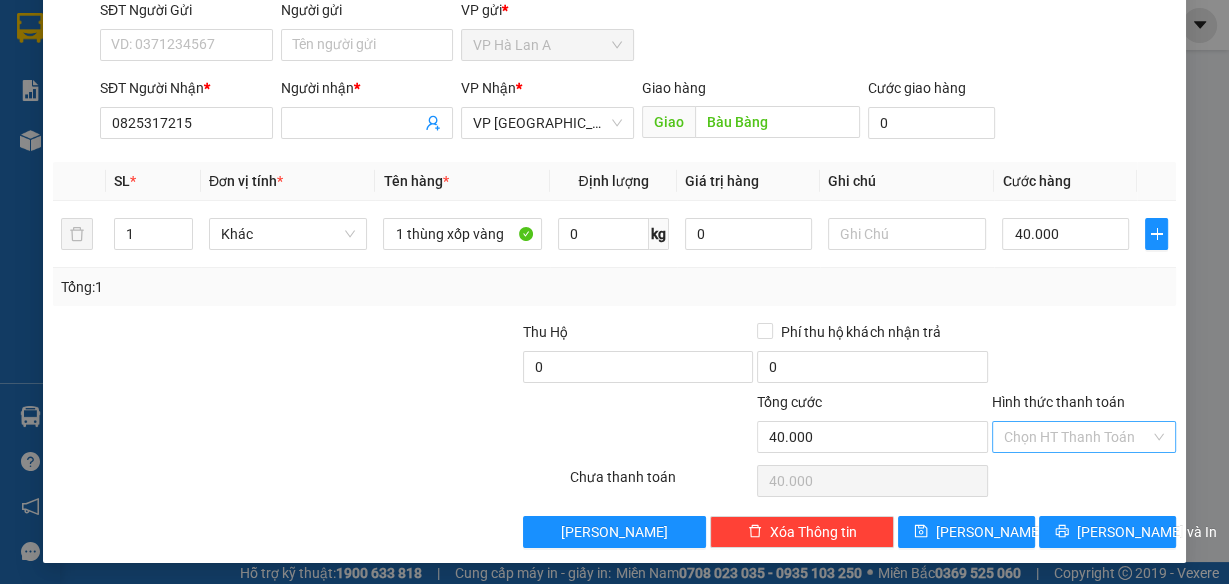 click on "Hình thức thanh toán" at bounding box center (1077, 437) 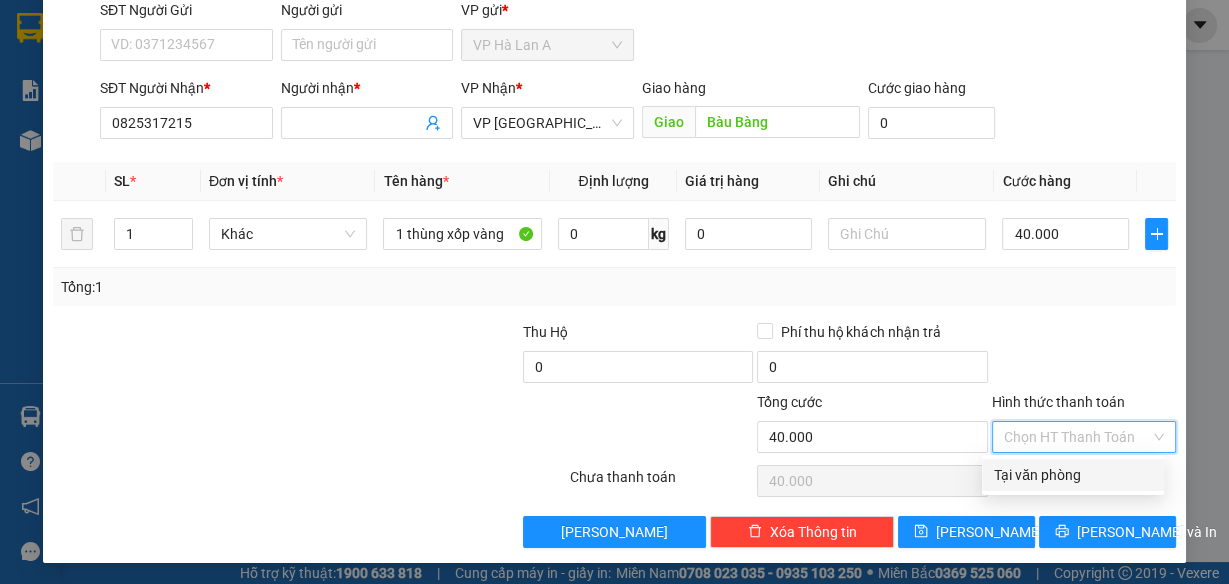 click on "Hình thức thanh toán" at bounding box center [1077, 437] 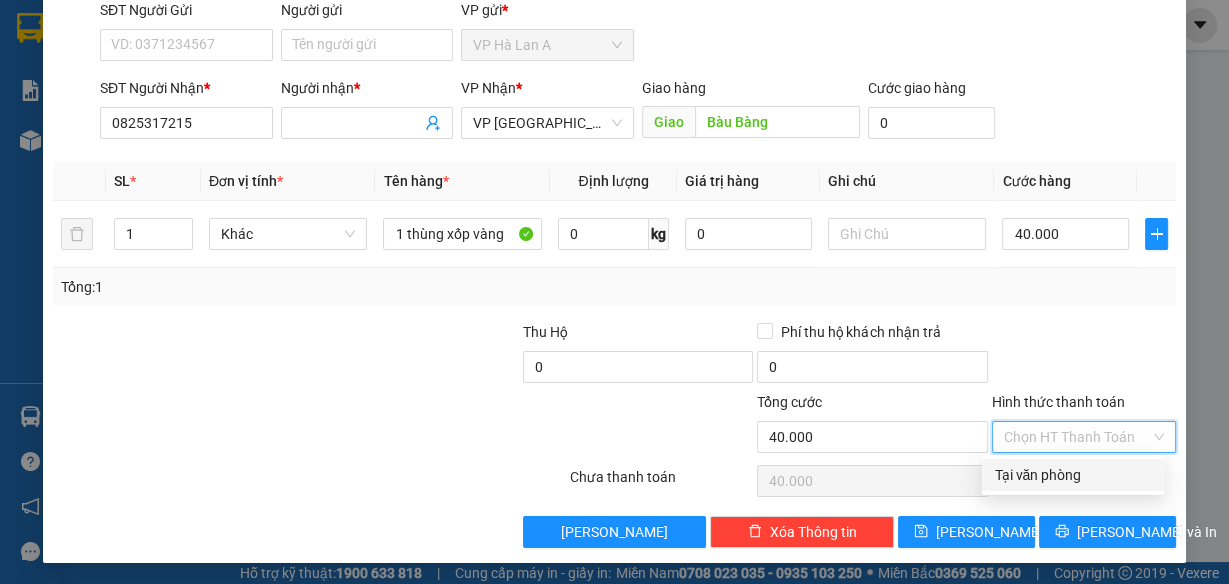 click on "Tại văn phòng" at bounding box center [1073, 475] 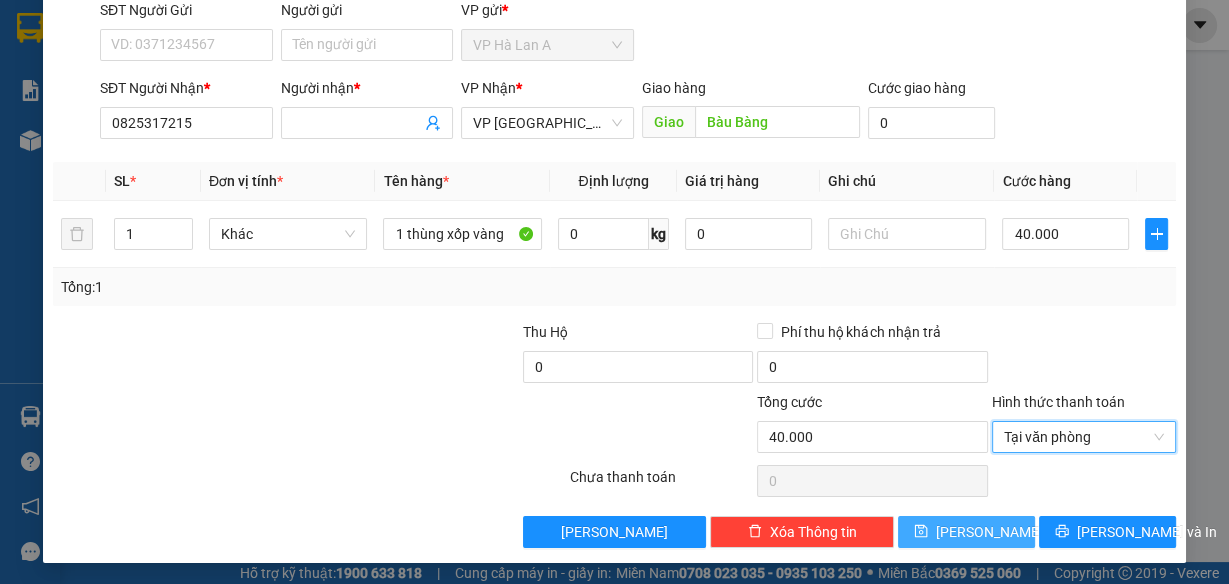 click on "[PERSON_NAME]" at bounding box center [966, 532] 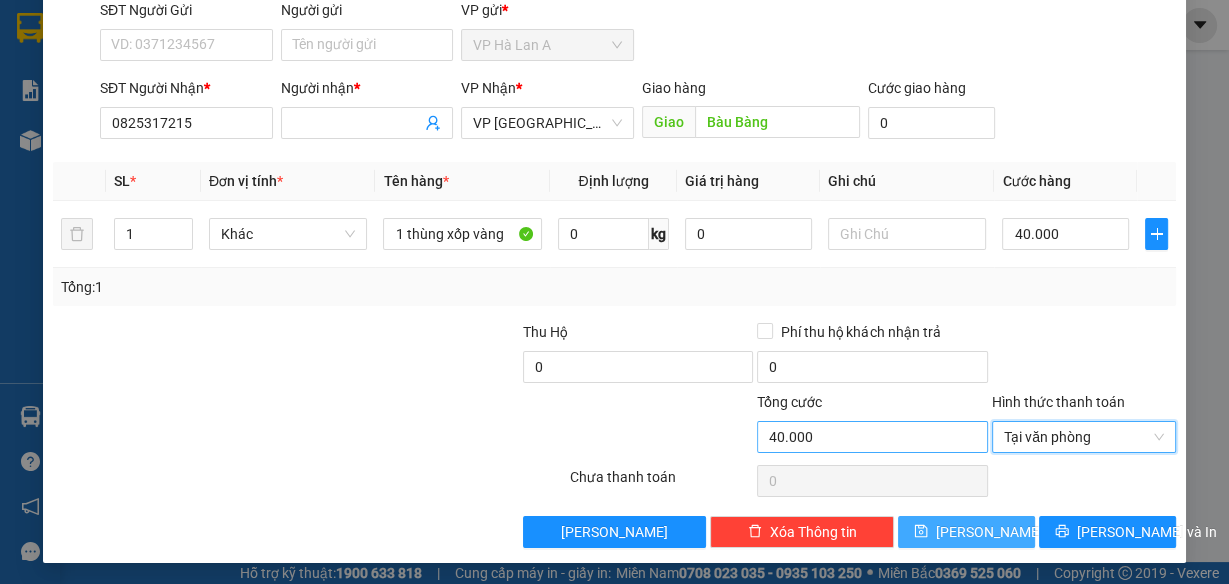 type 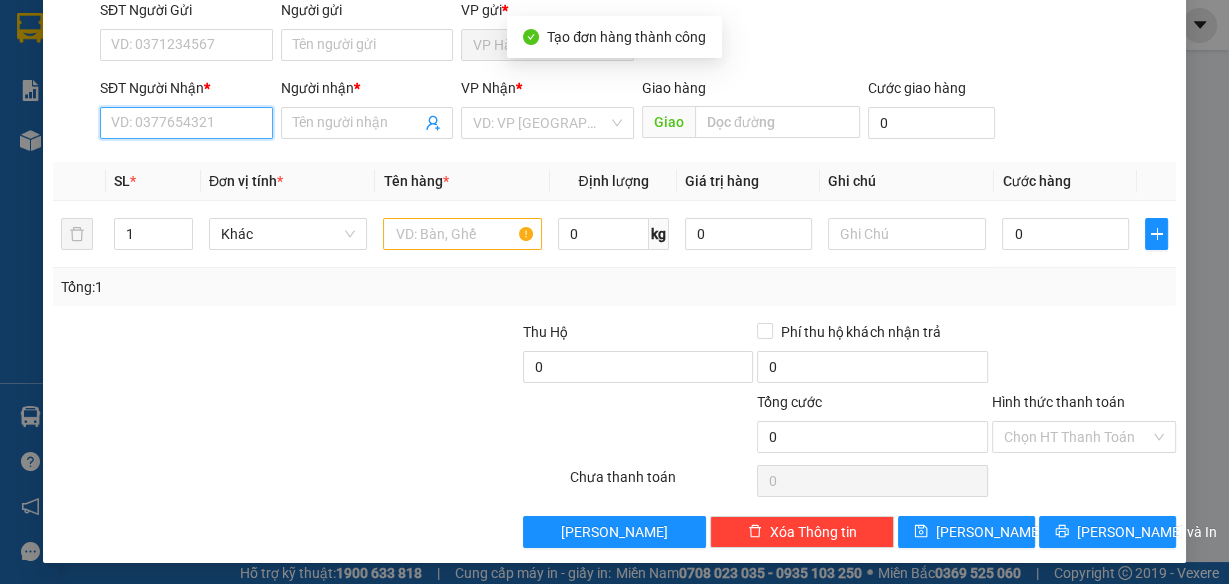 click on "SĐT Người Nhận  *" at bounding box center (186, 123) 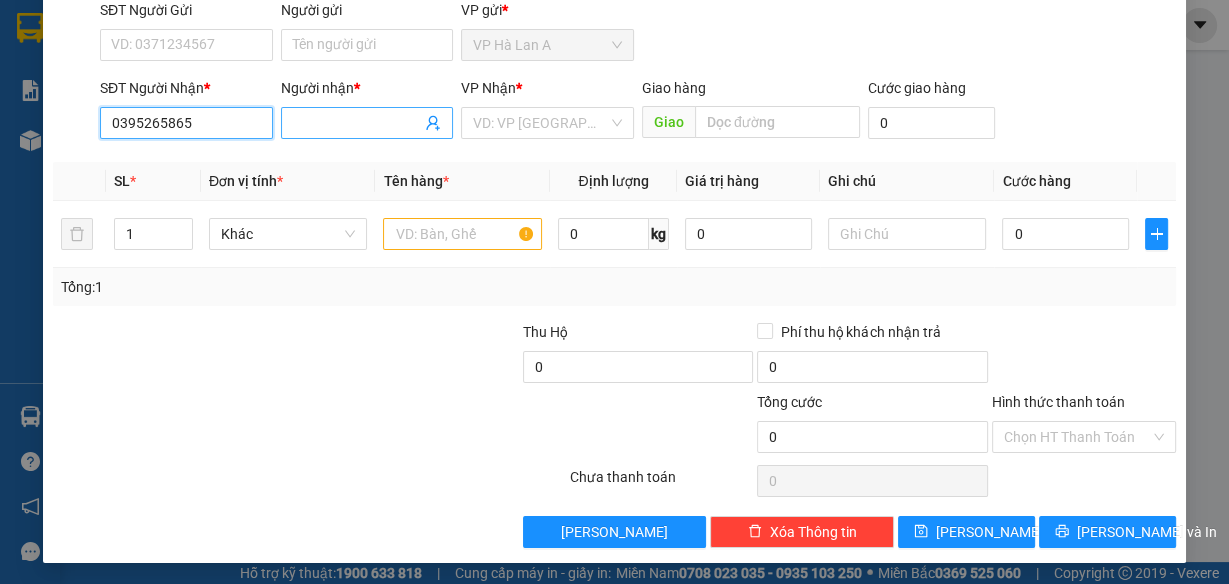 type on "0395265865" 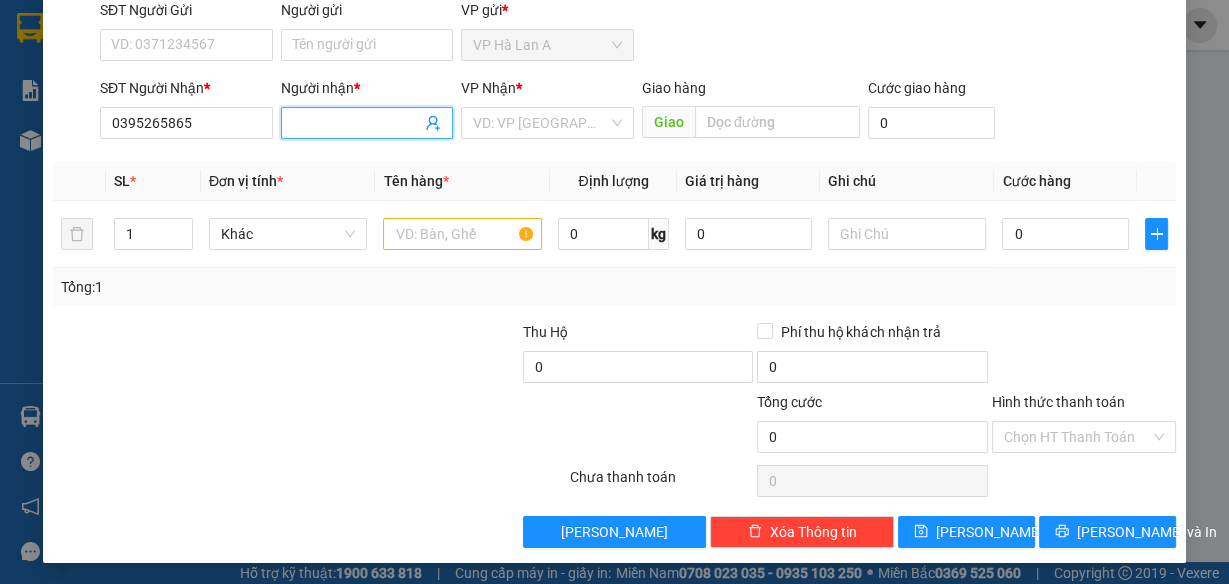 click on "Người nhận  *" at bounding box center [357, 123] 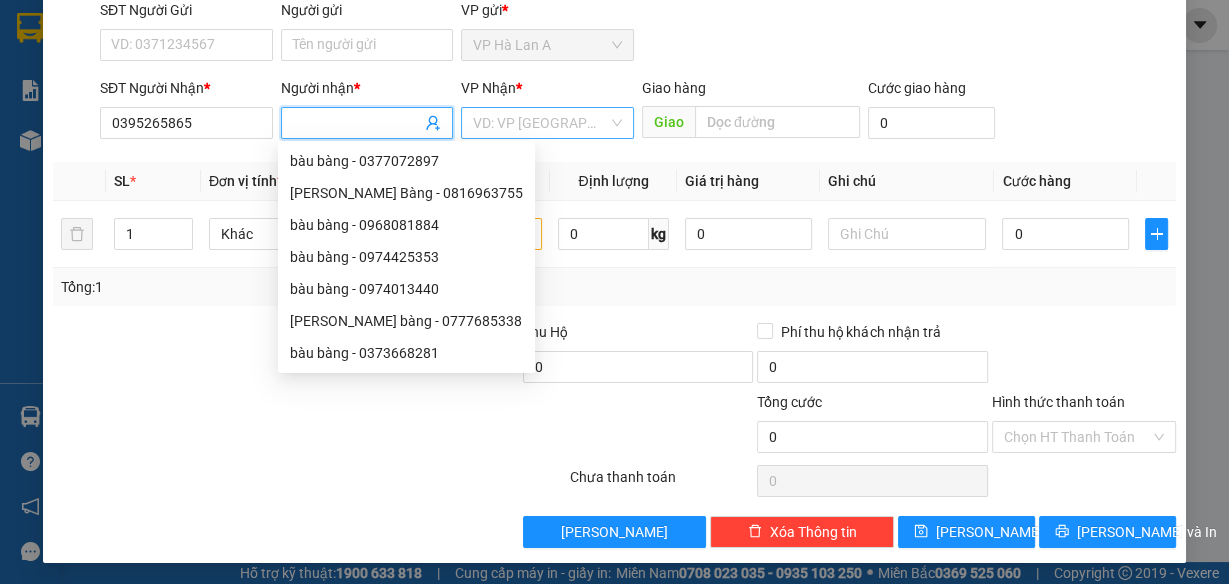 type 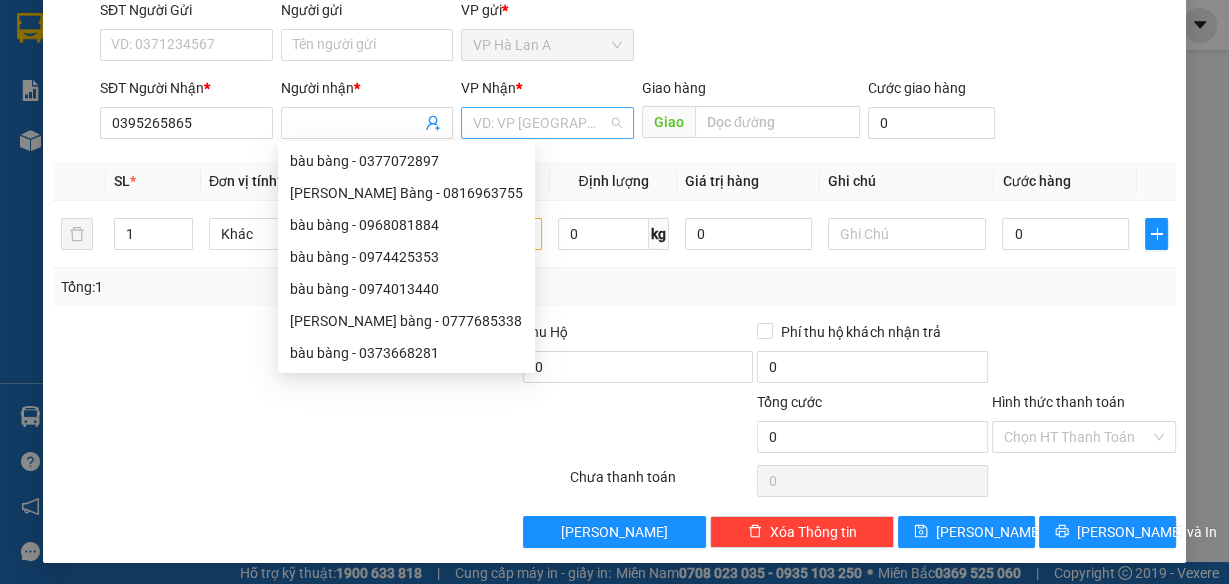 click at bounding box center [540, 123] 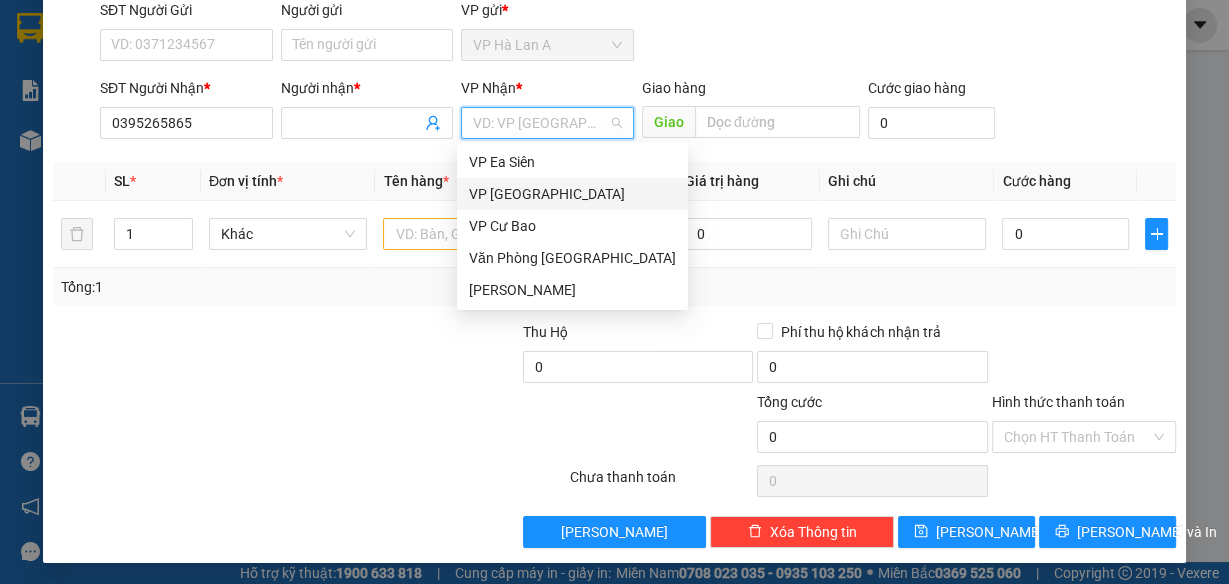click on "VP [GEOGRAPHIC_DATA]" at bounding box center (572, 194) 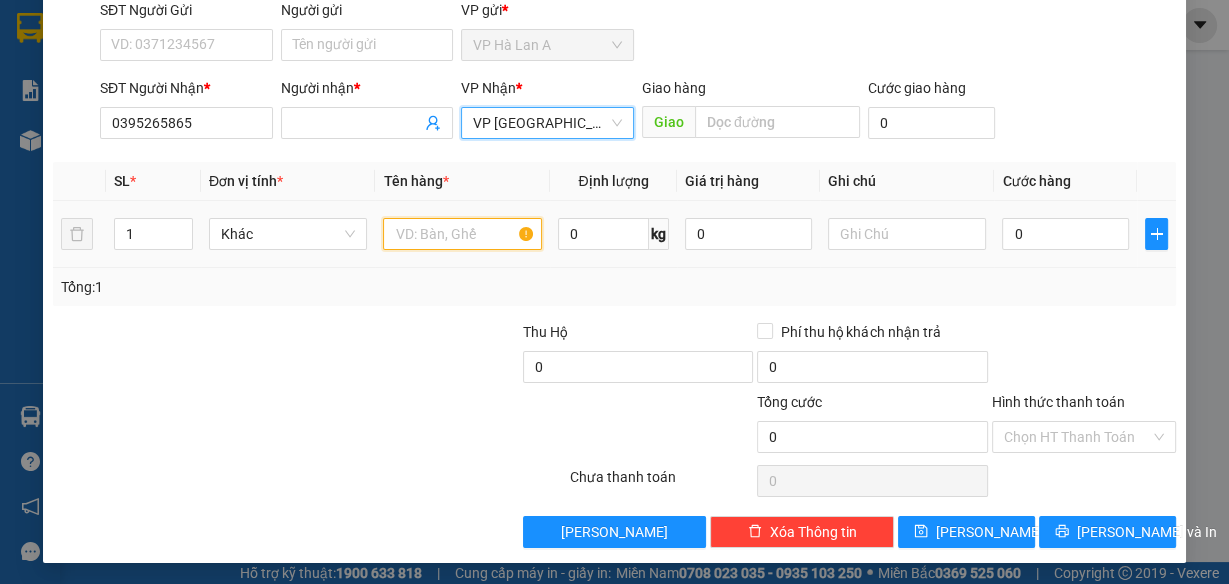 click at bounding box center [462, 234] 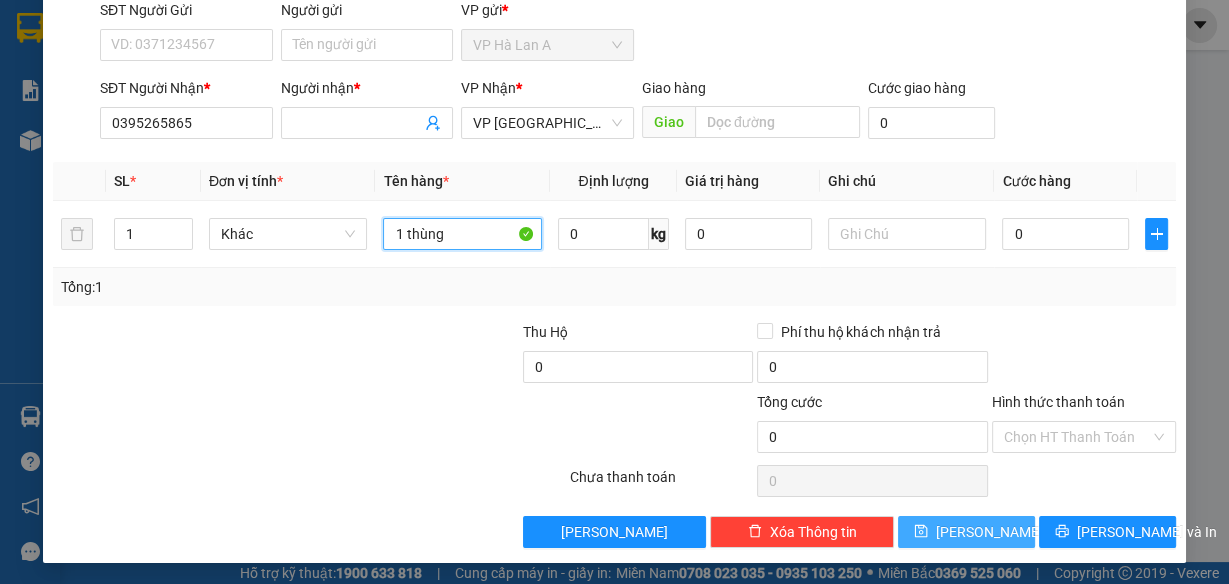 type on "1 thùng" 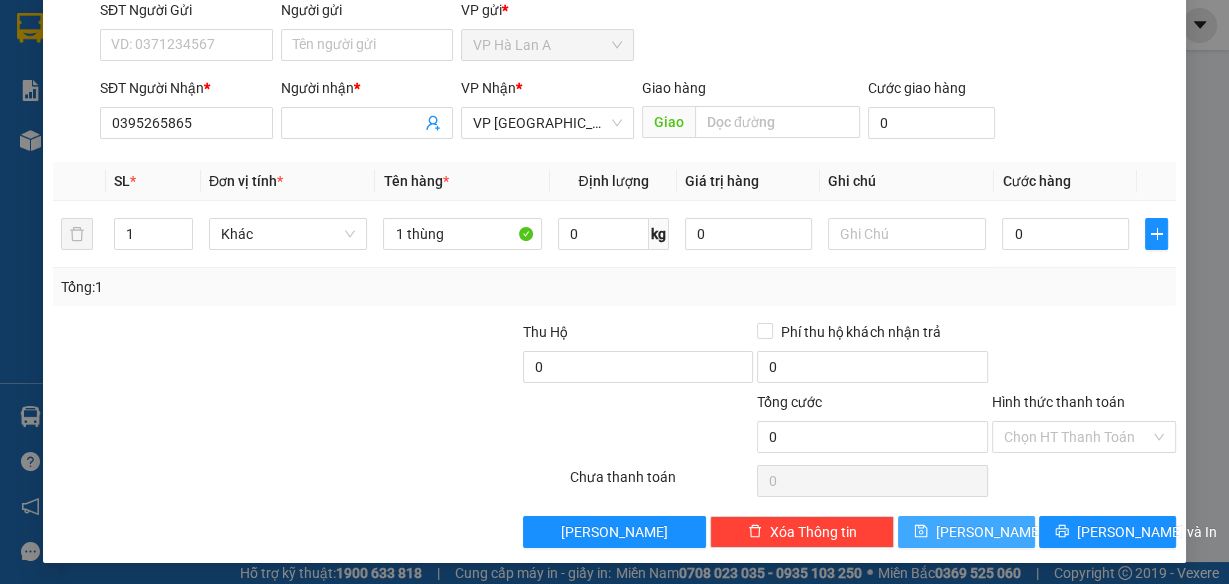 click on "[PERSON_NAME]" at bounding box center [966, 532] 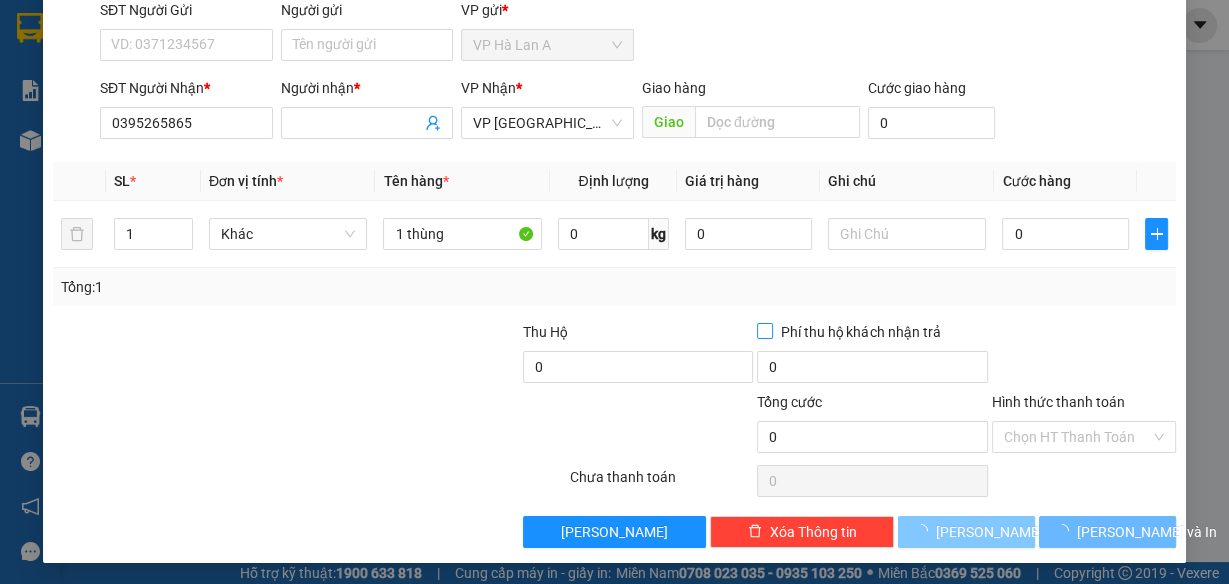 type 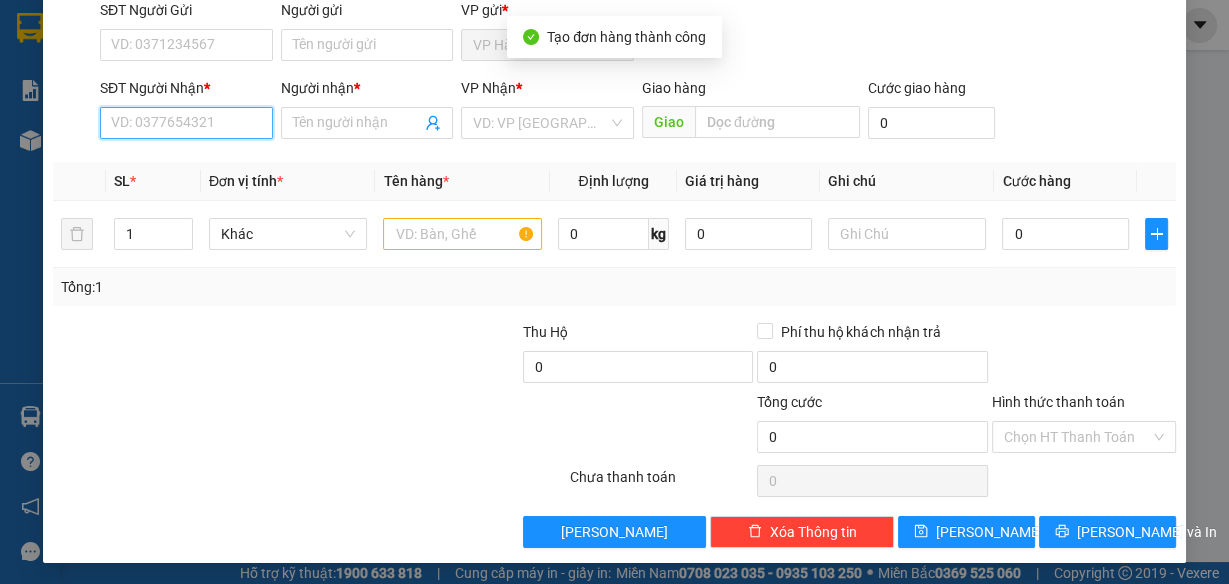 click on "SĐT Người Nhận  *" at bounding box center [186, 123] 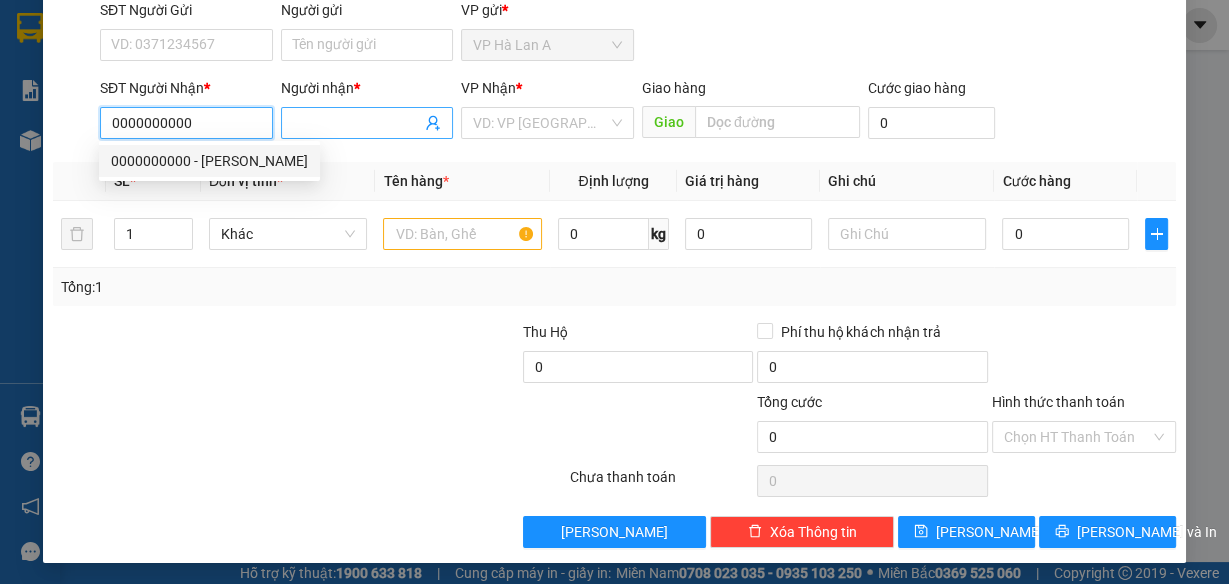 type on "0000000000" 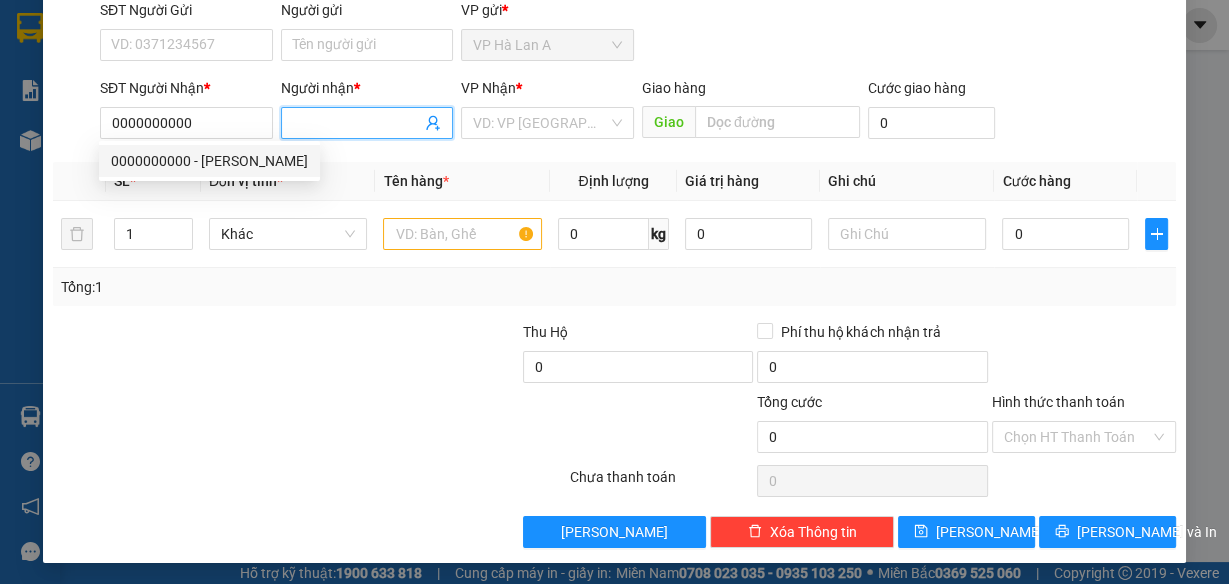 click on "Người nhận  *" at bounding box center [357, 123] 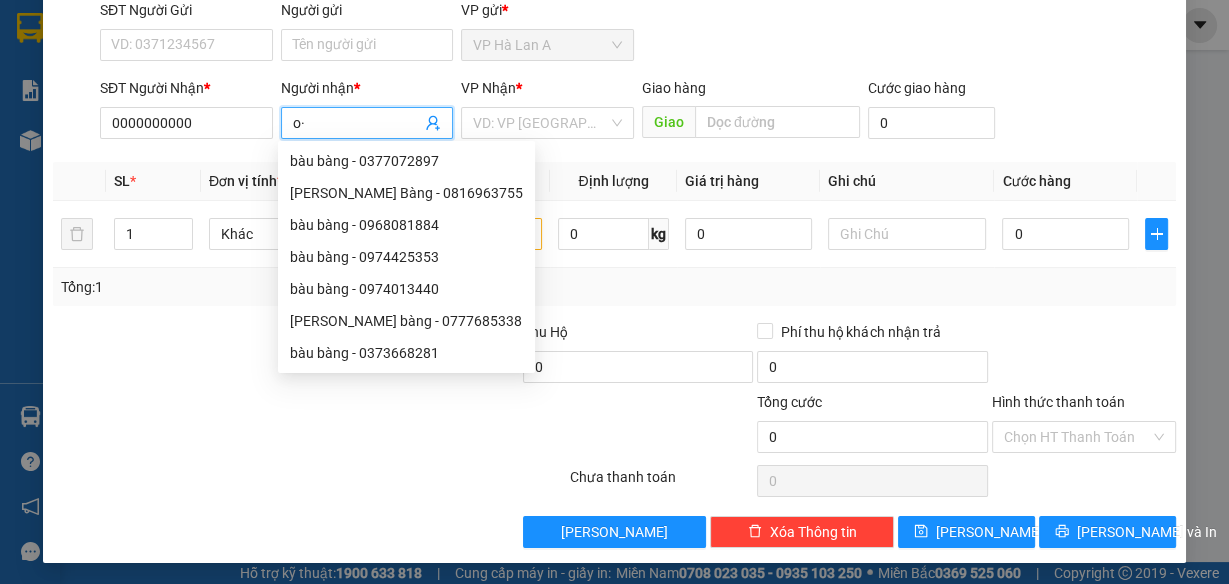 type on "o" 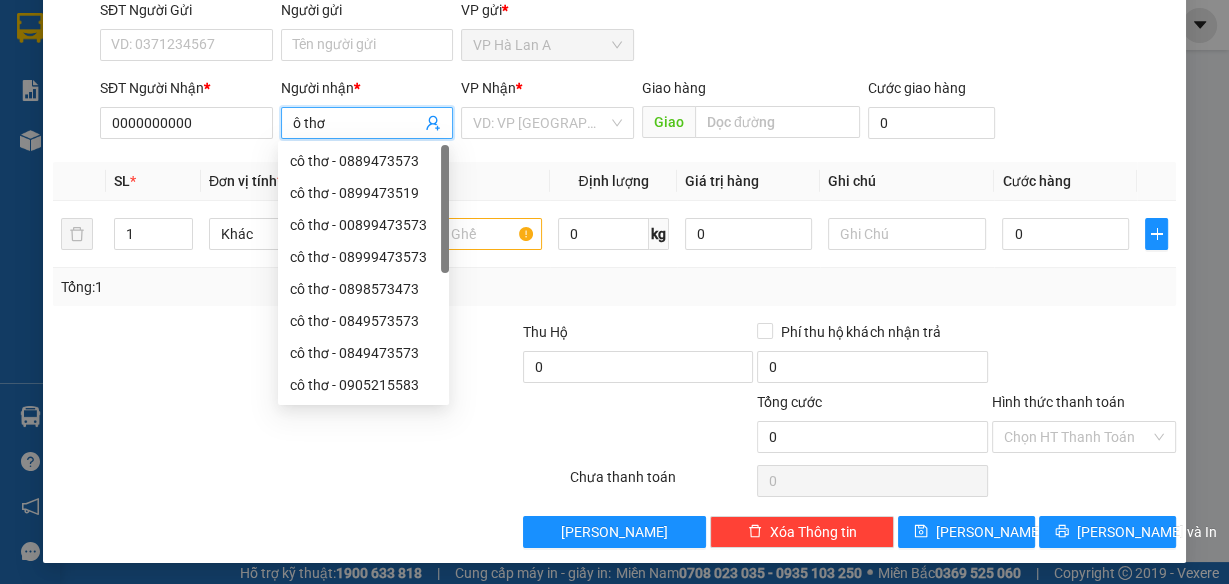 click on "ô thơ" at bounding box center [357, 123] 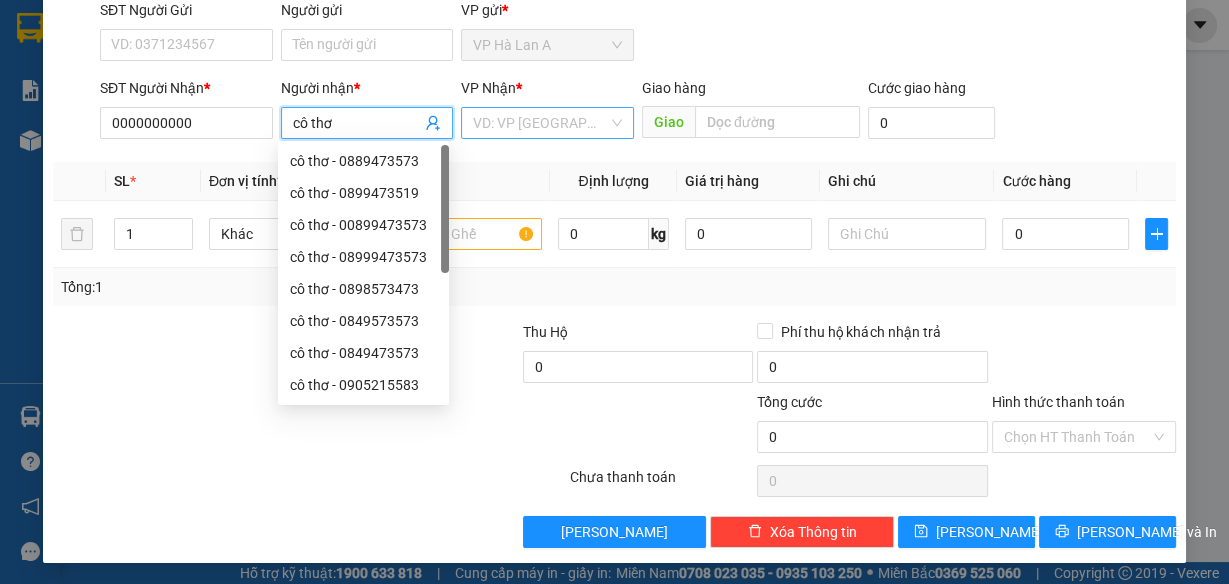 type on "cô thơ" 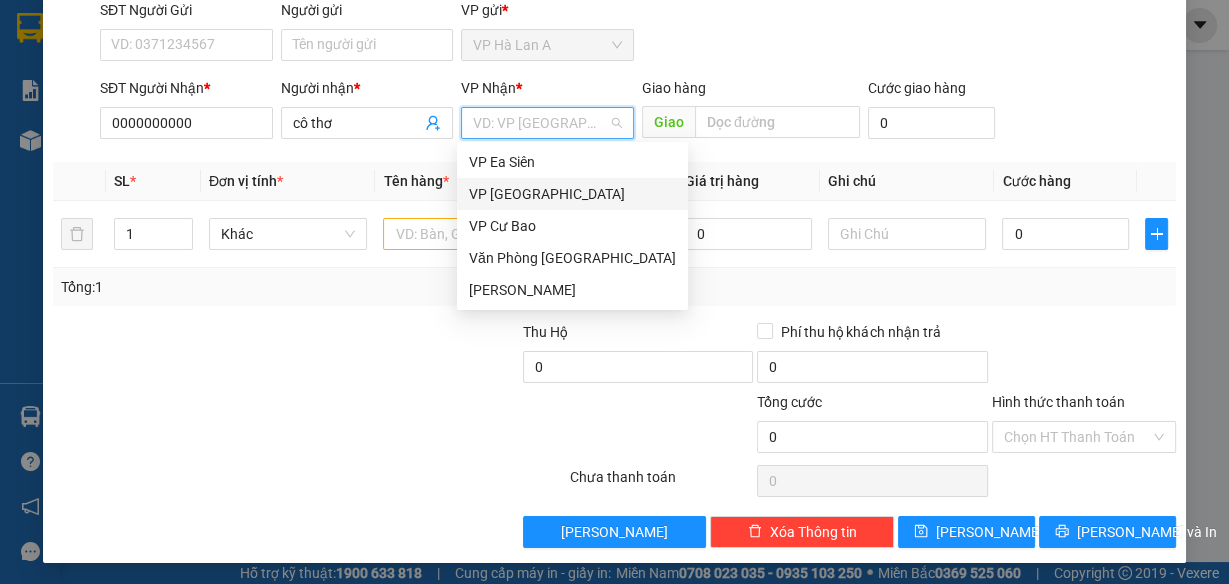 click on "VP [GEOGRAPHIC_DATA]" at bounding box center (572, 194) 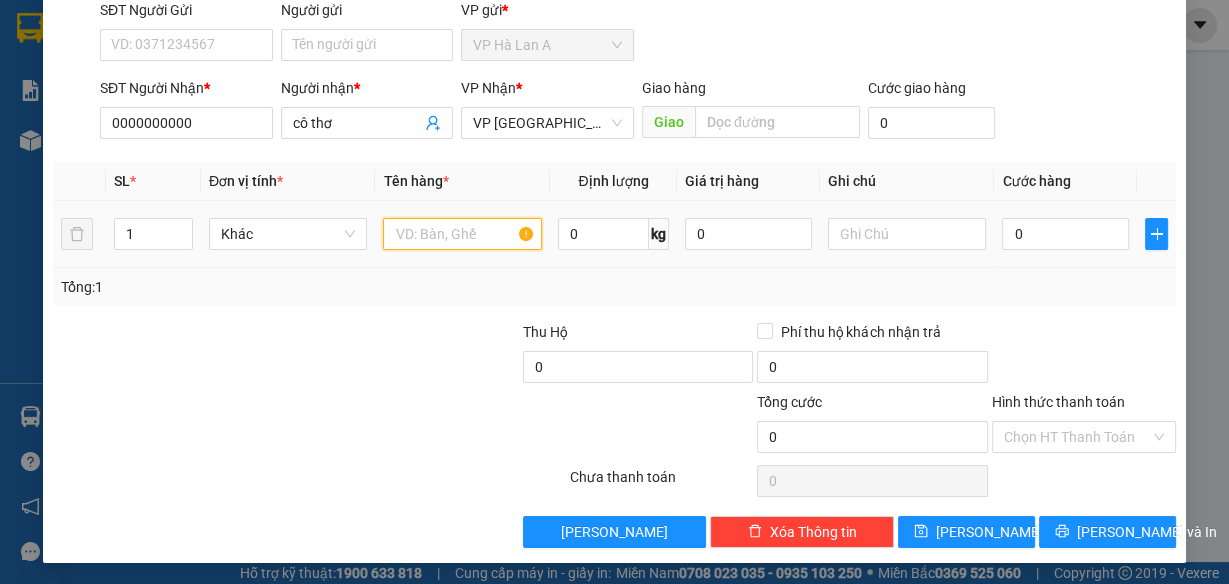 click at bounding box center (462, 234) 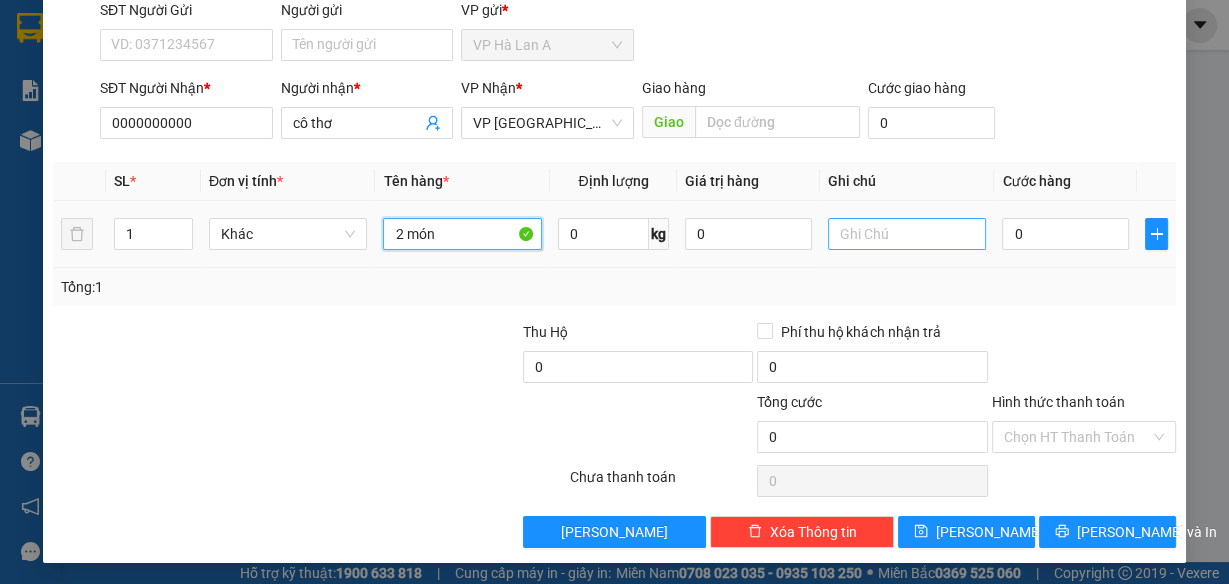 type on "2 món" 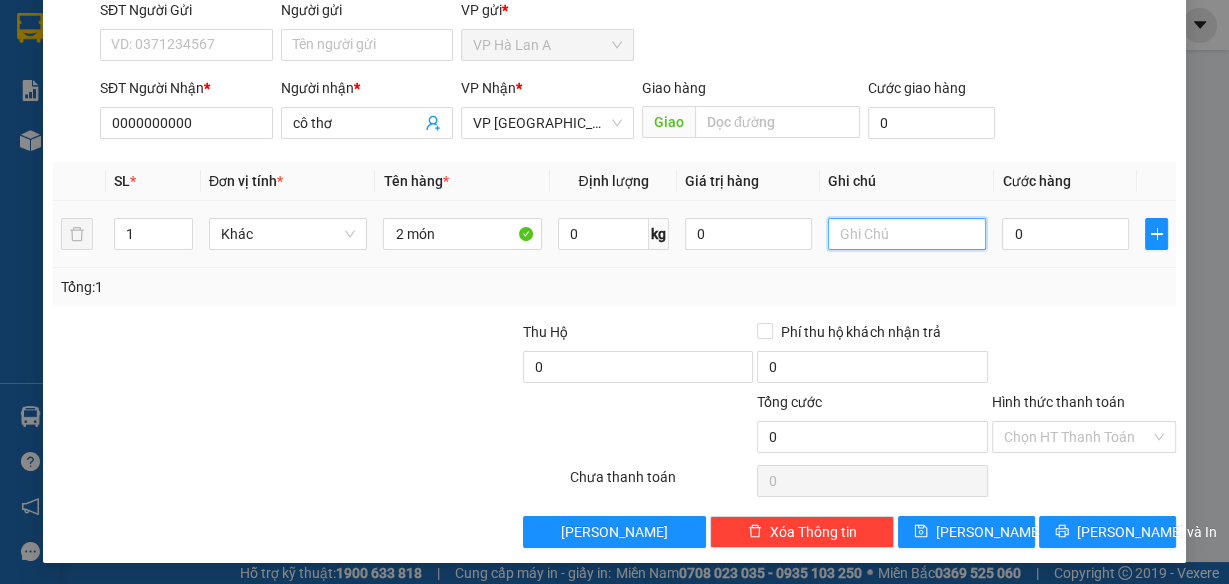 click at bounding box center (907, 234) 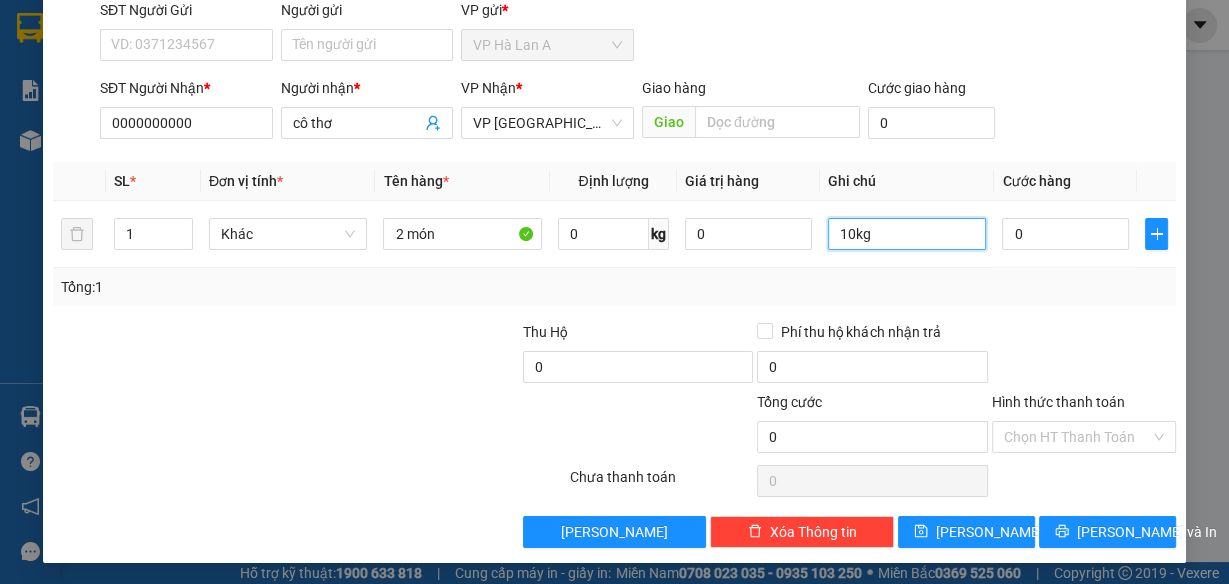 type on "10kg" 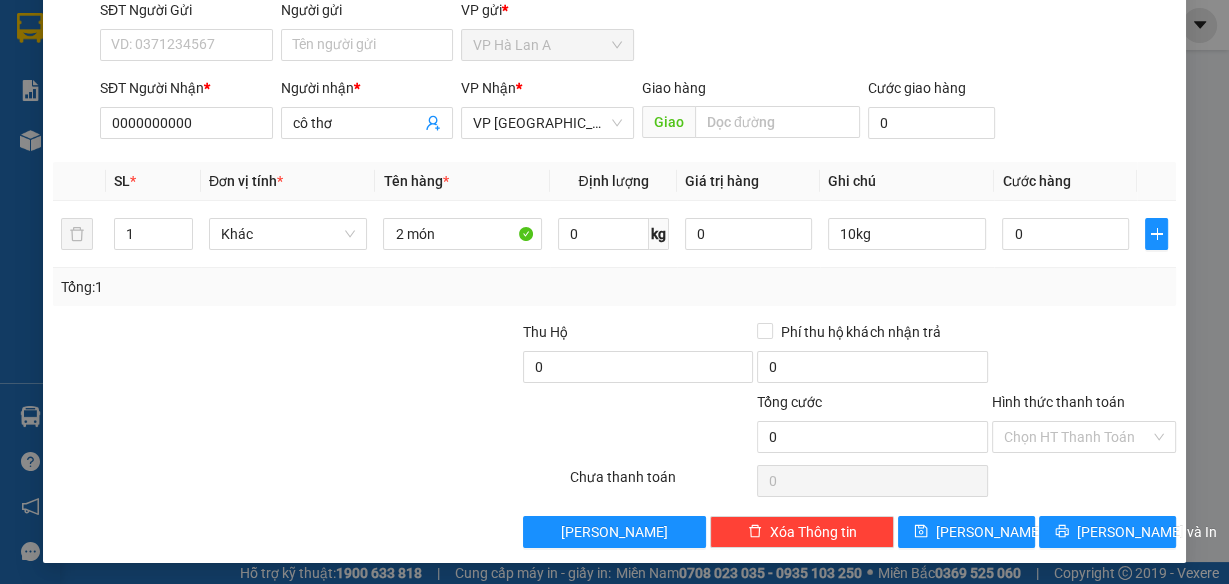 click on "Transit Pickup Surcharge Ids Transit Deliver Surcharge Ids Transit Deliver Surcharge Transit Deliver Surcharge Gói vận chuyển  * [PERSON_NAME] Gán [PERSON_NAME] SĐT Người Gửi VD: 0371234567 Người gửi Tên người gửi VP gửi  * VP Hà Lan A SĐT Người [PERSON_NAME]  * 0000000000 Người [PERSON_NAME]  * cô thơ [PERSON_NAME]  * VP [PERSON_NAME] hàng [PERSON_NAME] [PERSON_NAME] hàng 0 SL  * Đơn vị tính  * Tên hàng  * Định [PERSON_NAME] trị hàng Ghi [PERSON_NAME] hàng                   1 Khác 2 món 0 kg 0 10kg 0 Tổng:  1 Thu Hộ 0 Phí thu hộ [PERSON_NAME] trả 0 [PERSON_NAME] 0 [PERSON_NAME] [PERSON_NAME] HT [PERSON_NAME] Số [PERSON_NAME] thu trước 0 Chưa [PERSON_NAME] 0 [PERSON_NAME] [PERSON_NAME] nháp Xóa Thông tin [PERSON_NAME] và In 2 món [PERSON_NAME] [PERSON_NAME]" at bounding box center (614, 233) 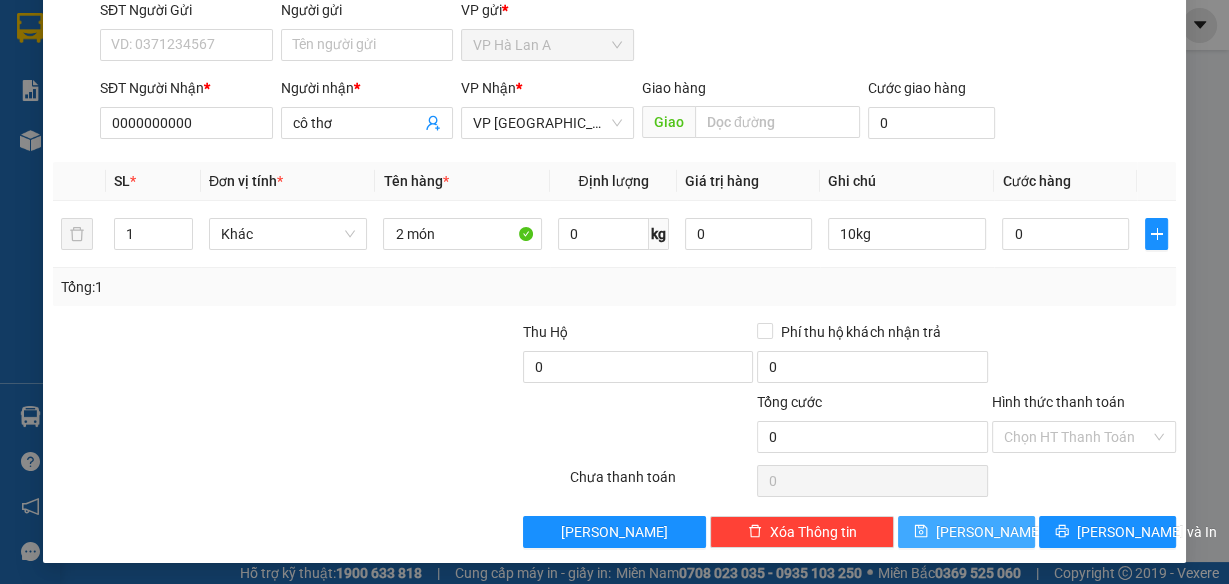 click on "[PERSON_NAME]" at bounding box center [966, 532] 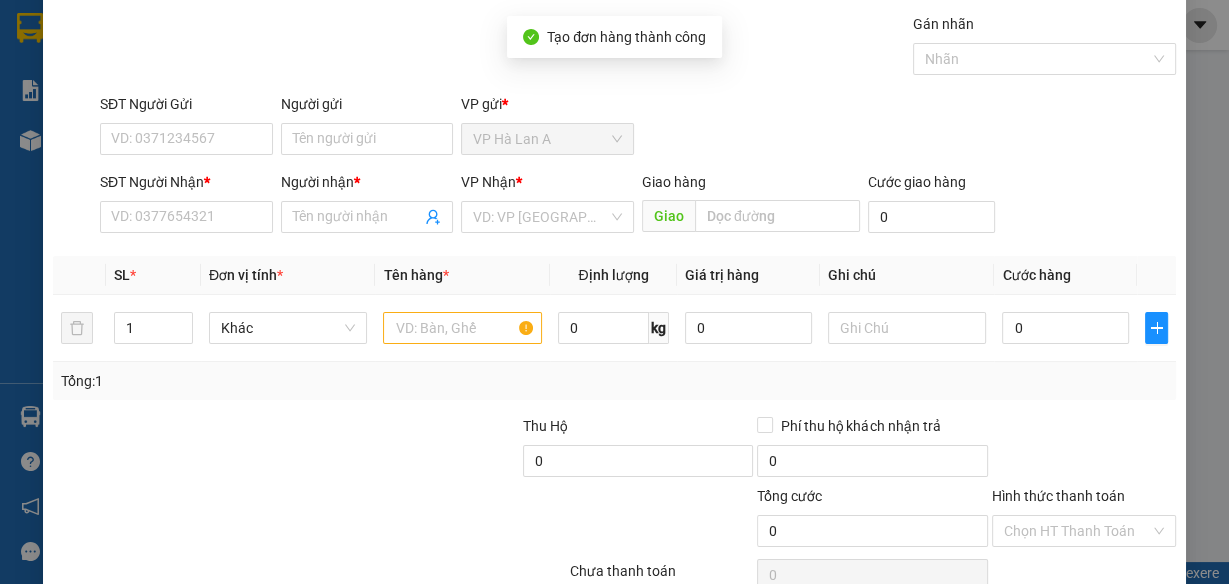 scroll, scrollTop: 0, scrollLeft: 0, axis: both 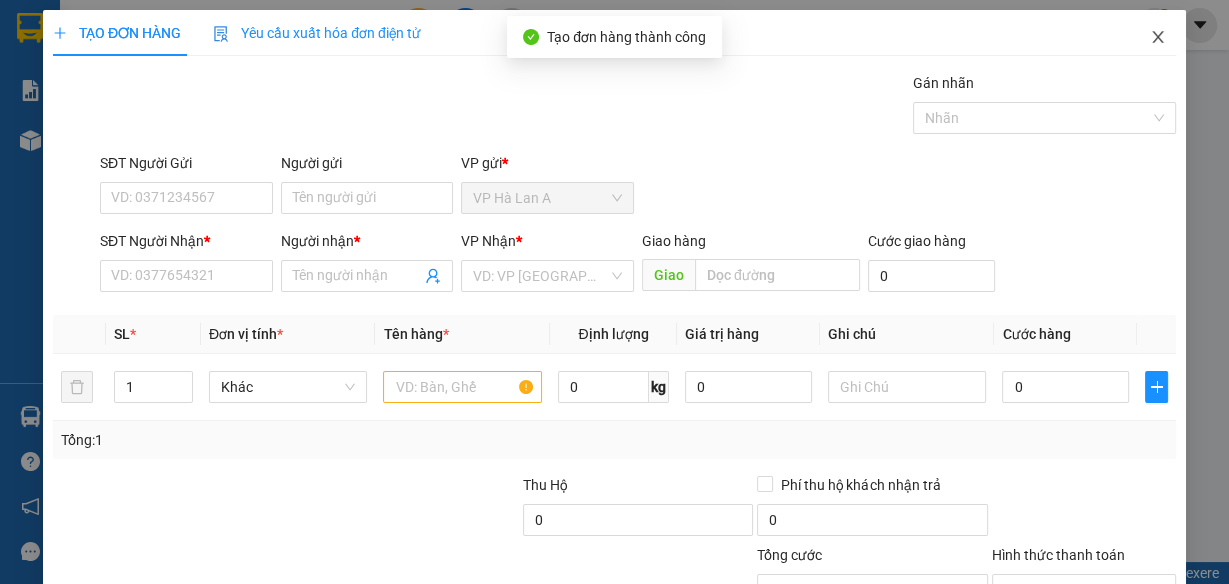 click 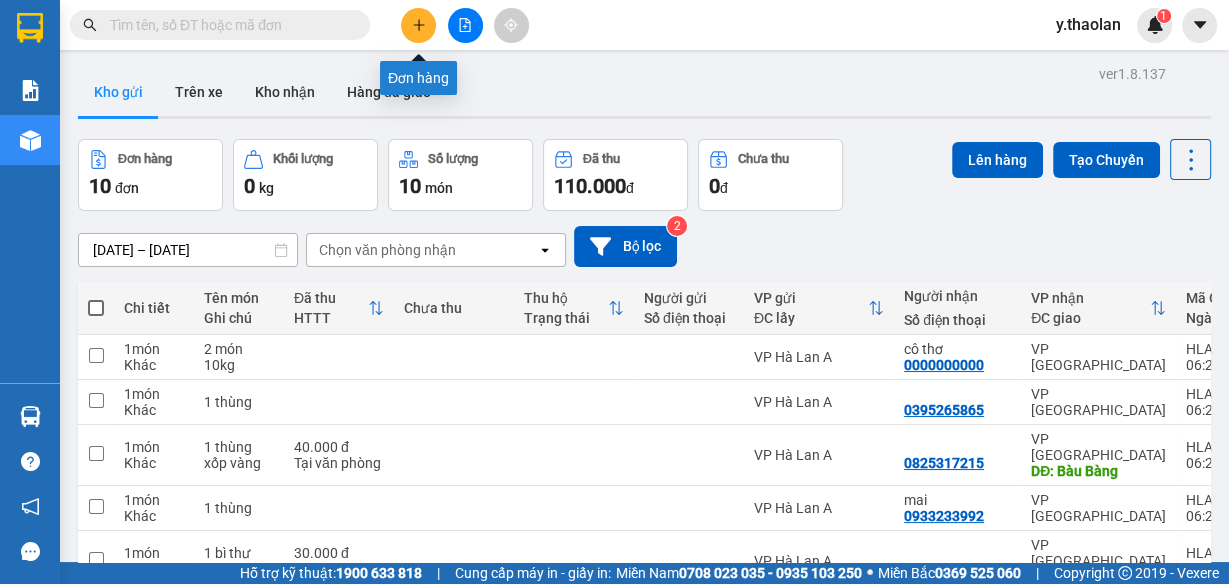 click 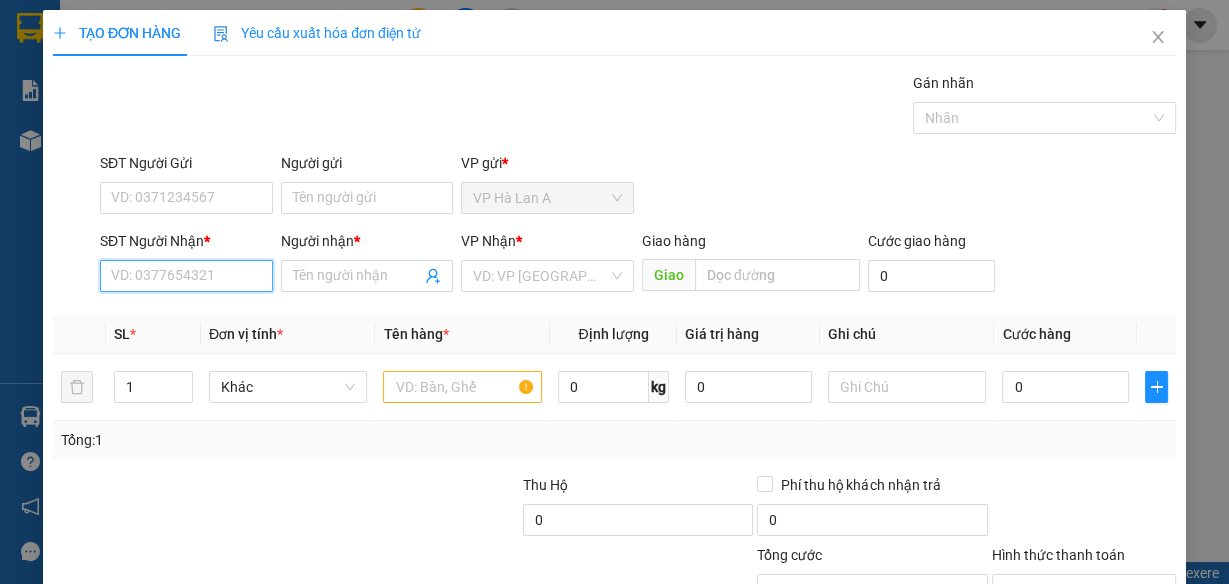 click on "SĐT Người Nhận  *" at bounding box center [186, 276] 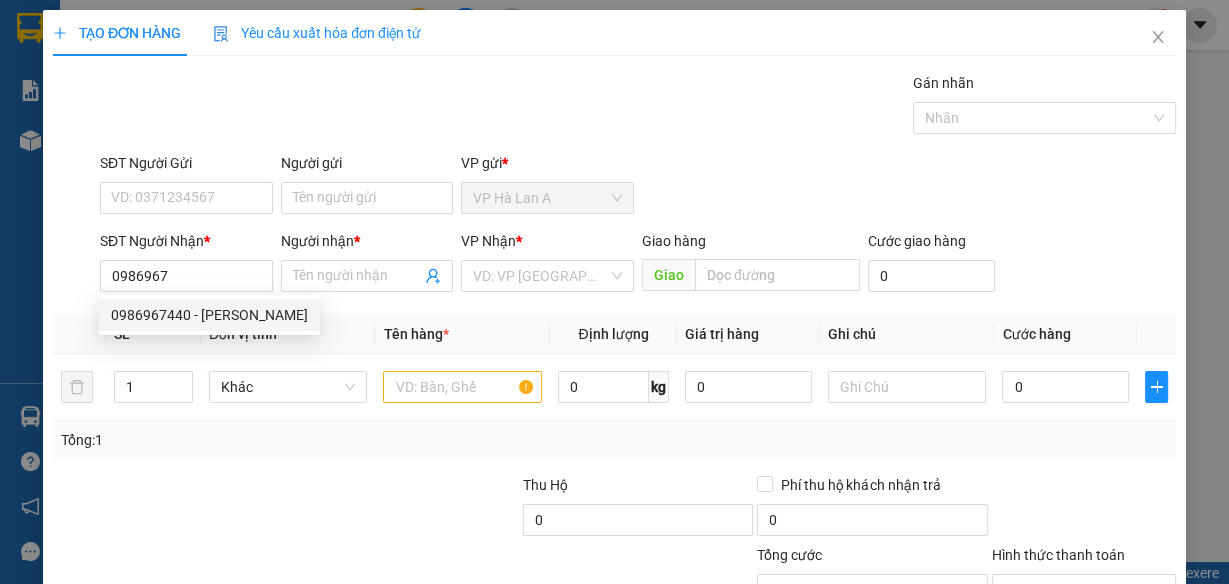 click on "0986967440 0986967440 - [PERSON_NAME]" at bounding box center (209, 315) 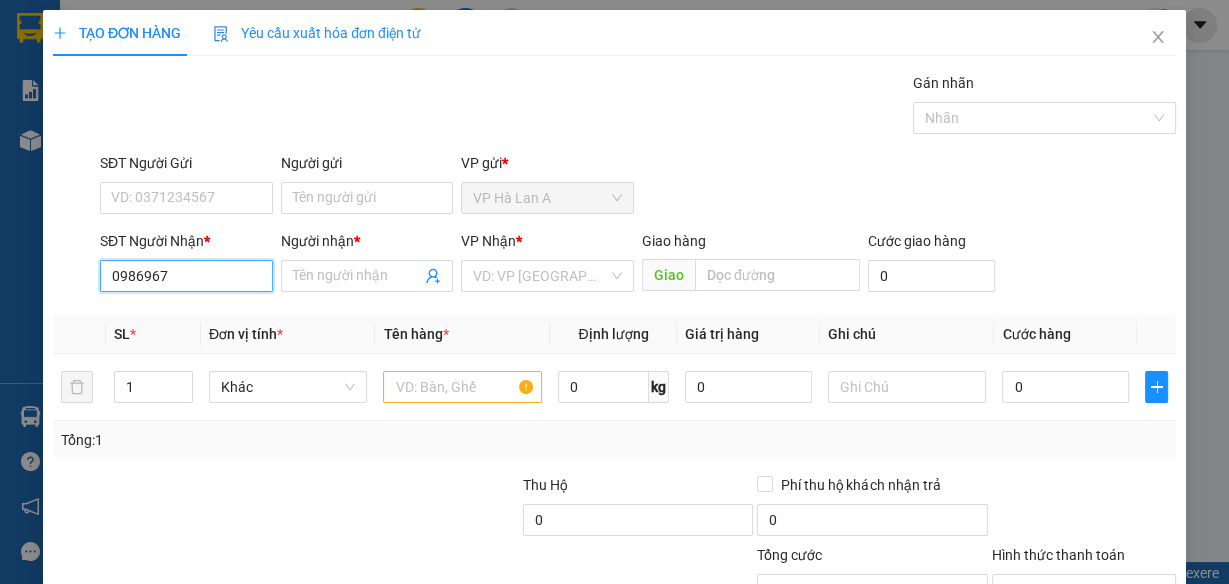 click on "0986967" at bounding box center [186, 276] 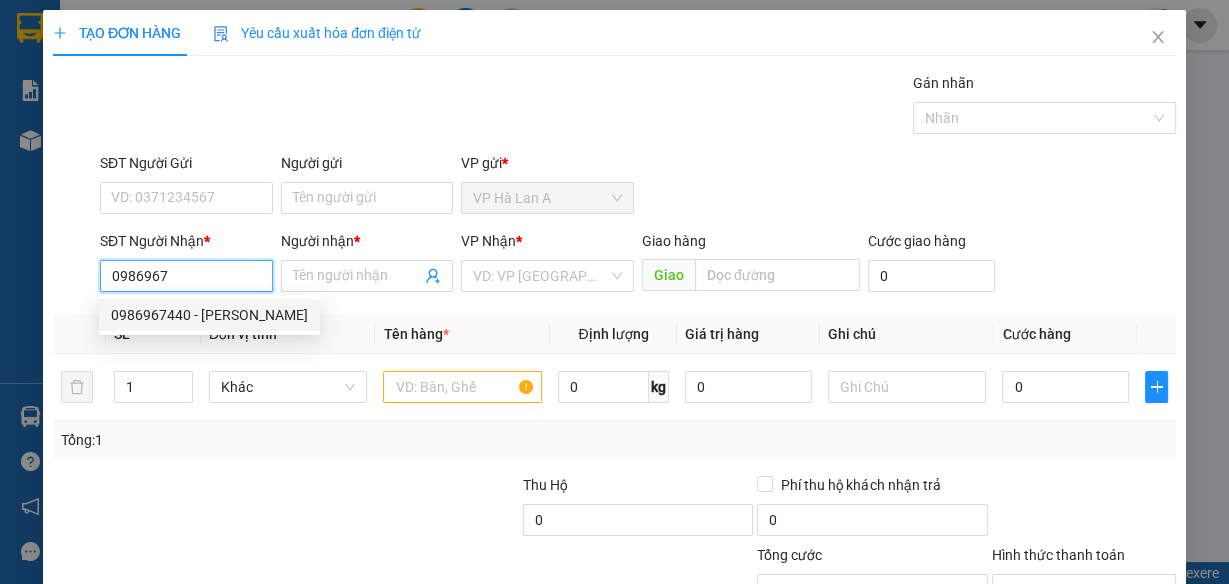 click on "0986967440 - [PERSON_NAME]" at bounding box center [209, 315] 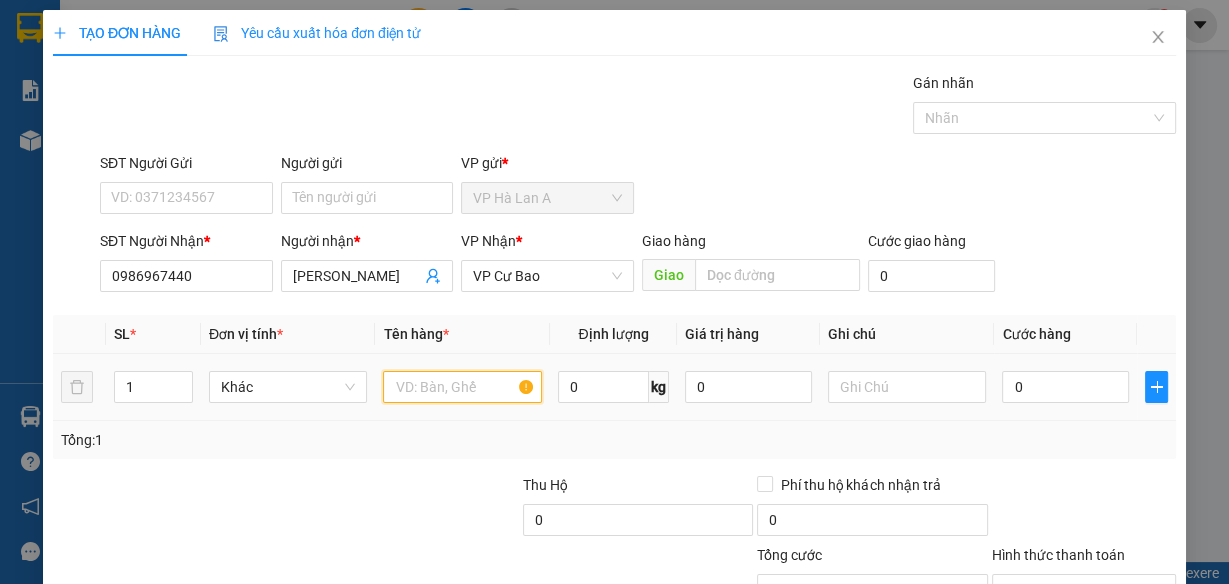 click at bounding box center [462, 387] 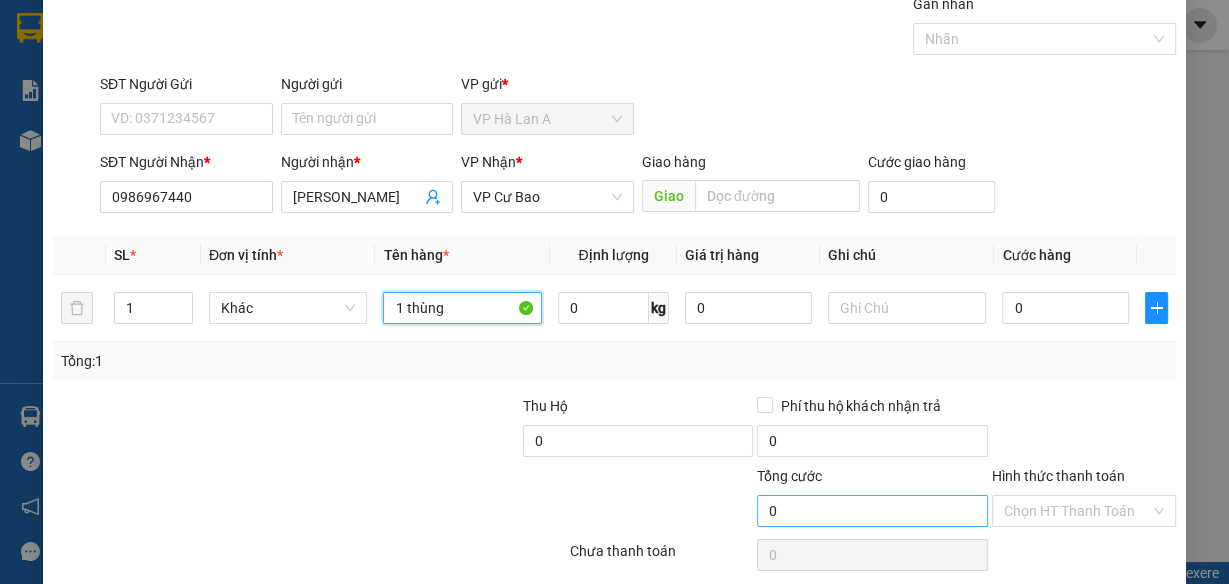 scroll, scrollTop: 153, scrollLeft: 0, axis: vertical 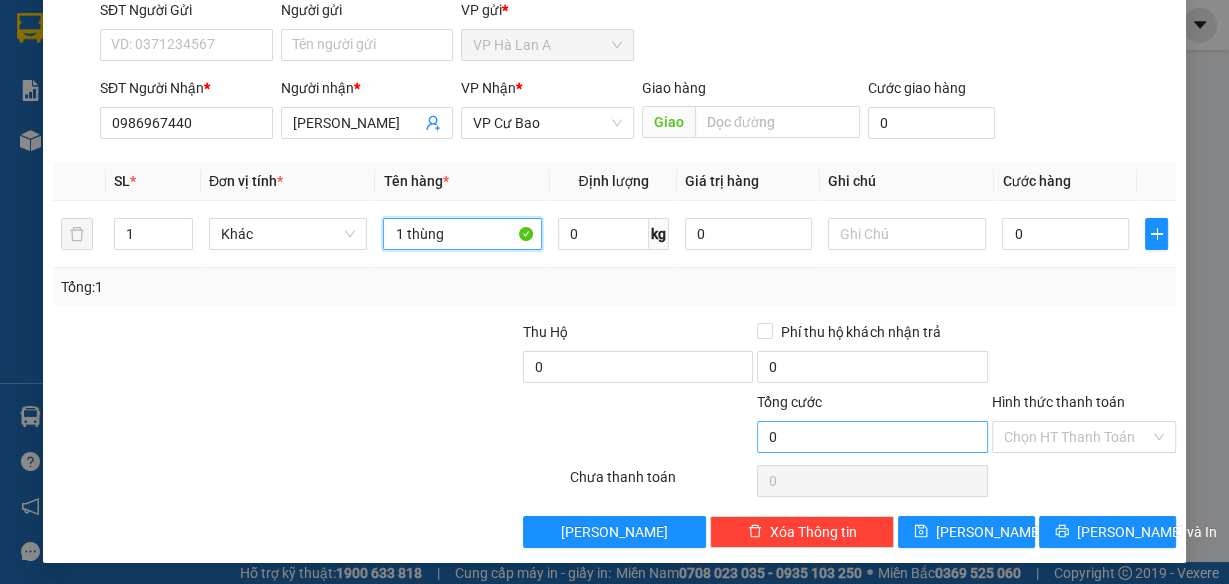 type on "1 thùng" 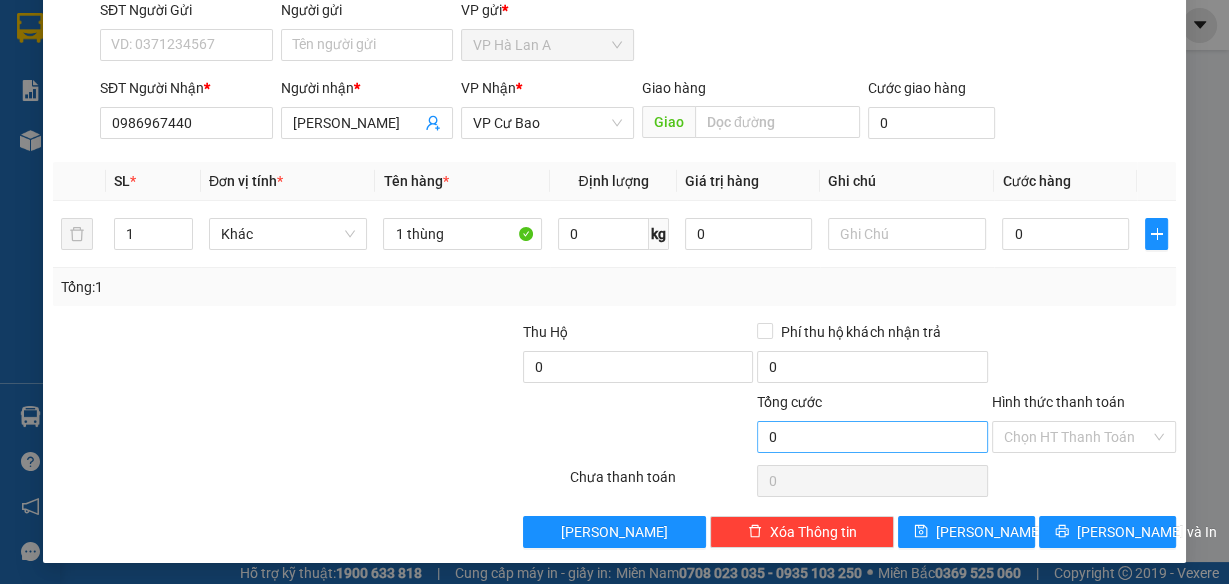 click on "0" at bounding box center [872, 481] 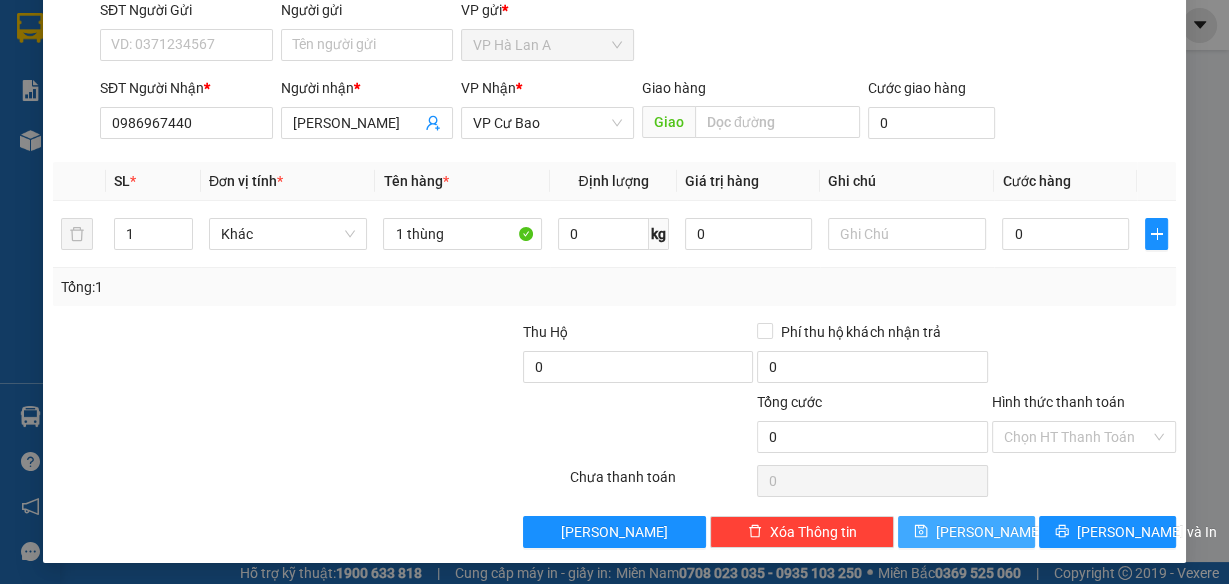 click on "[PERSON_NAME]" at bounding box center [989, 532] 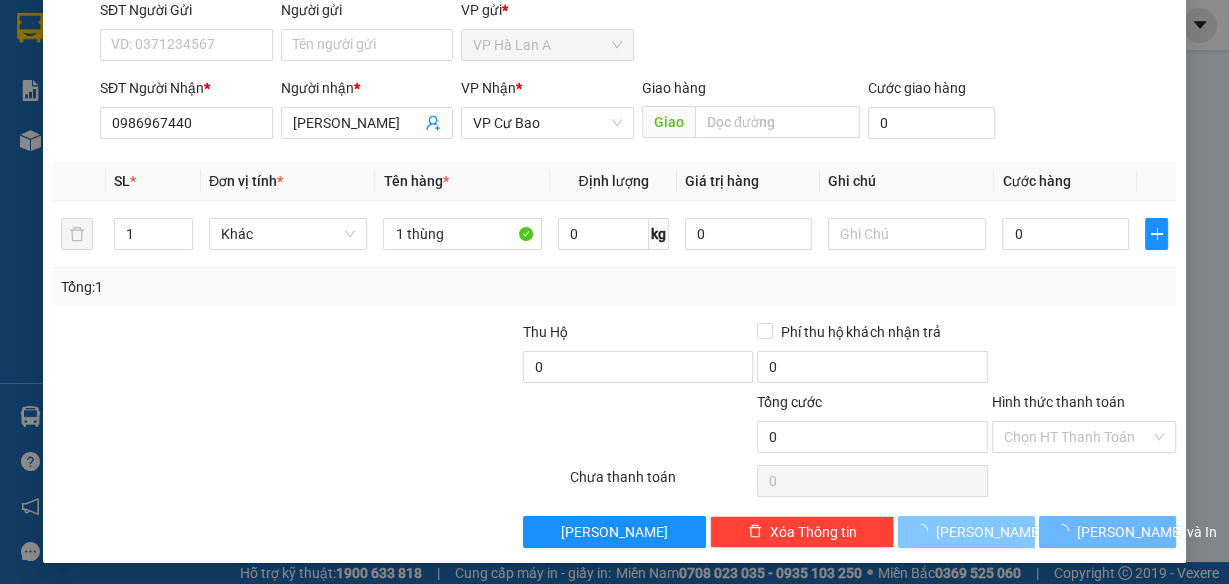 type 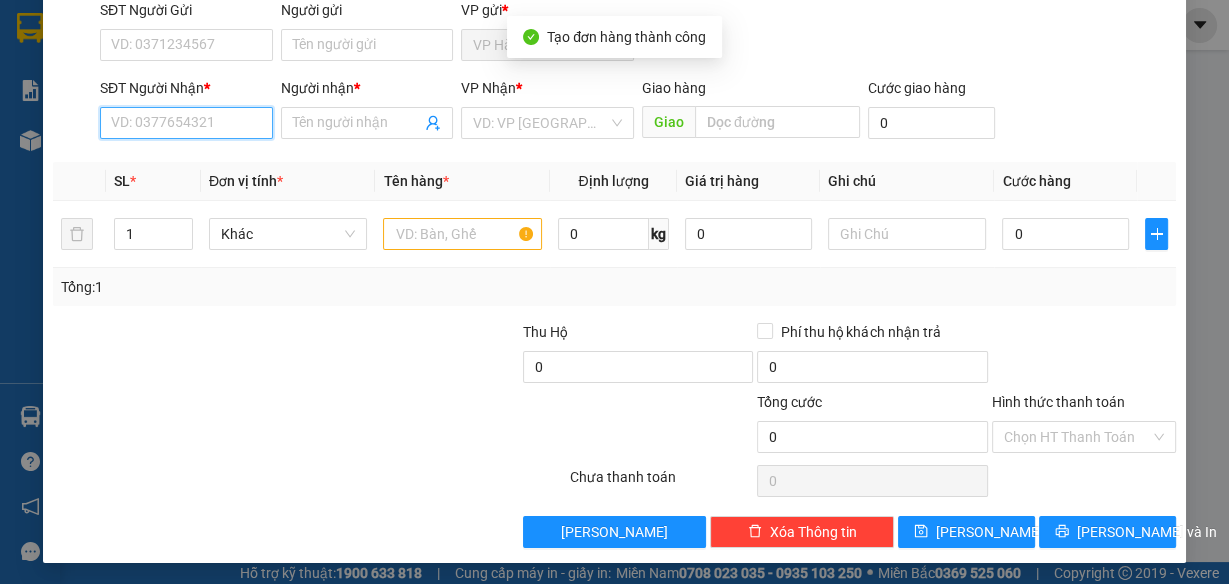 click on "SĐT Người Nhận  *" at bounding box center (186, 123) 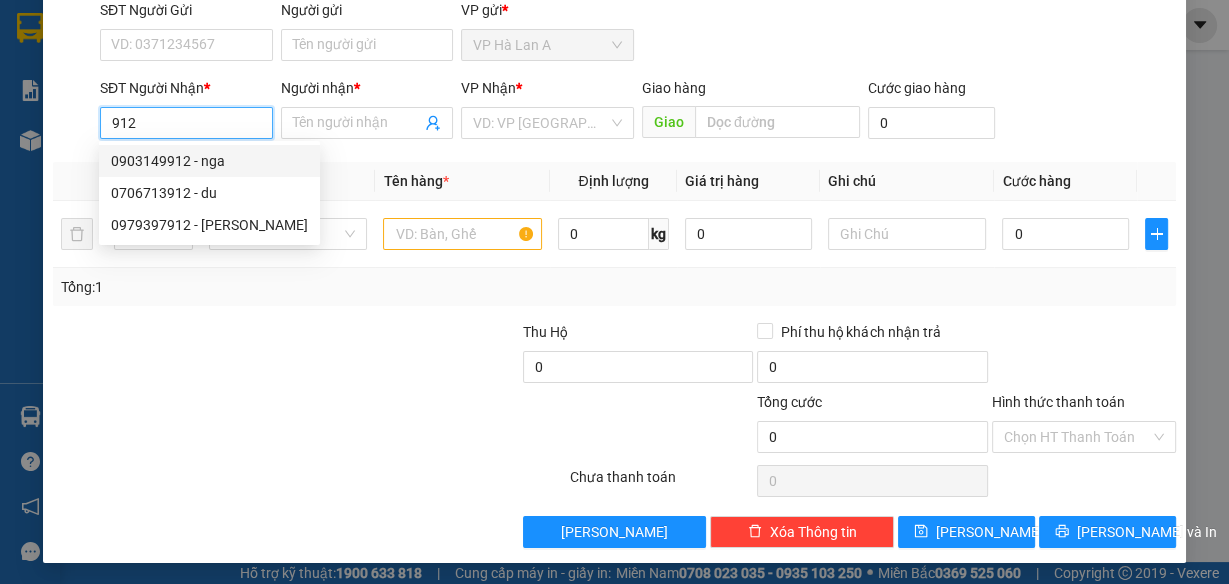 type on "912" 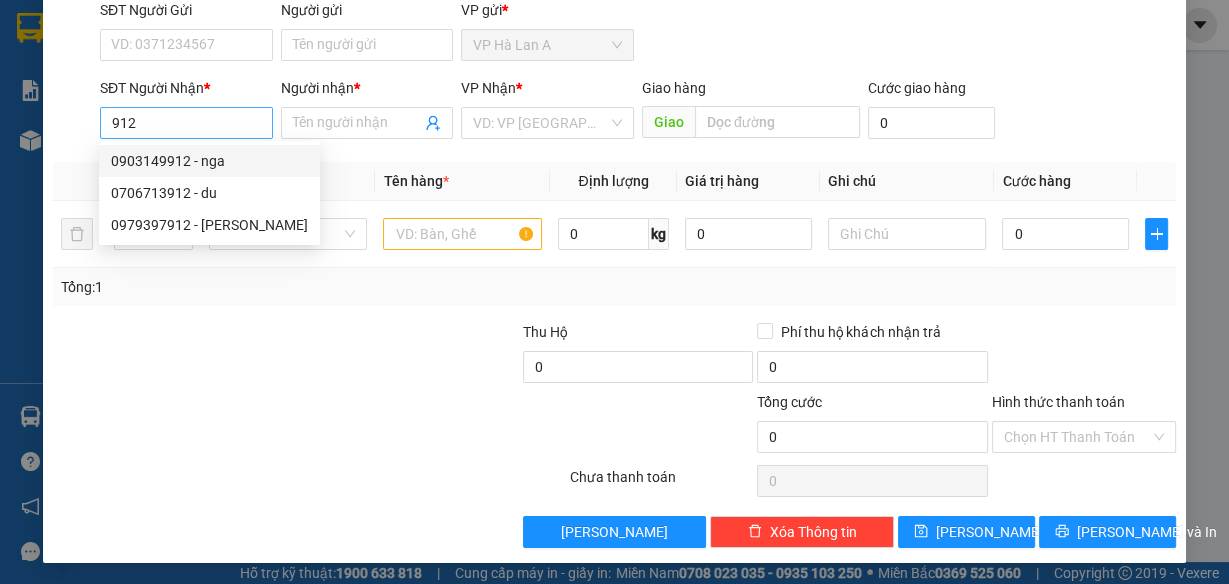 drag, startPoint x: 154, startPoint y: 137, endPoint x: 113, endPoint y: 111, distance: 48.548943 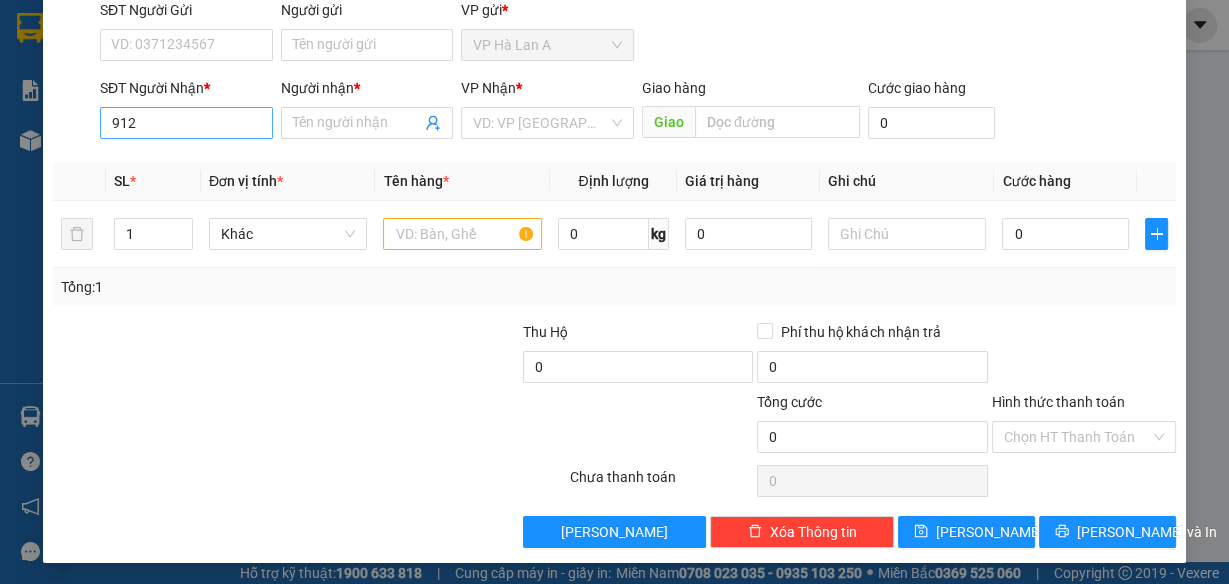 click on "912" at bounding box center [186, 123] 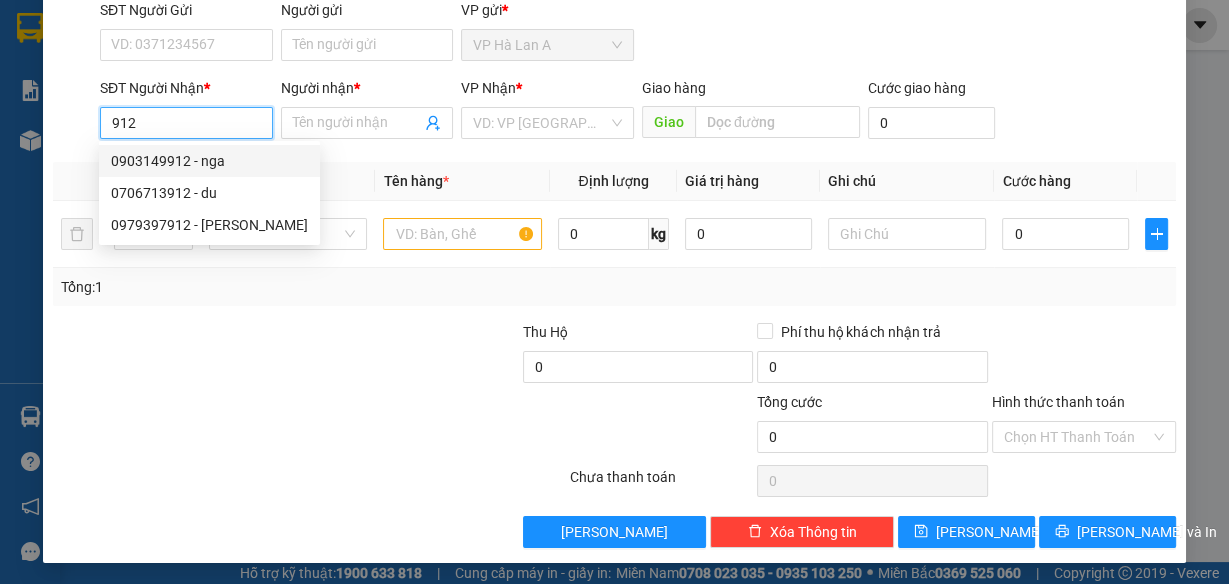 drag, startPoint x: 172, startPoint y: 126, endPoint x: 72, endPoint y: 110, distance: 101.27191 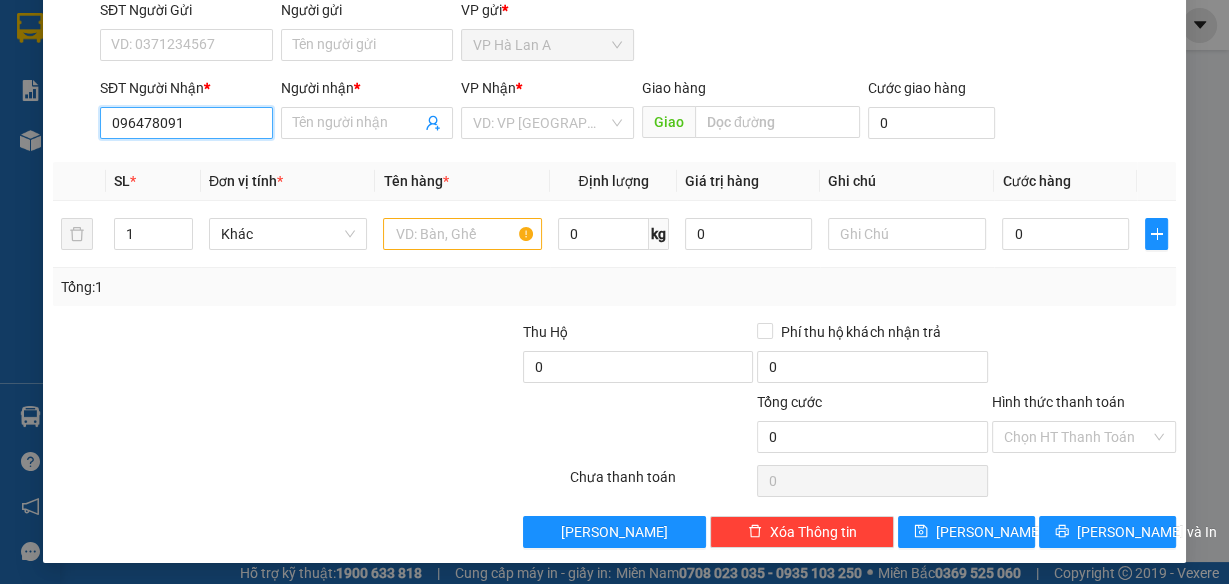type on "0964780912" 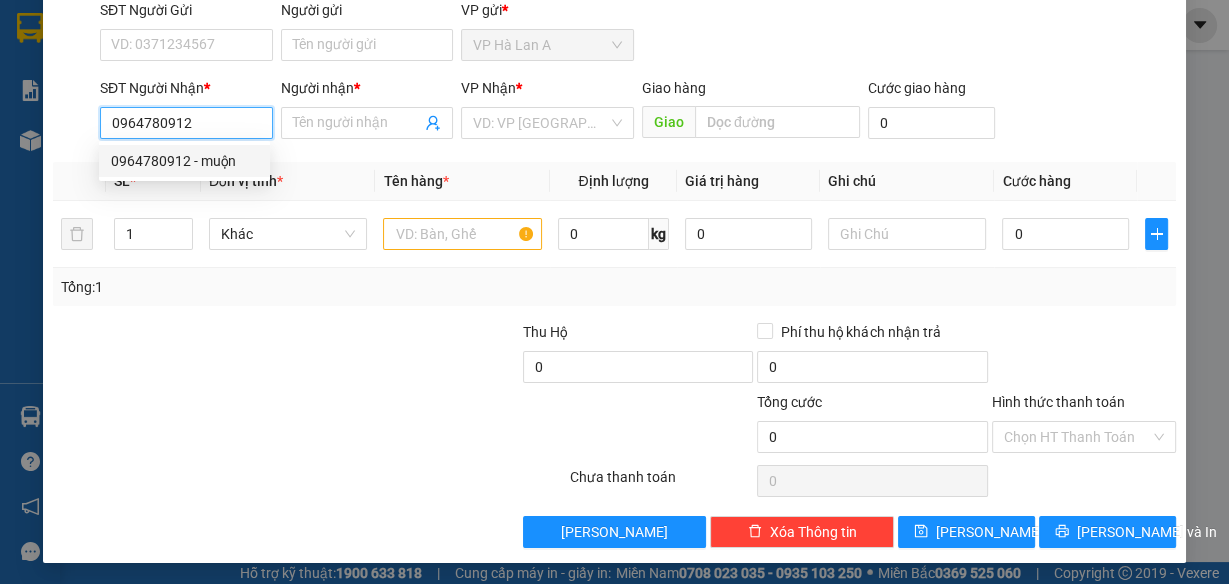 click on "0964780912 - muộn" at bounding box center (184, 161) 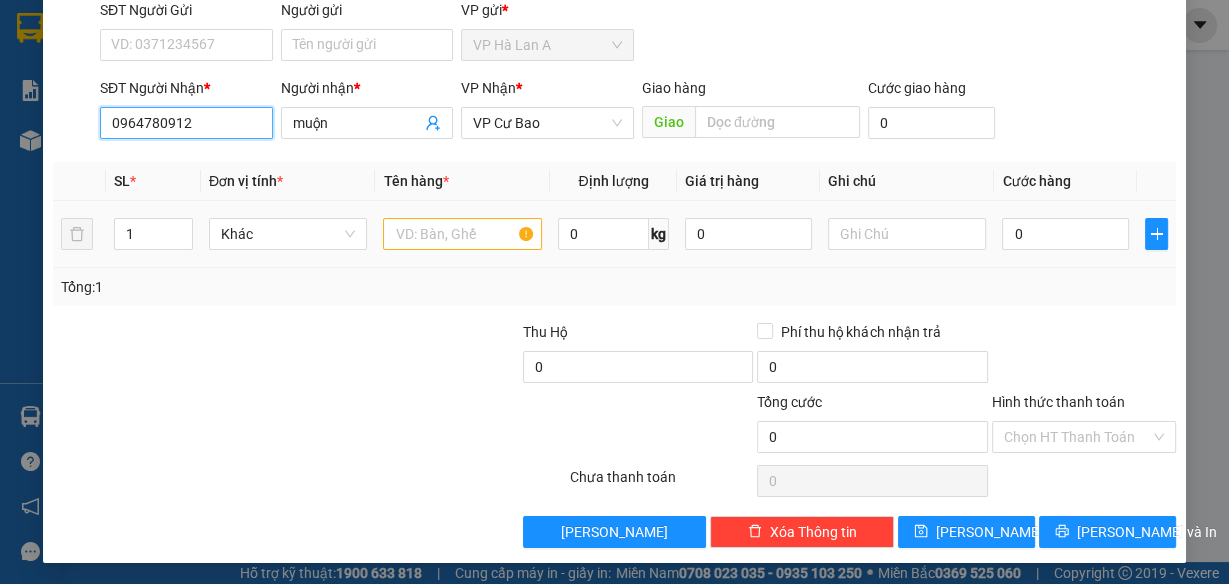 type on "0964780912" 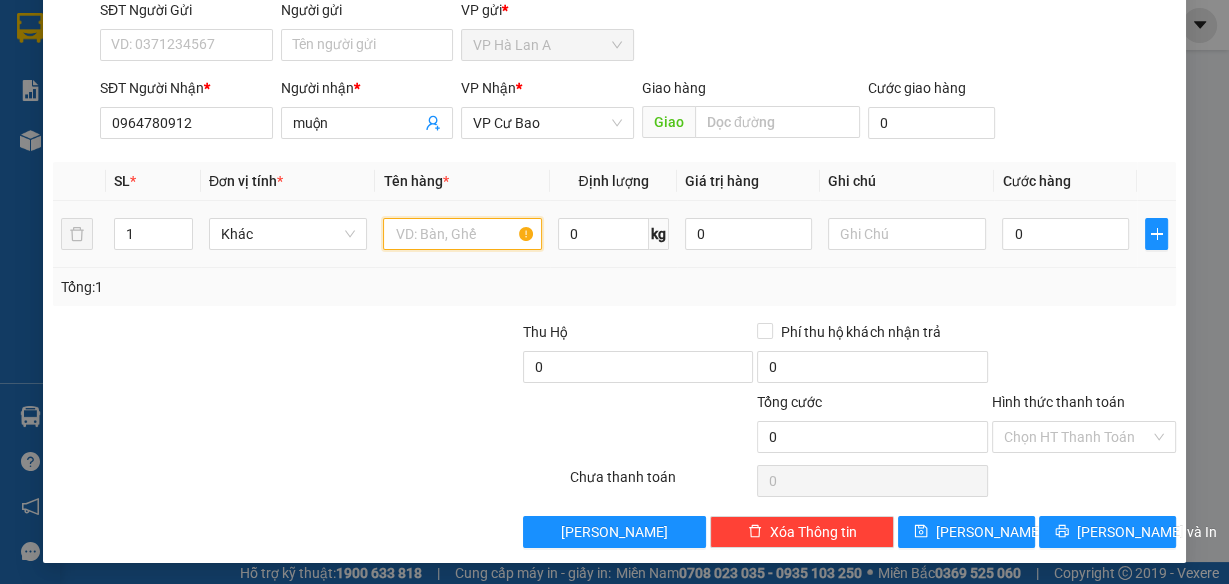 click at bounding box center (462, 234) 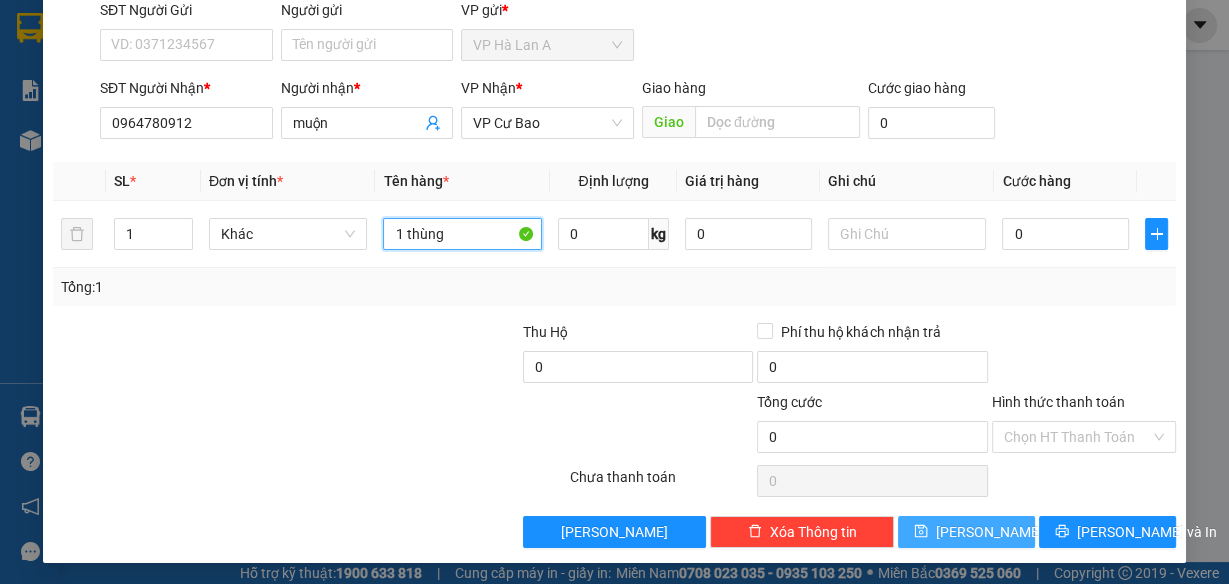 type on "1 thùng" 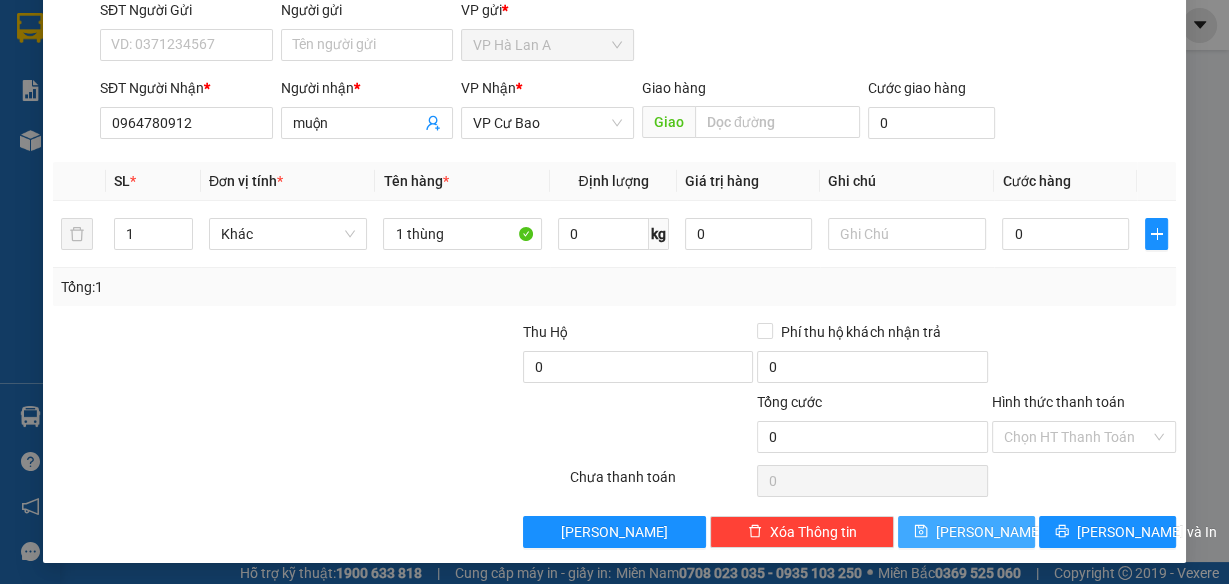 click on "[PERSON_NAME]" at bounding box center [966, 532] 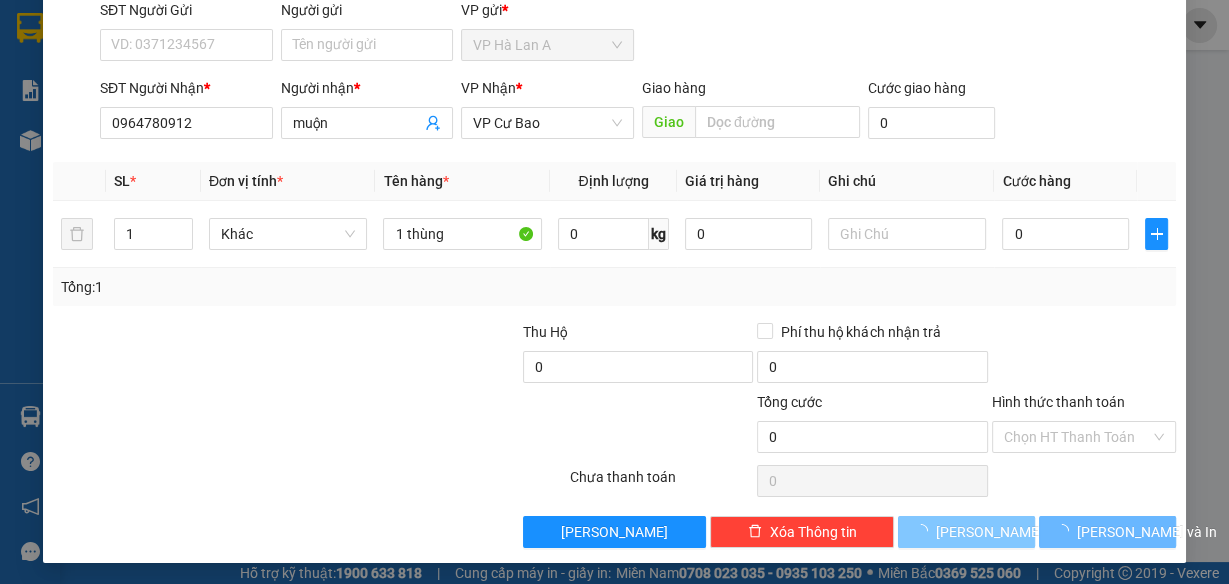 type 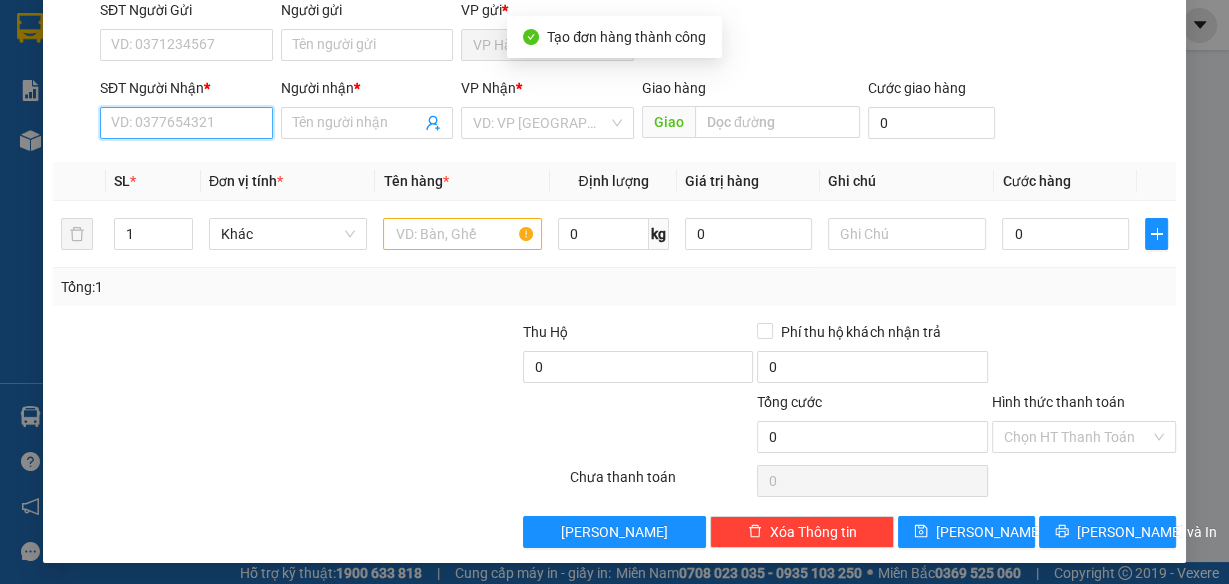 click on "SĐT Người Nhận  *" at bounding box center [186, 123] 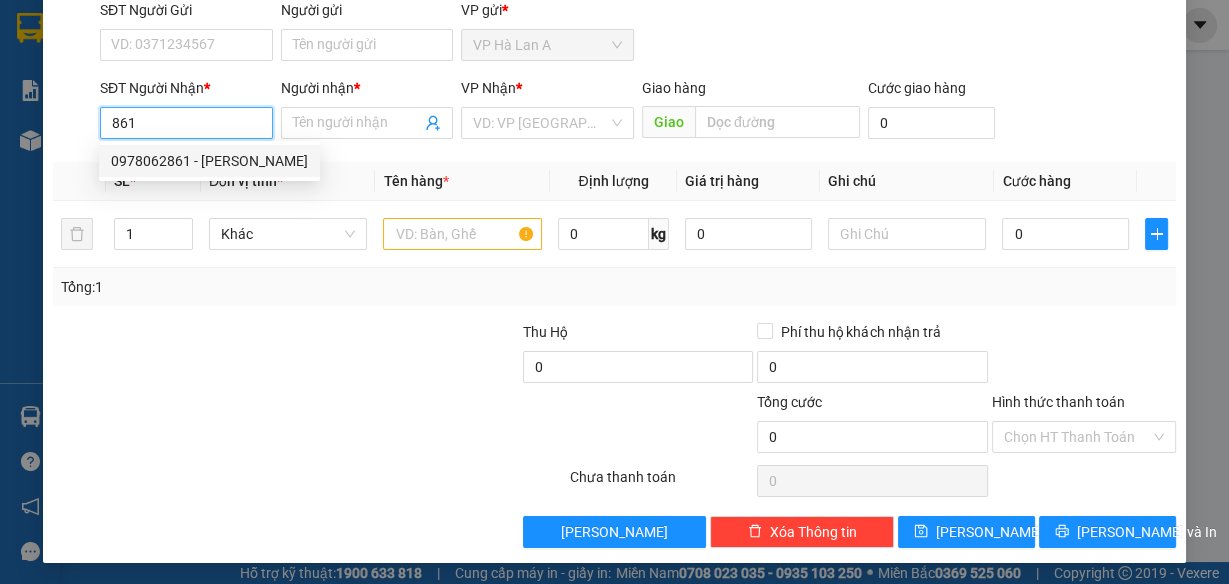 click on "0978062861 - [PERSON_NAME]" at bounding box center (209, 161) 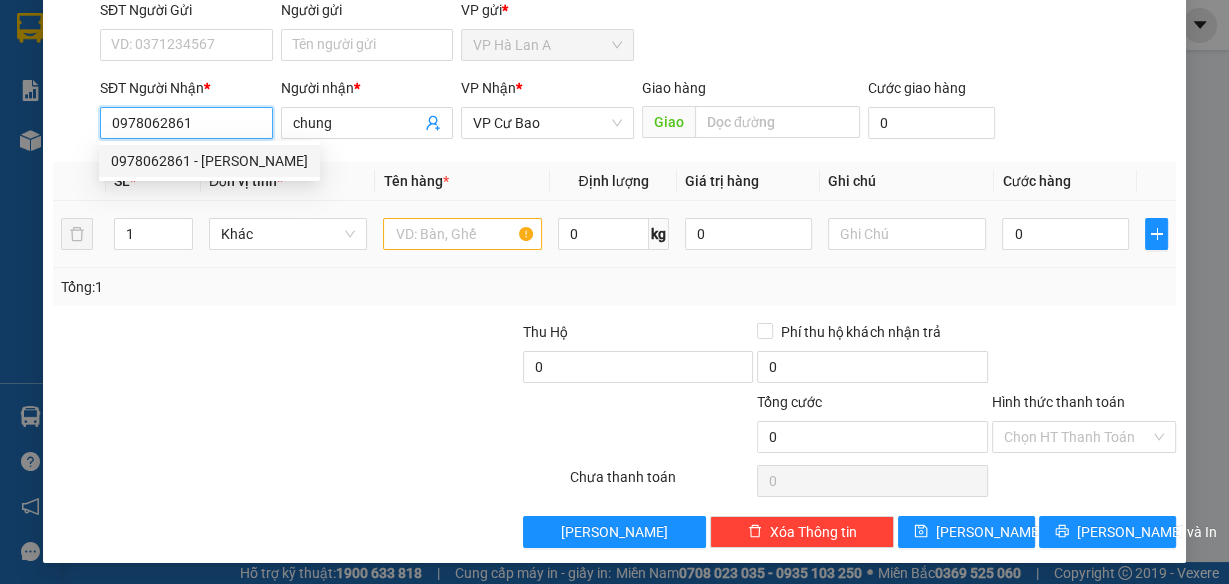 type on "0978062861" 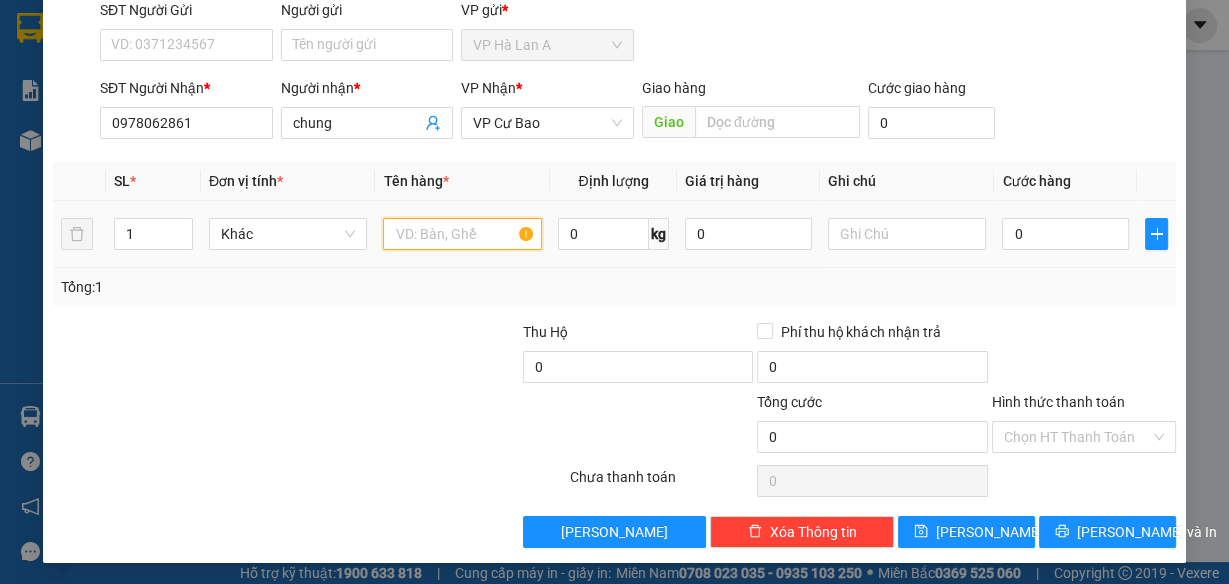 click at bounding box center [462, 234] 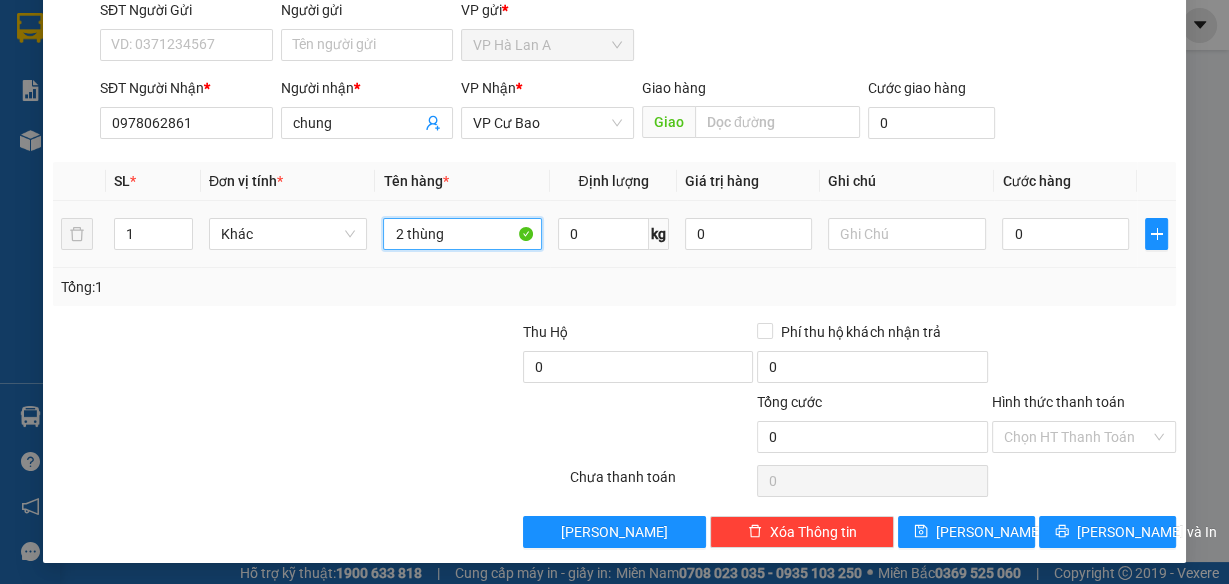 type on "2 thùng" 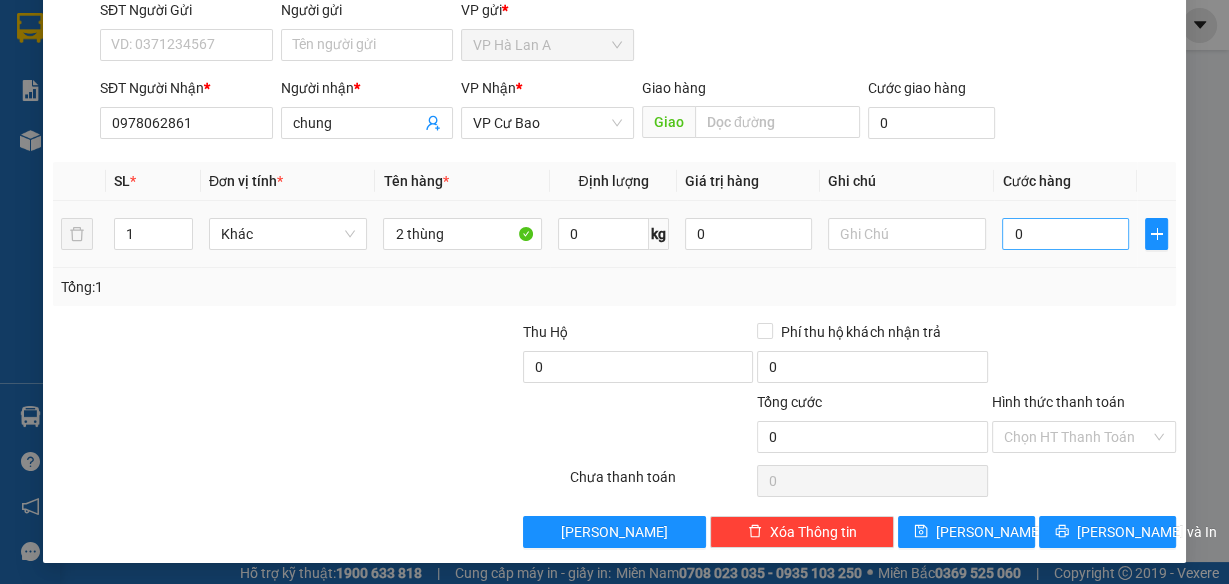 click on "0" at bounding box center [1065, 234] 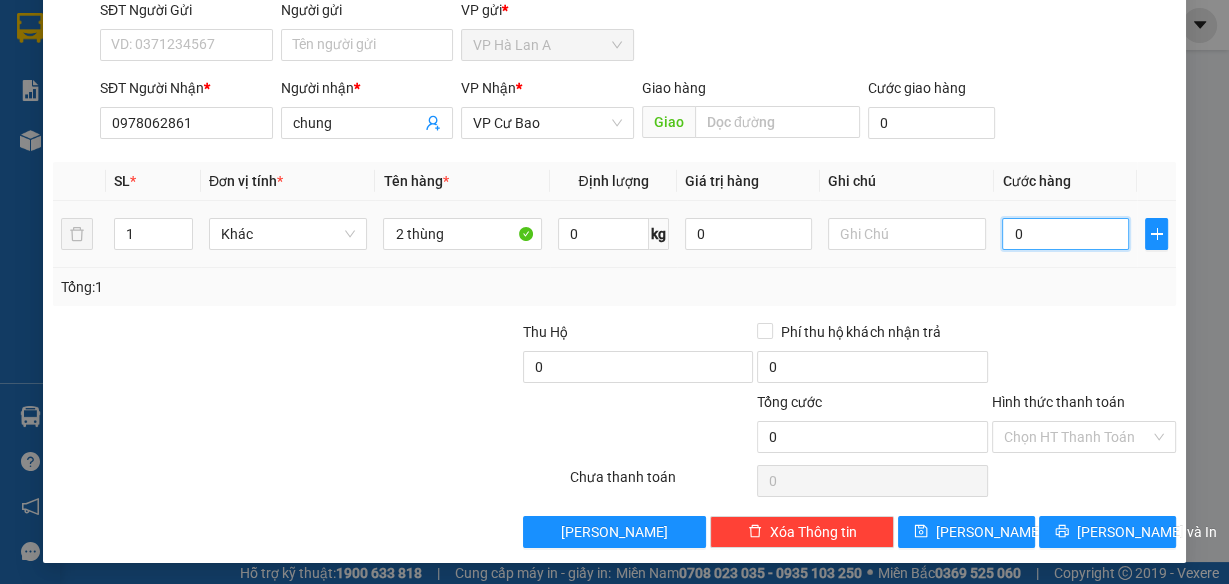 click on "0" at bounding box center [1065, 234] 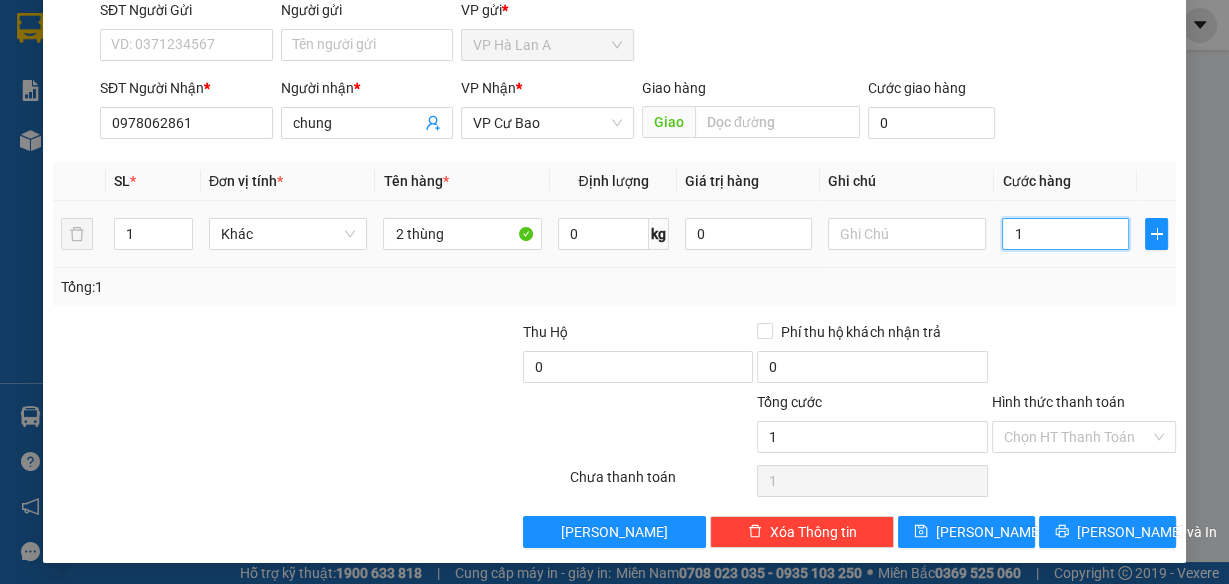 type on "11" 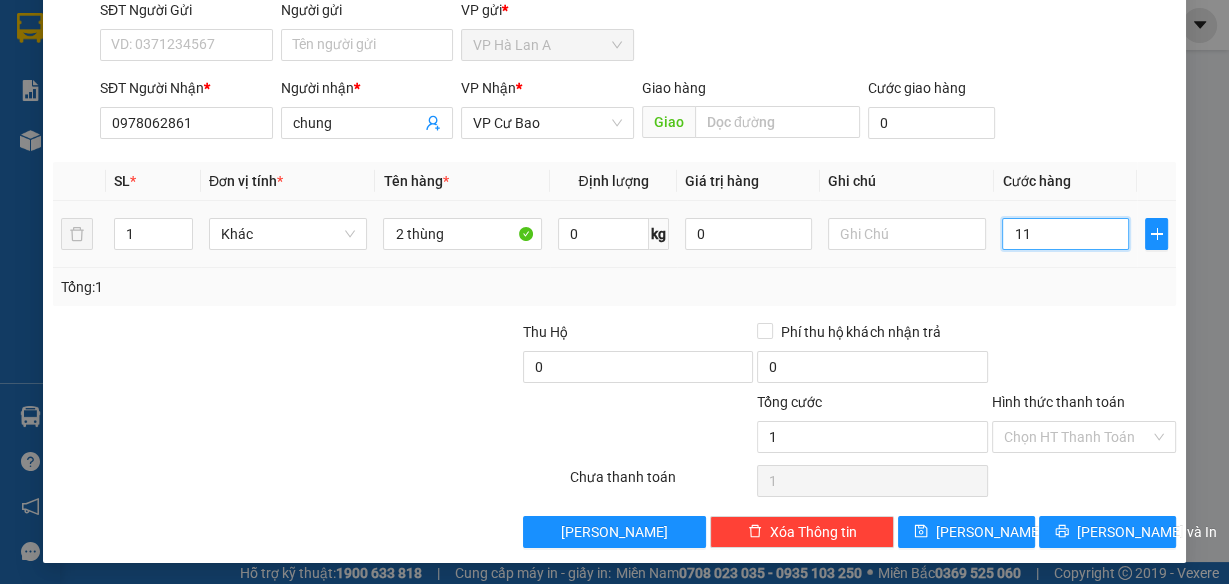 type on "11" 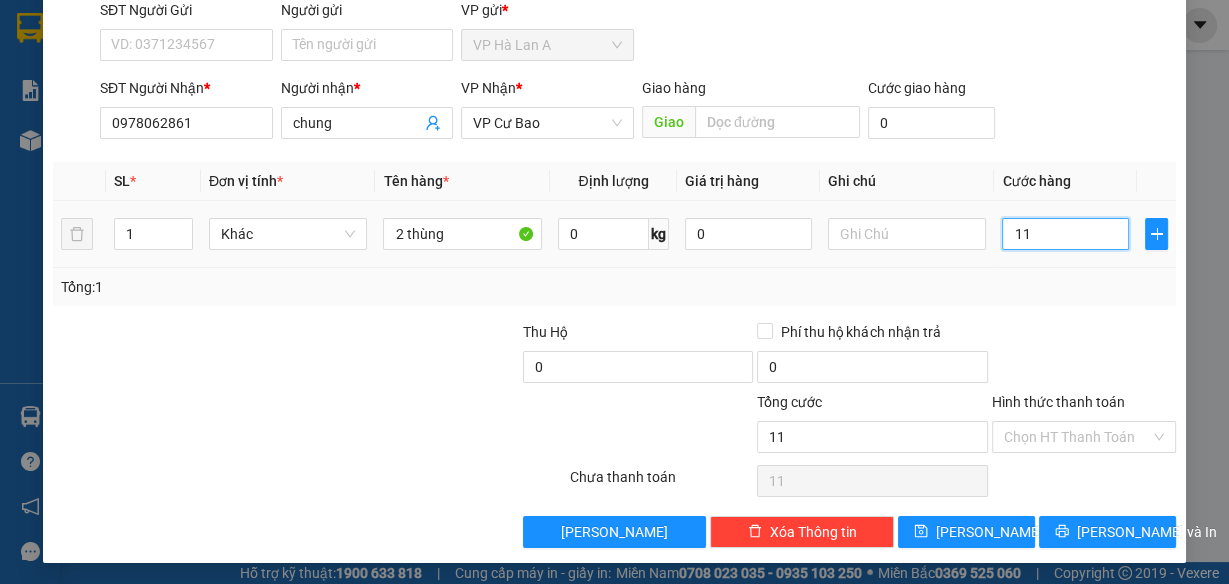 type on "110" 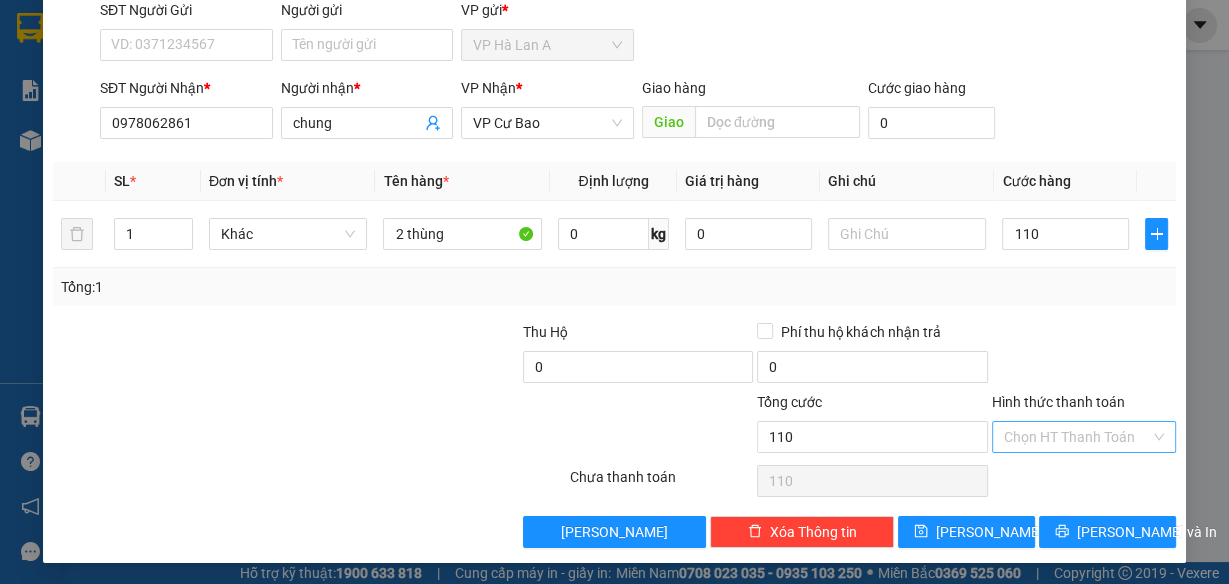 type on "110.000" 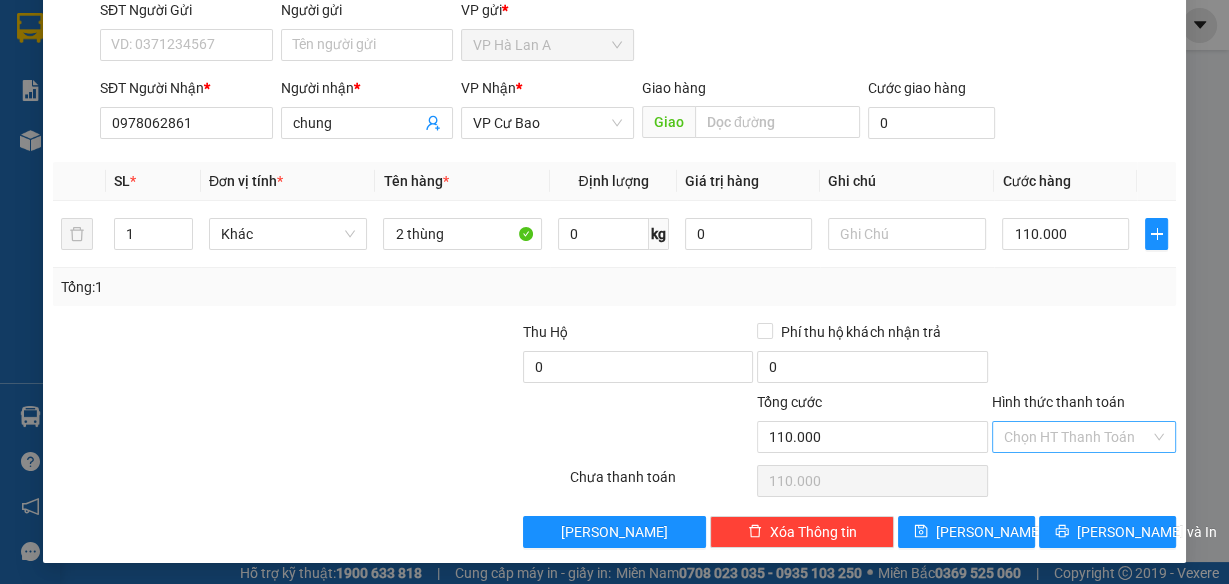 click on "Hình thức thanh toán" at bounding box center (1077, 437) 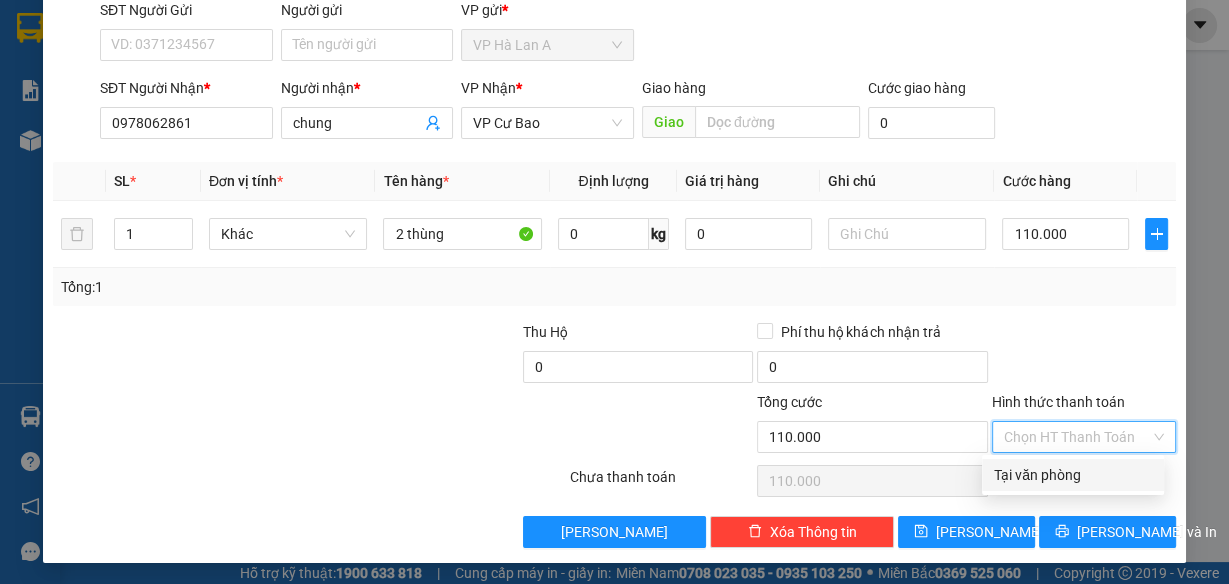 click on "[PERSON_NAME] [PERSON_NAME]" at bounding box center (1073, 475) 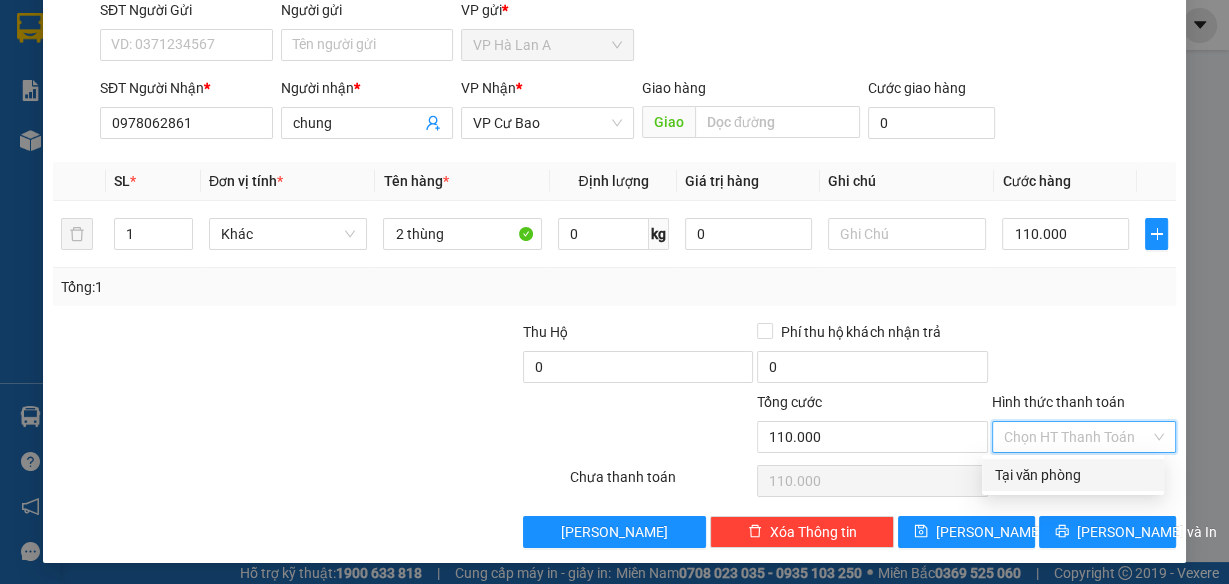 click on "Hình thức thanh toán" at bounding box center (1077, 437) 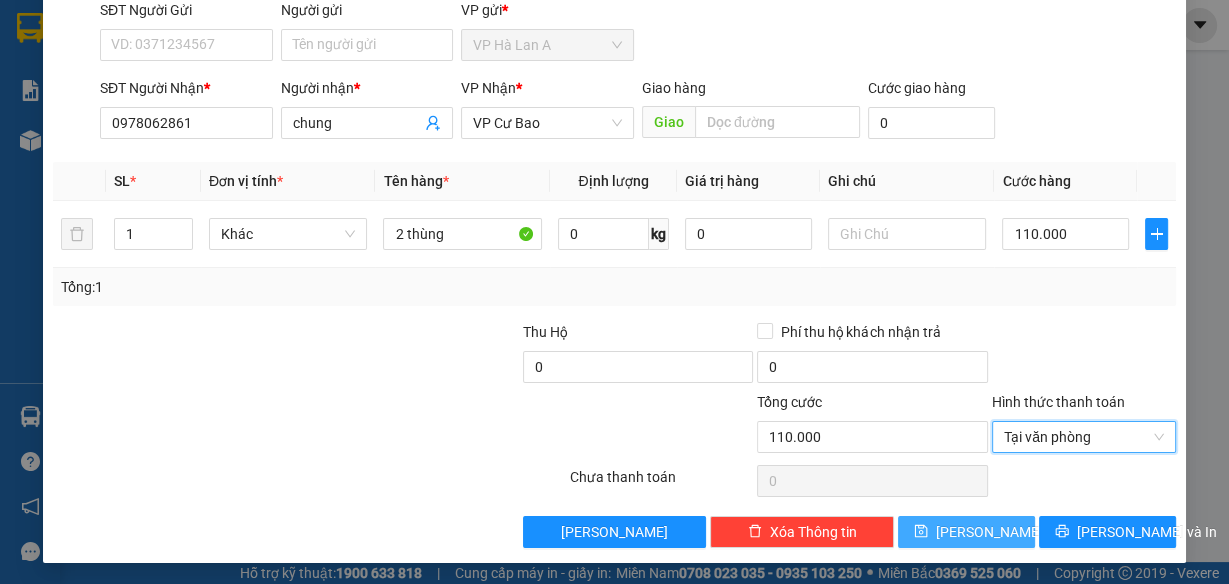 click on "[PERSON_NAME]" at bounding box center [966, 532] 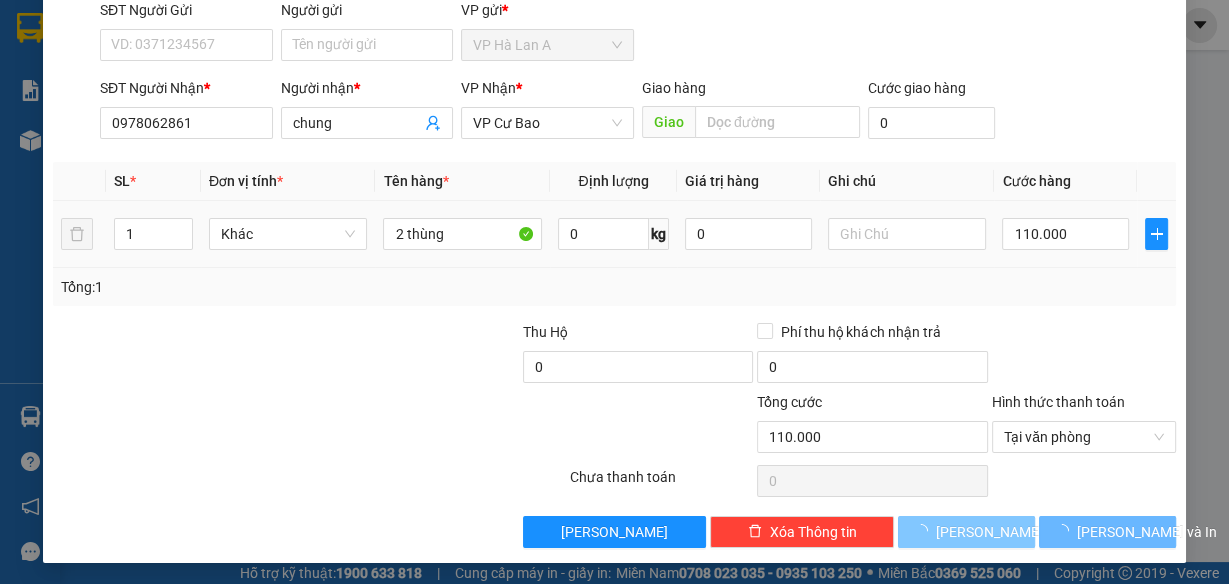 type 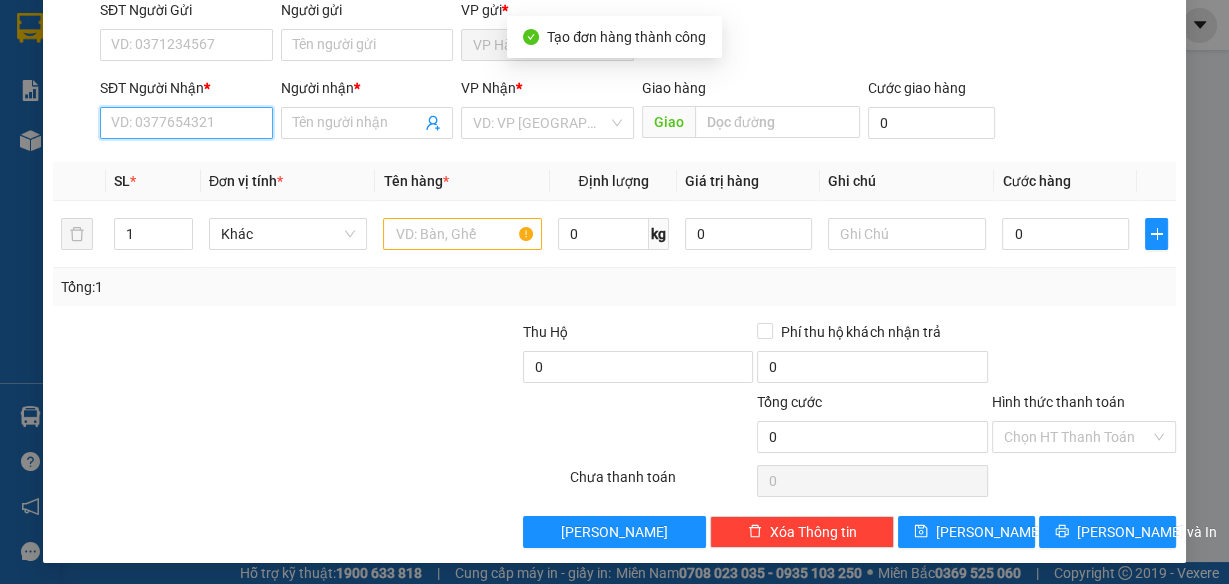 click on "SĐT Người Nhận  *" at bounding box center (186, 123) 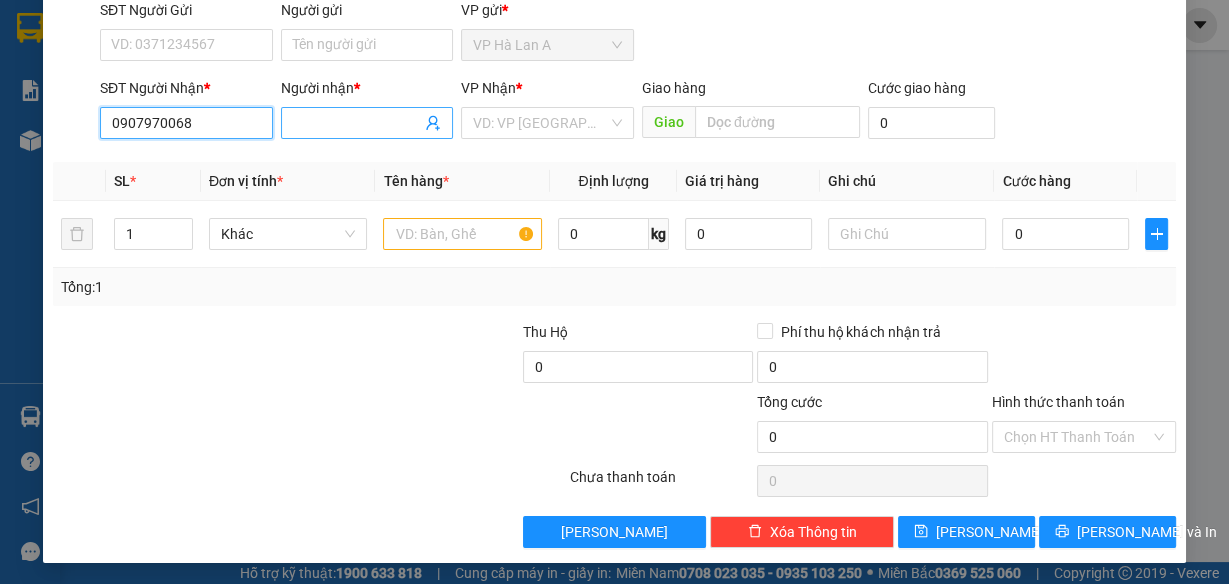 type on "0907970068" 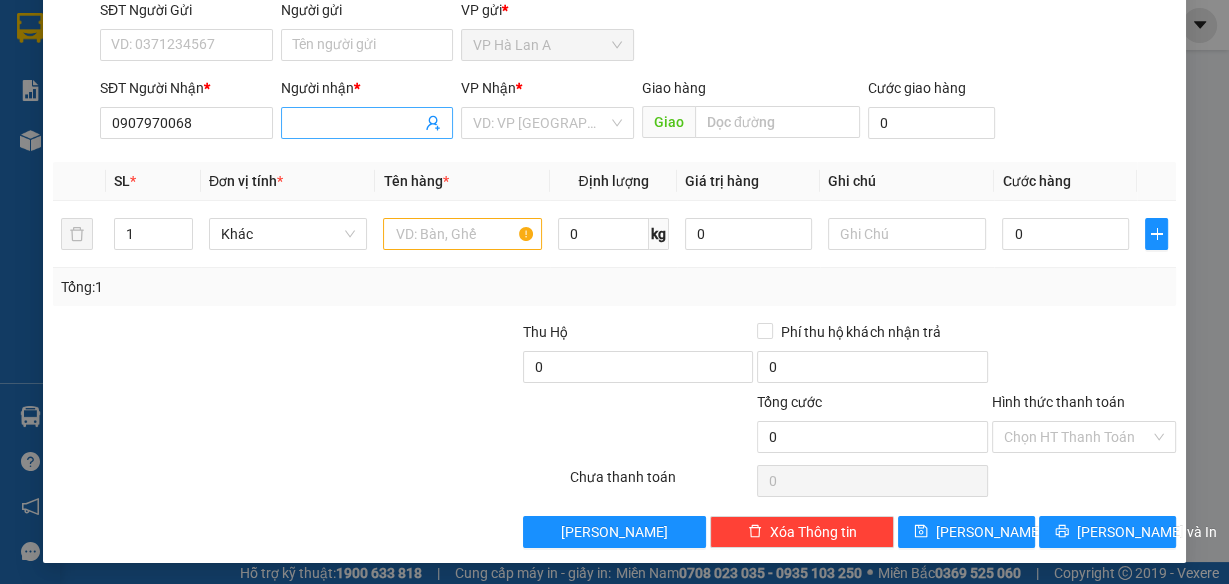 click on "Người nhận  *" at bounding box center (357, 123) 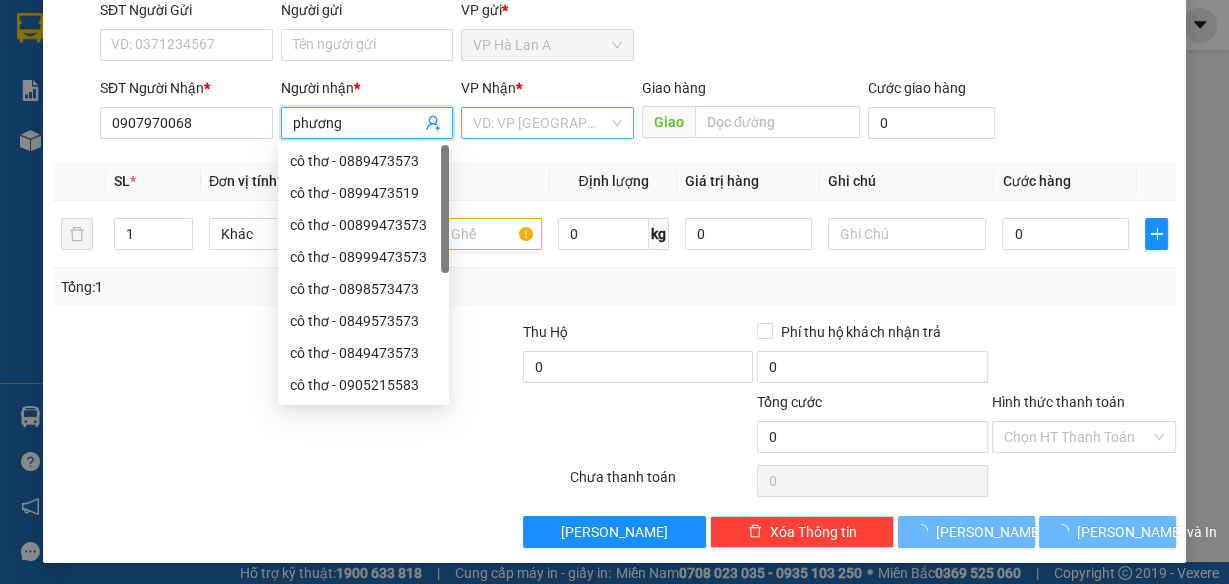 click on "VD: VP [GEOGRAPHIC_DATA]" at bounding box center [547, 123] 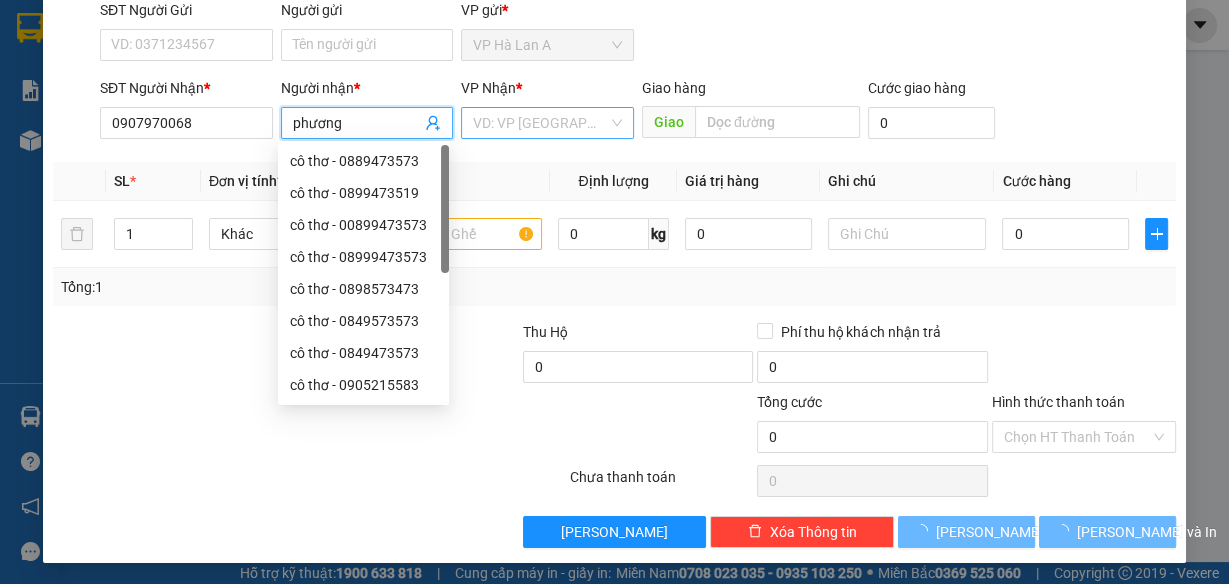 type on "phương" 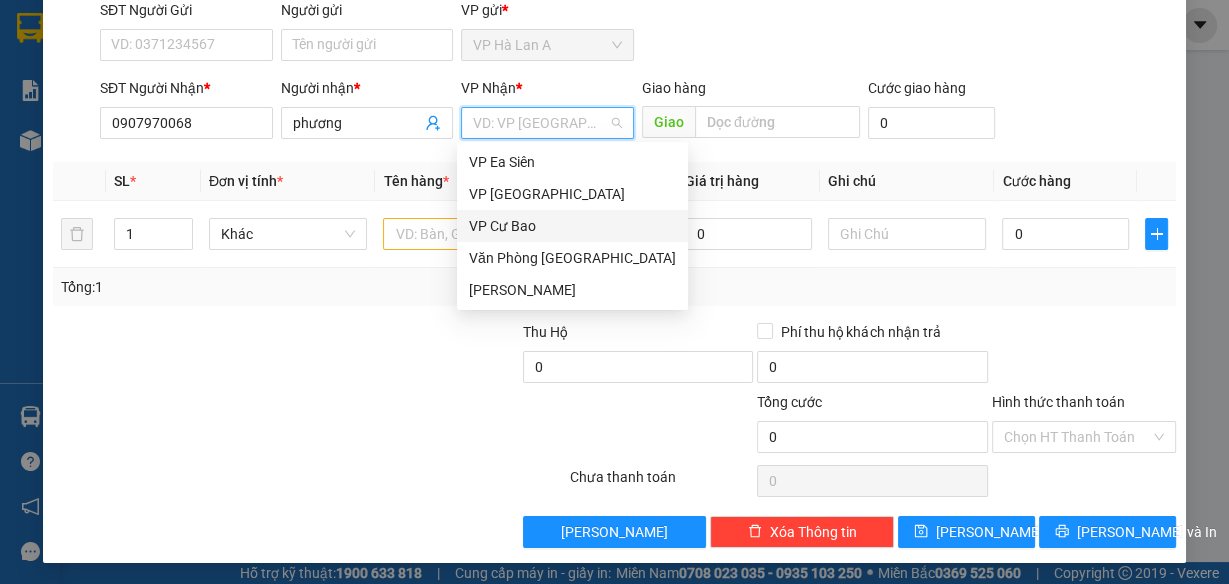 click on "VP Cư Bao" at bounding box center [572, 226] 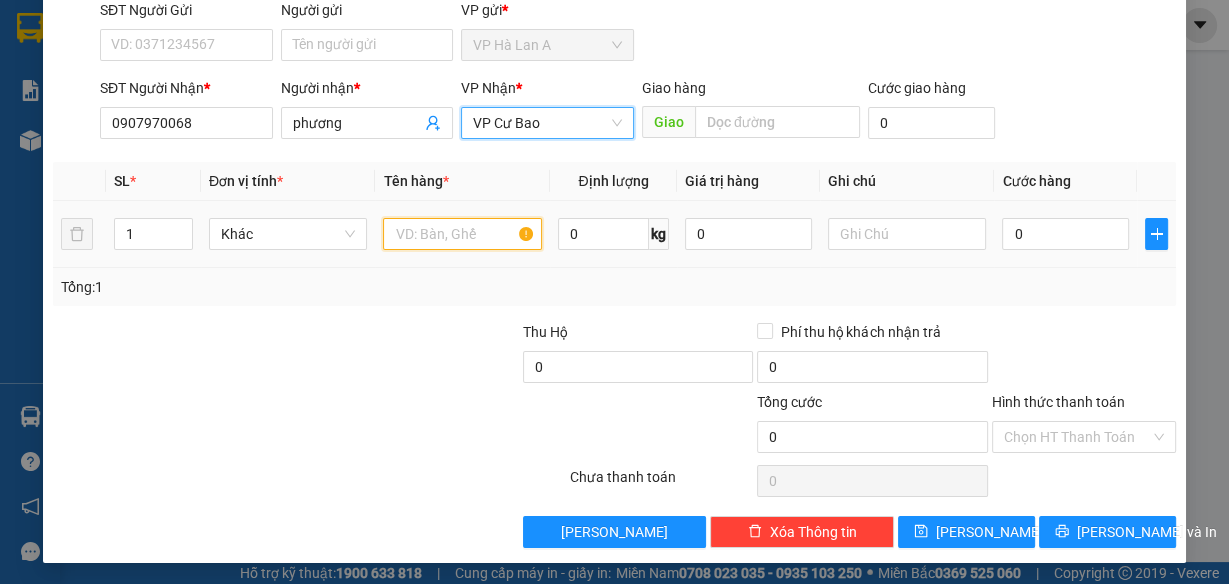 click at bounding box center [462, 234] 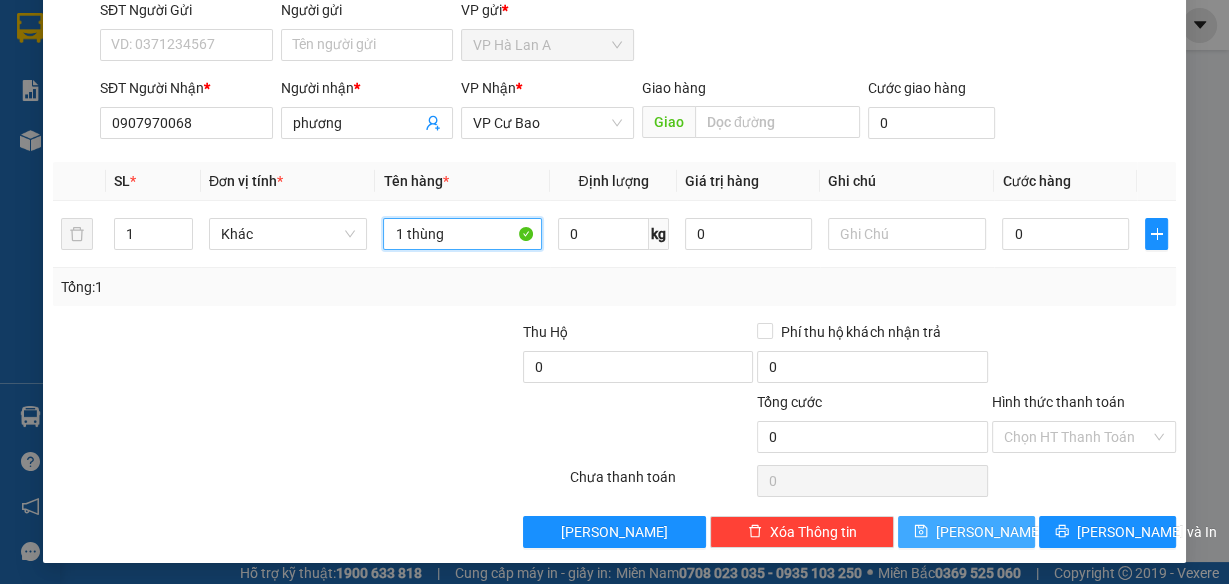 type on "1 thùng" 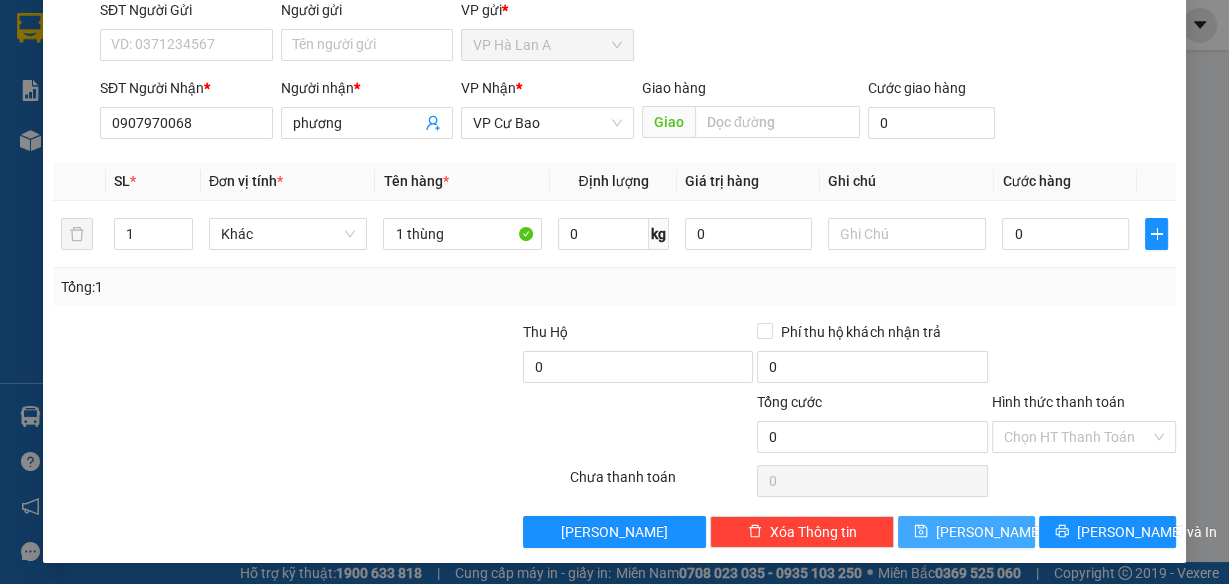 click on "[PERSON_NAME]" at bounding box center [989, 532] 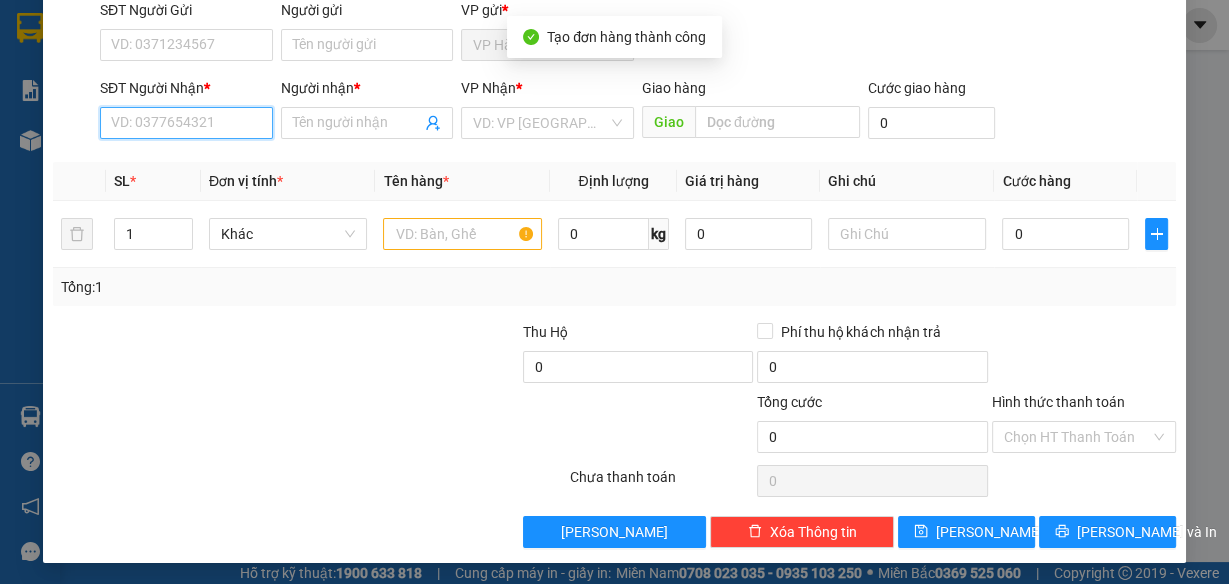 click on "SĐT Người Nhận  *" at bounding box center (186, 123) 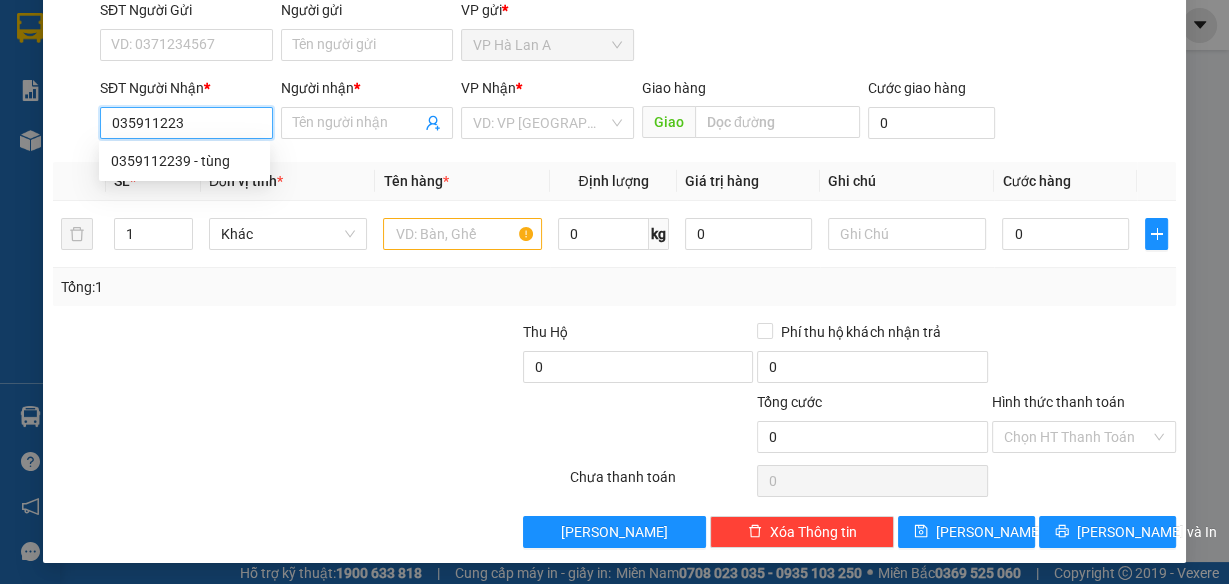 type on "0359112239" 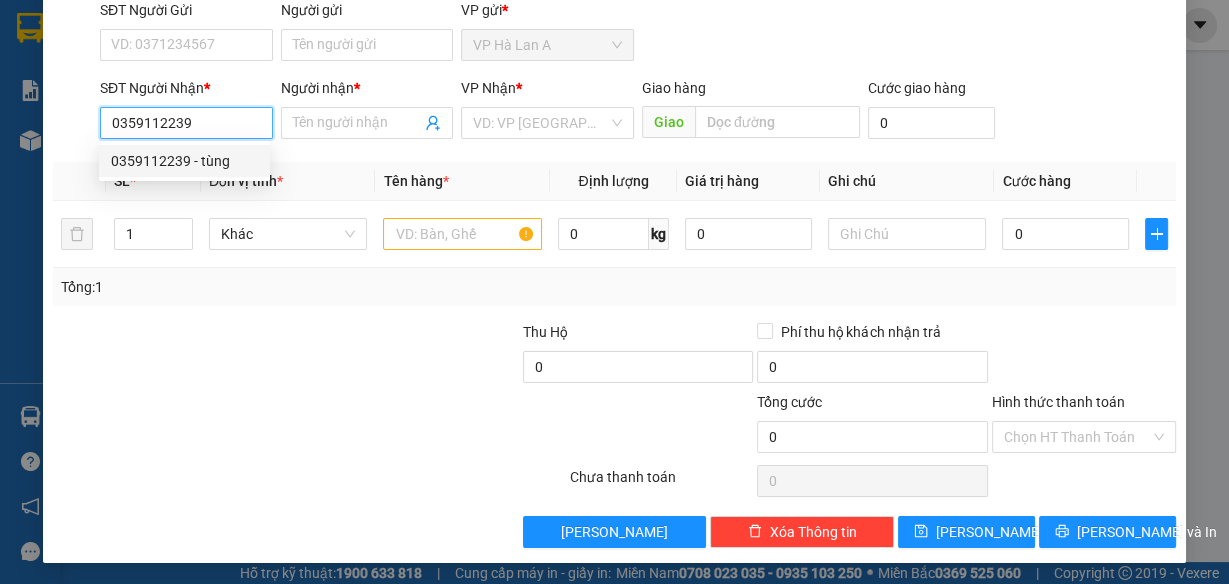 click on "0359112239 - tùng" at bounding box center (184, 161) 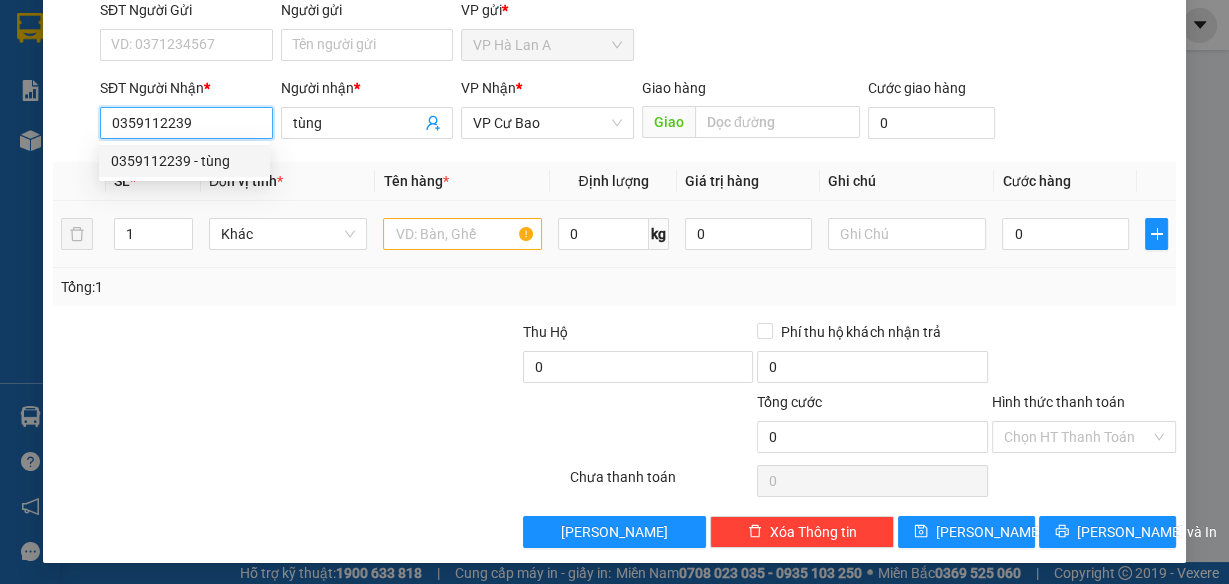 type on "0359112239" 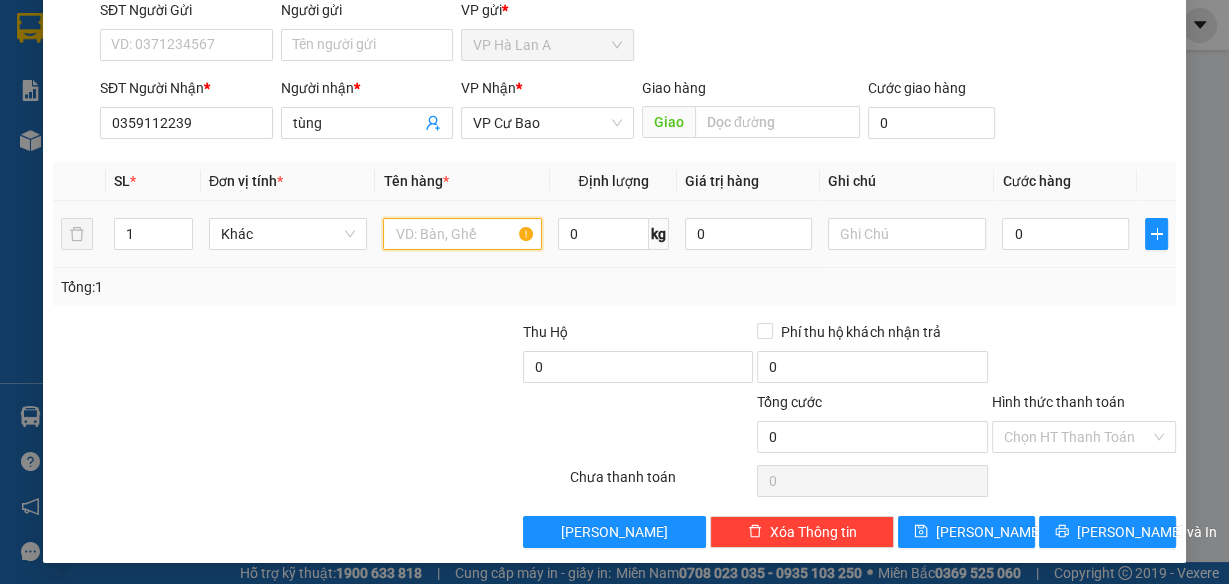 click at bounding box center [462, 234] 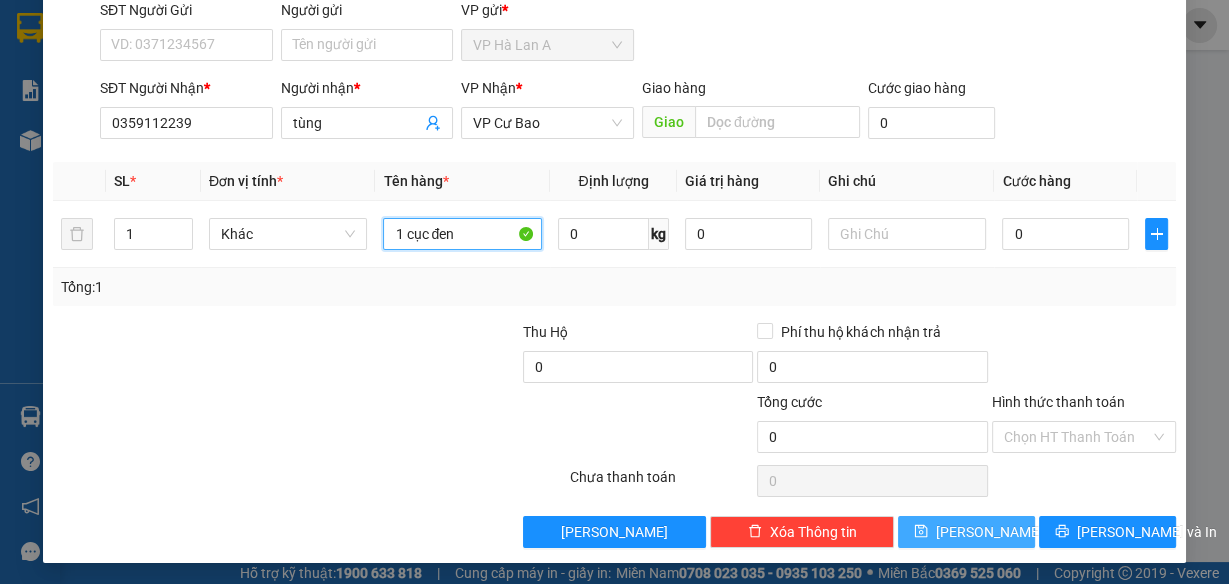 type on "1 cục đen" 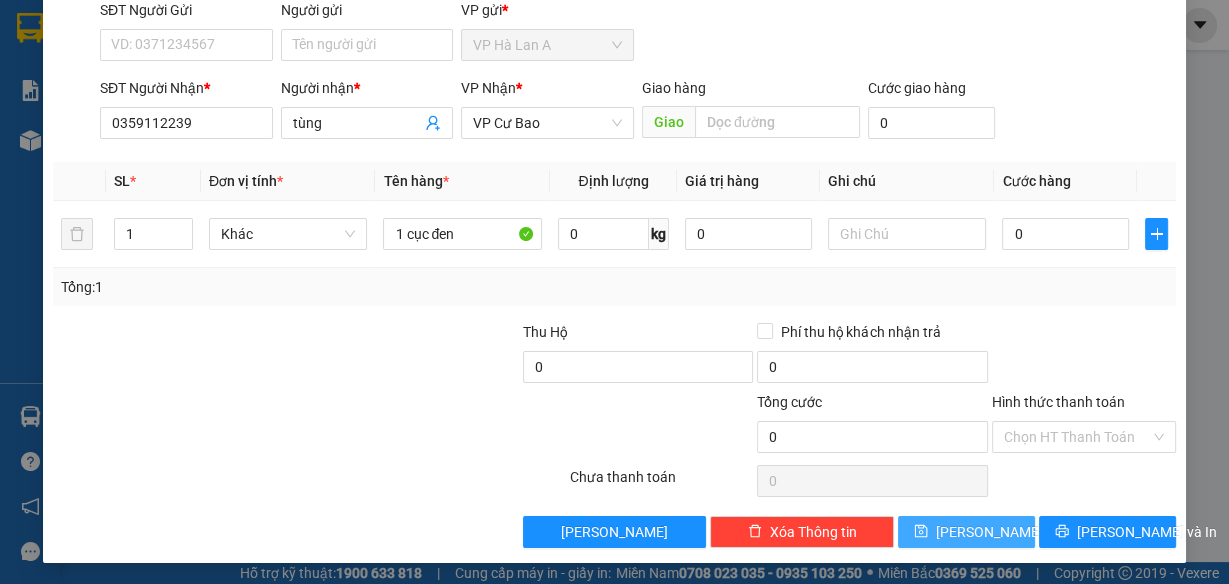click on "[PERSON_NAME]" at bounding box center [966, 532] 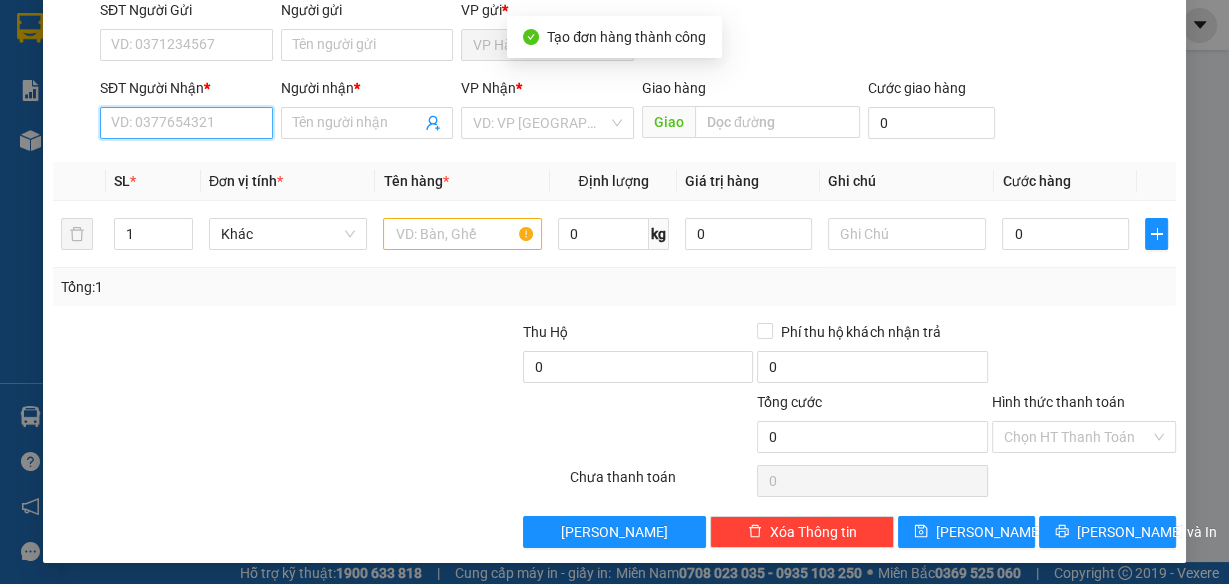 click on "SĐT Người Nhận  *" at bounding box center [186, 123] 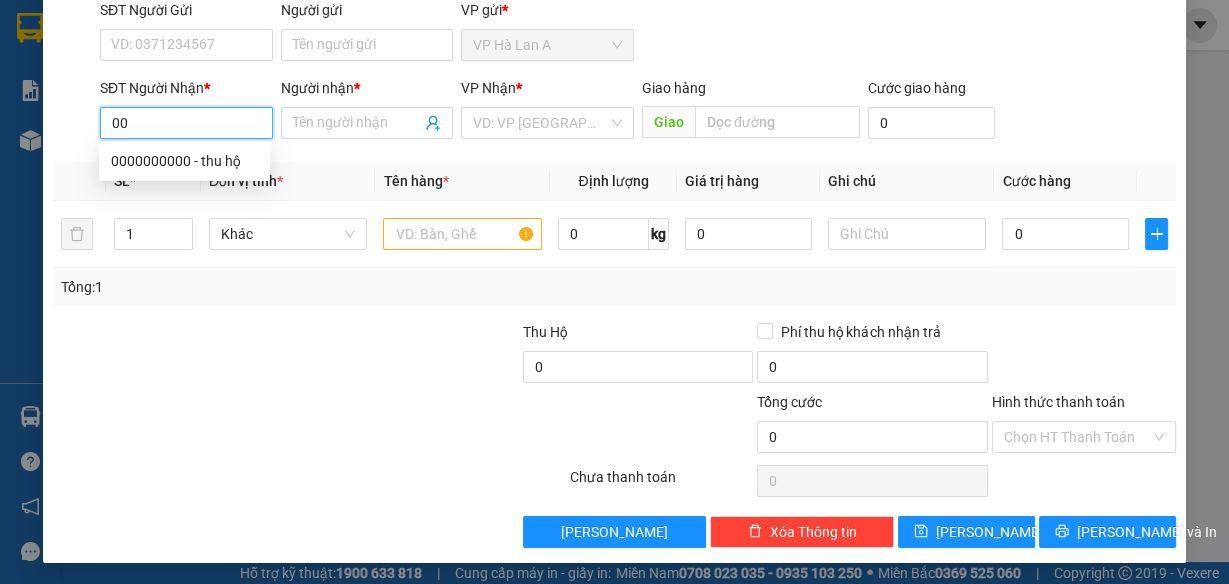 type on "0" 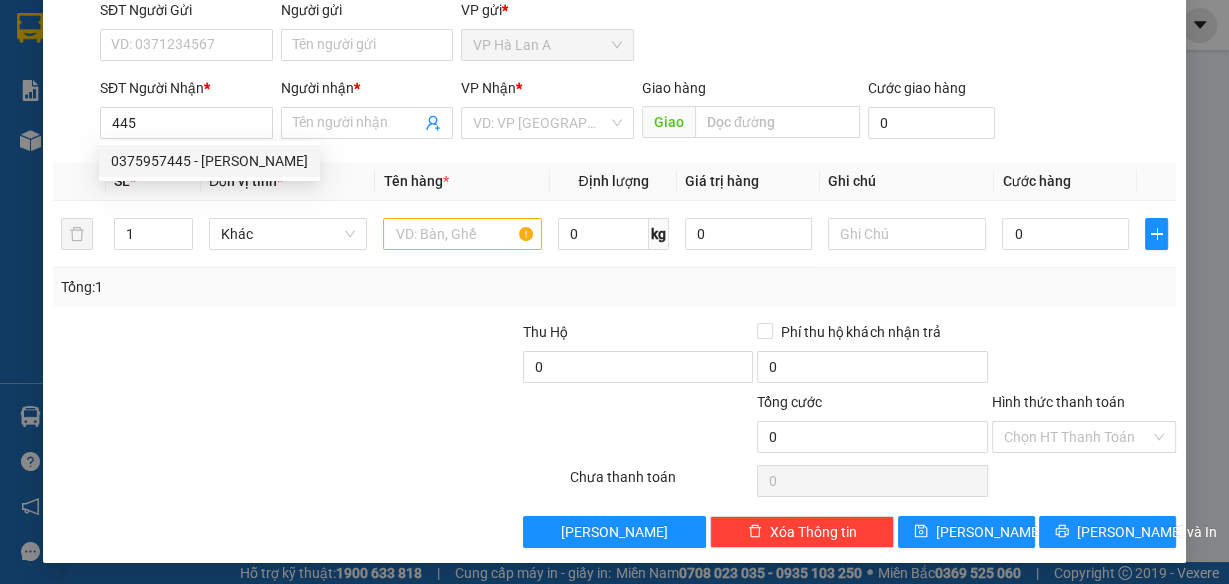 click on "0375957445 0375957445 - [PERSON_NAME]" at bounding box center [209, 161] 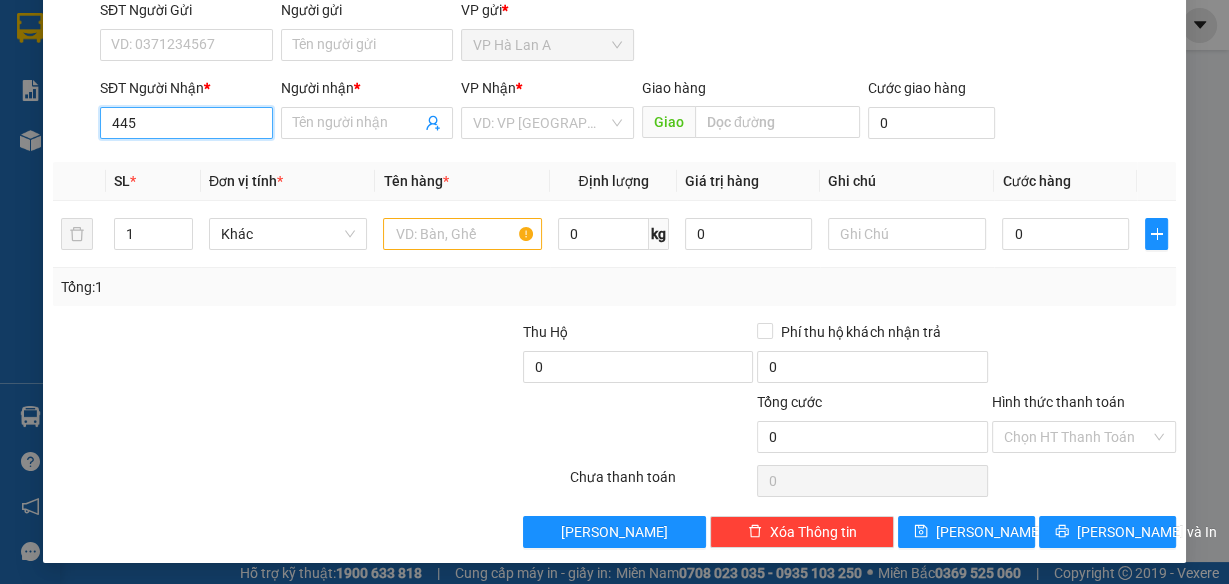 drag, startPoint x: 133, startPoint y: 116, endPoint x: 160, endPoint y: 139, distance: 35.468296 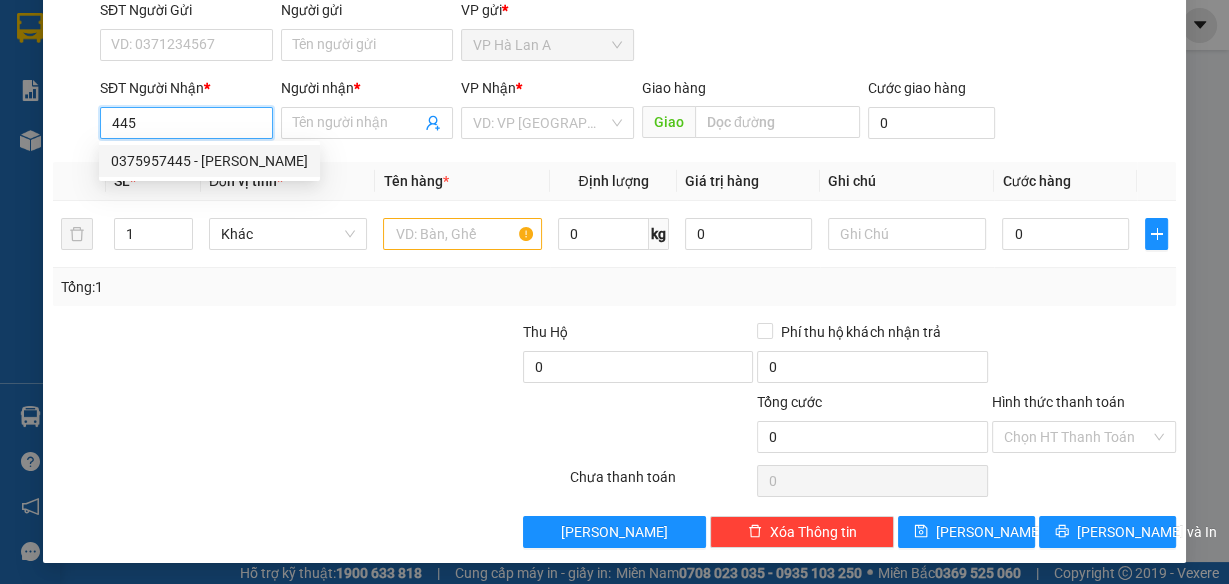 click on "0375957445 - [PERSON_NAME]" at bounding box center (209, 161) 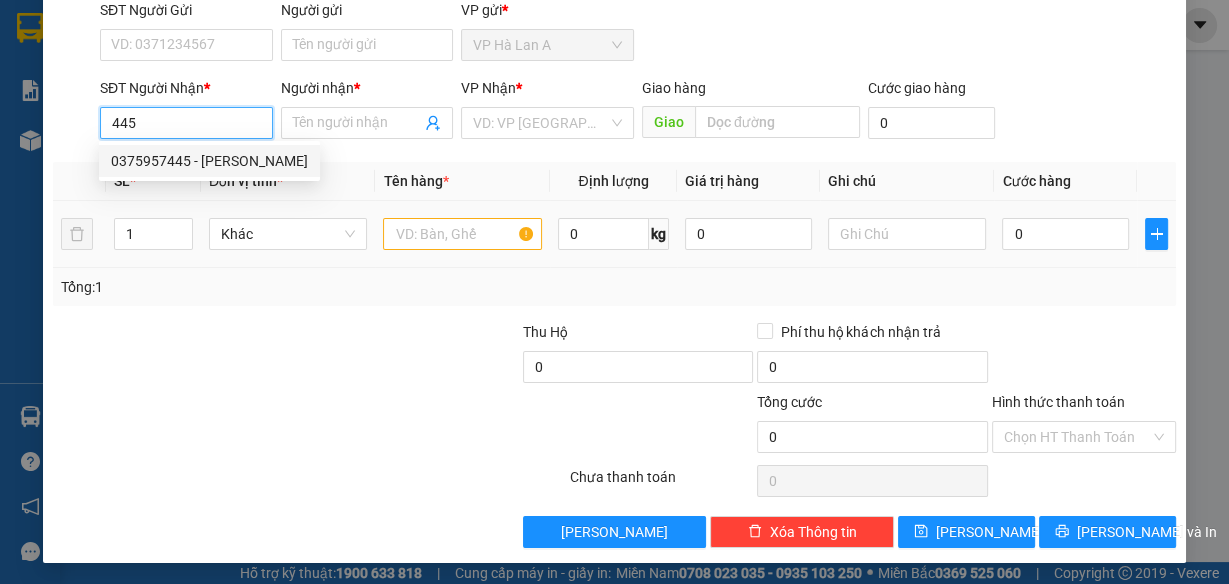 type on "0375957445" 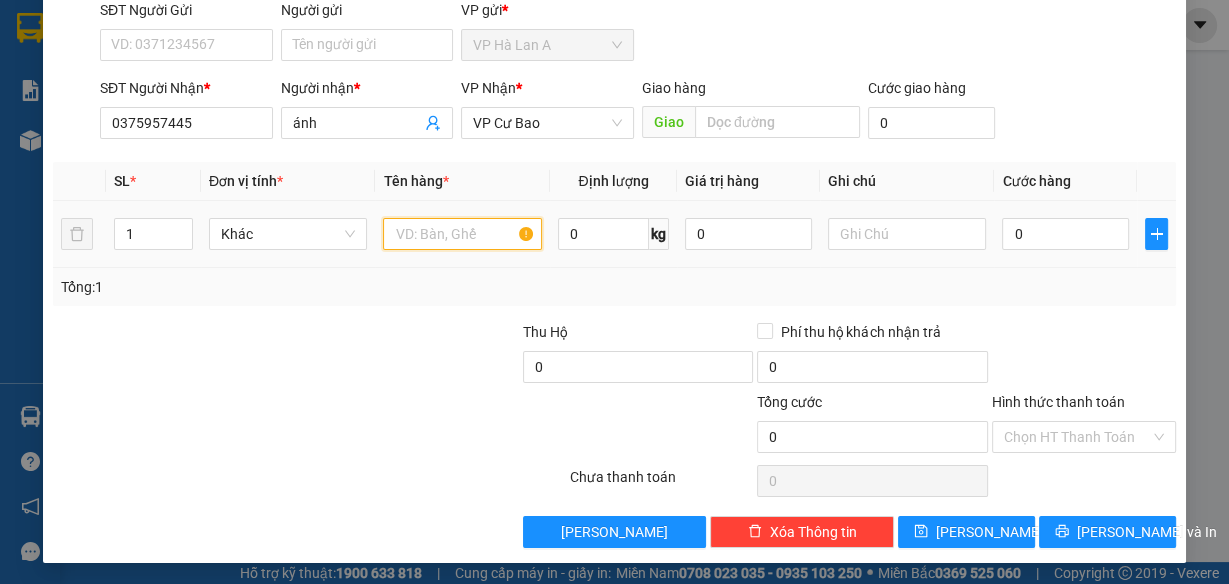 click at bounding box center [462, 234] 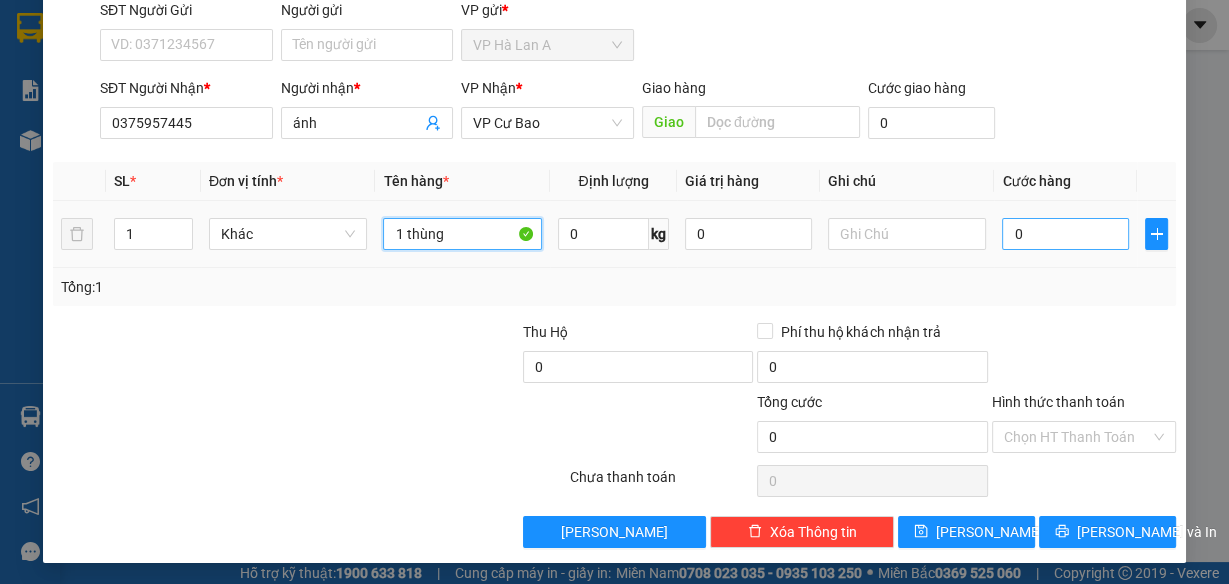 type on "1 thùng" 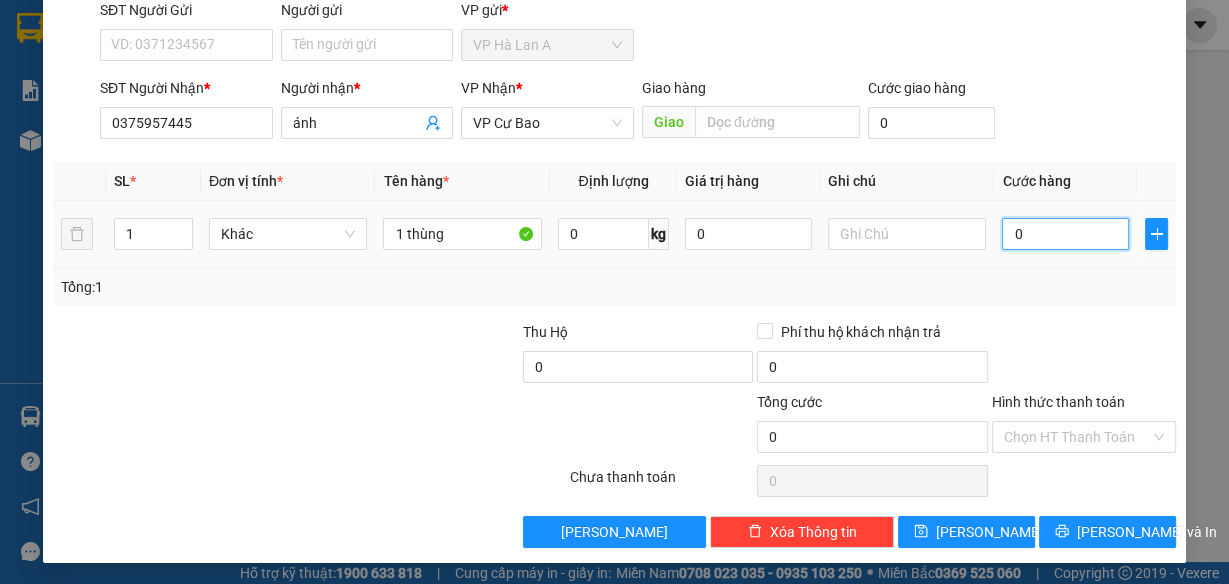 type on "7" 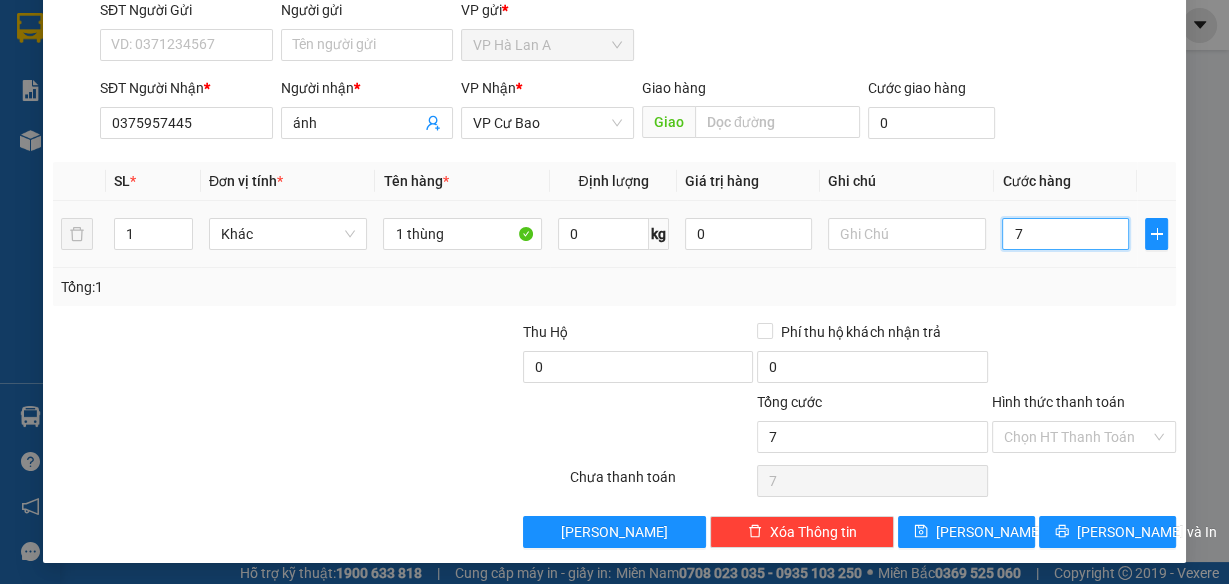 type on "70" 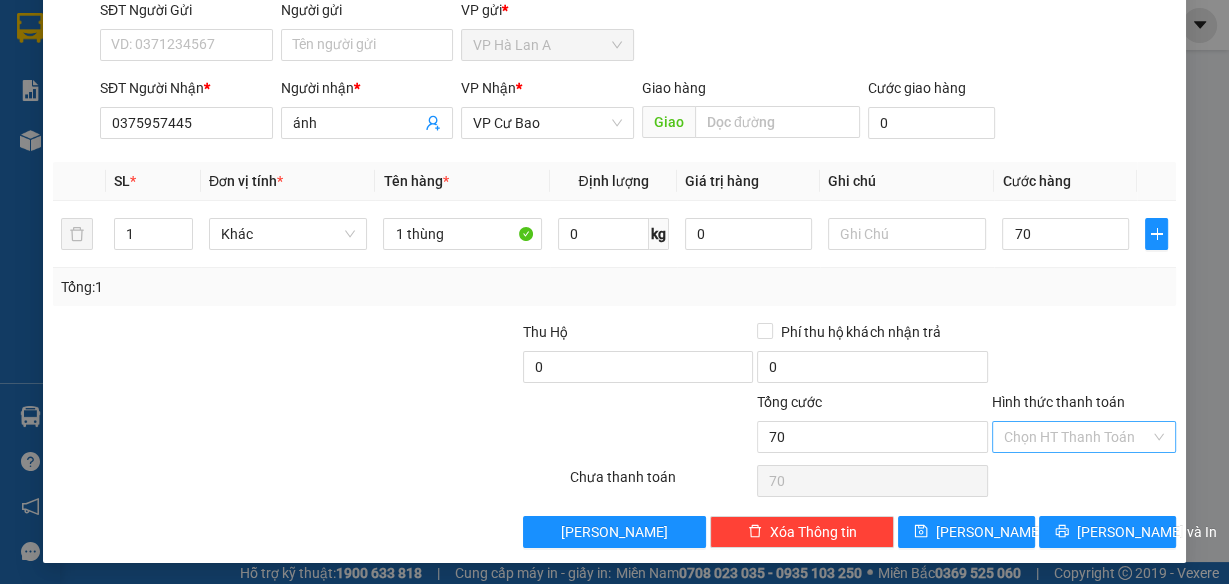 type on "70.000" 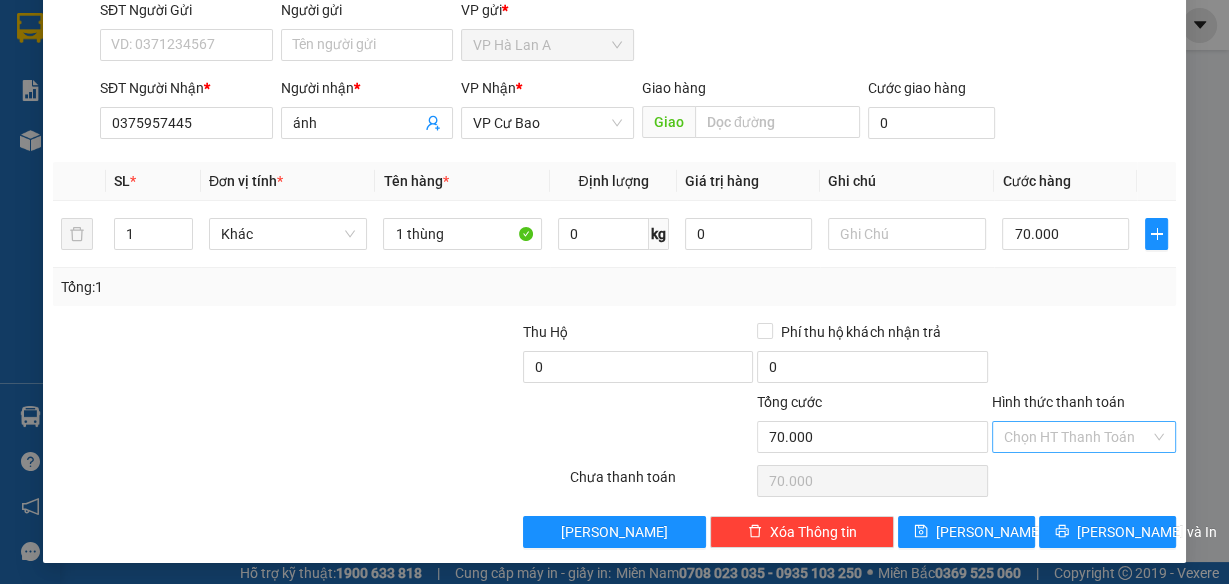 click on "Hình thức thanh toán" at bounding box center [1077, 437] 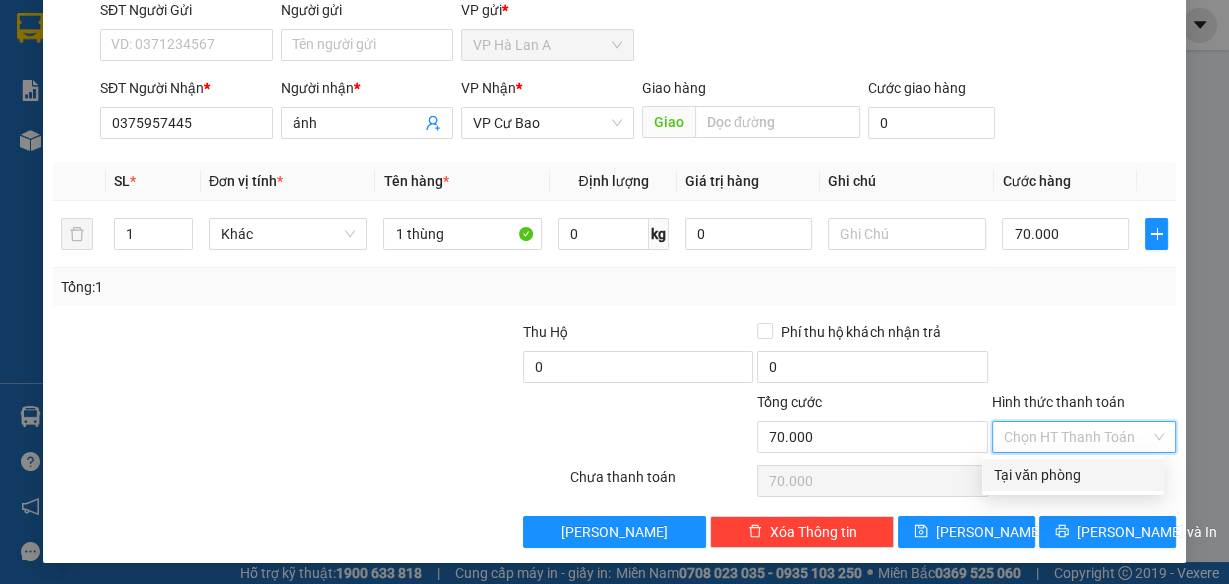 click on "Tại văn phòng" at bounding box center [1073, 475] 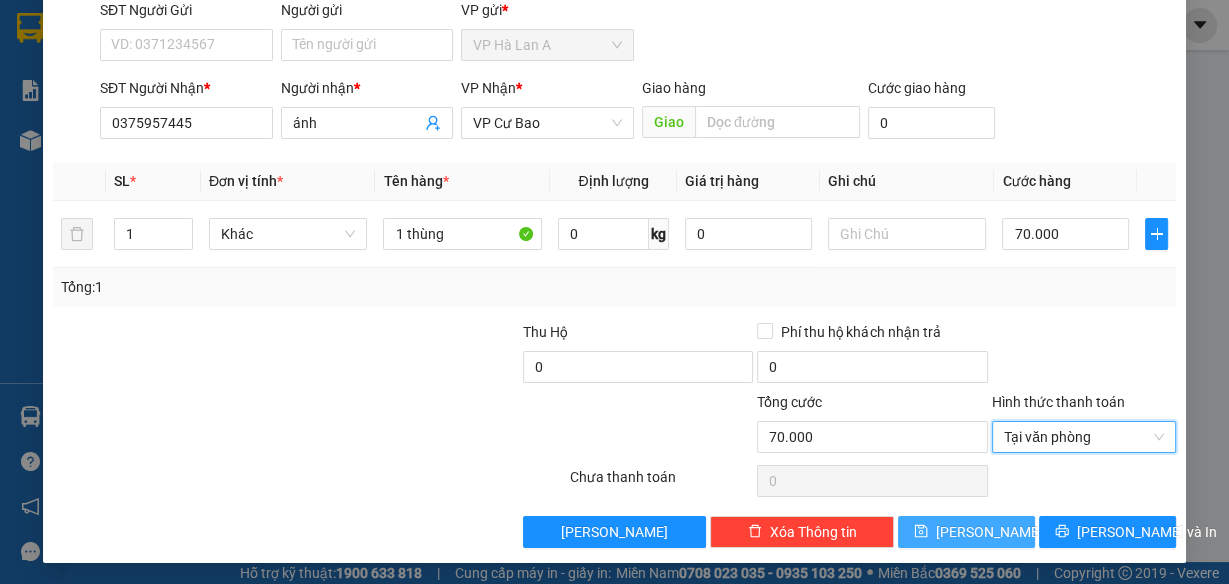drag, startPoint x: 956, startPoint y: 524, endPoint x: 431, endPoint y: 139, distance: 651.03766 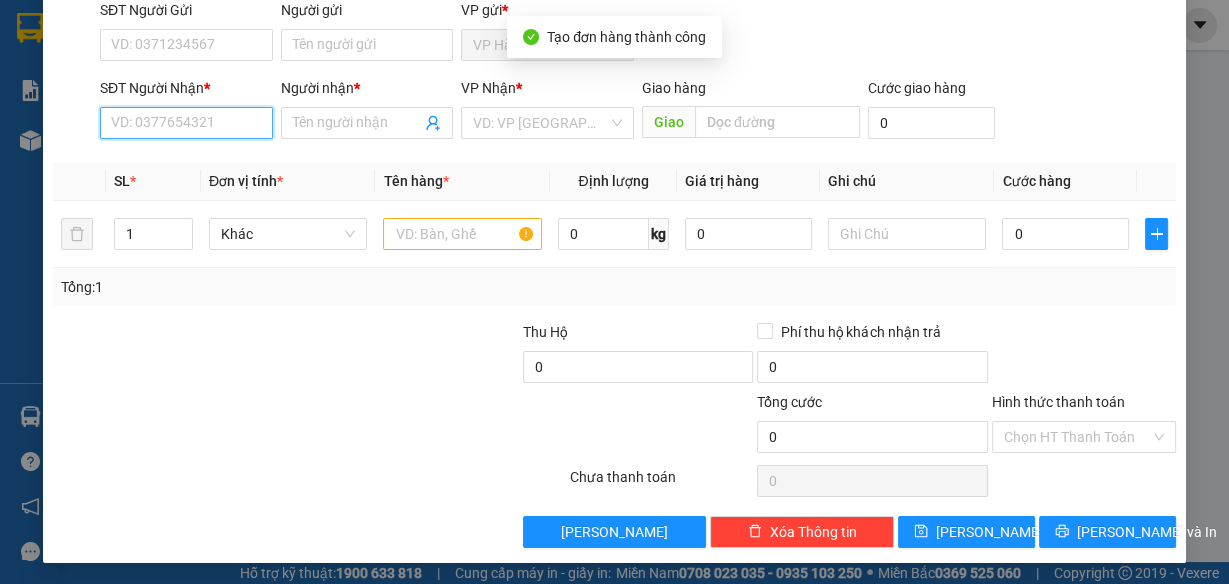 click on "SĐT Người Nhận  *" at bounding box center (186, 123) 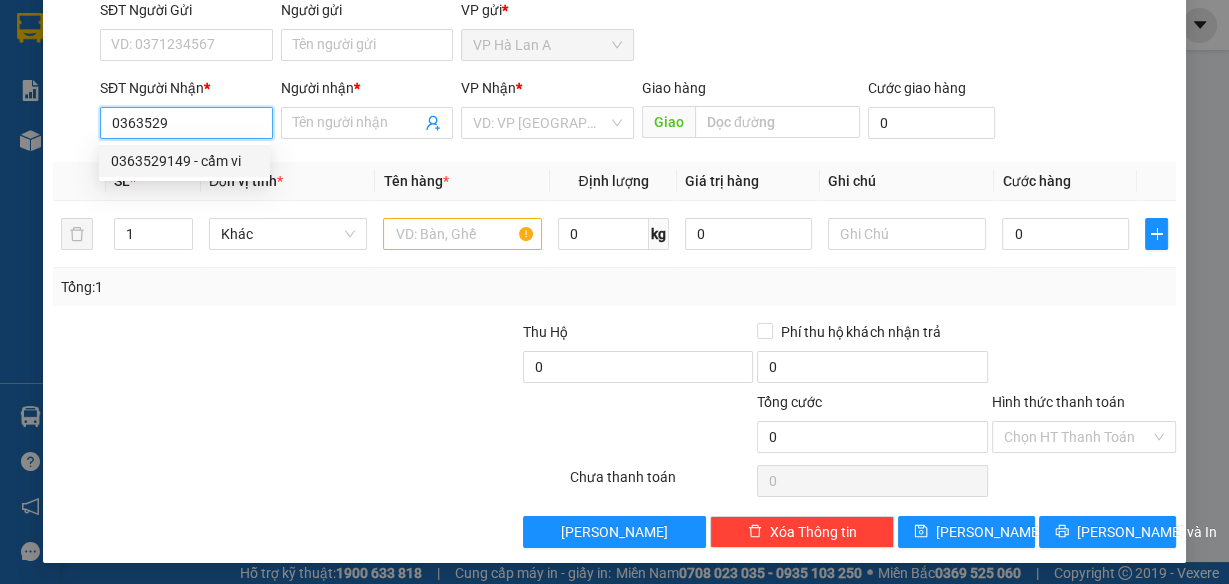 click on "0363529149 - cẩm vi" at bounding box center (184, 161) 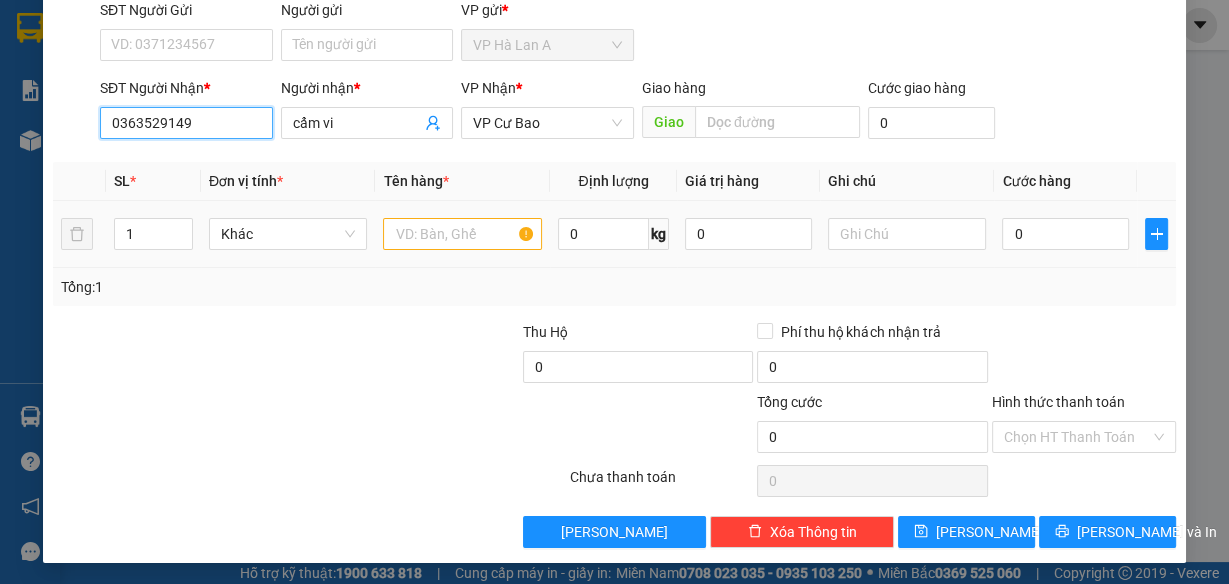 type on "0363529149" 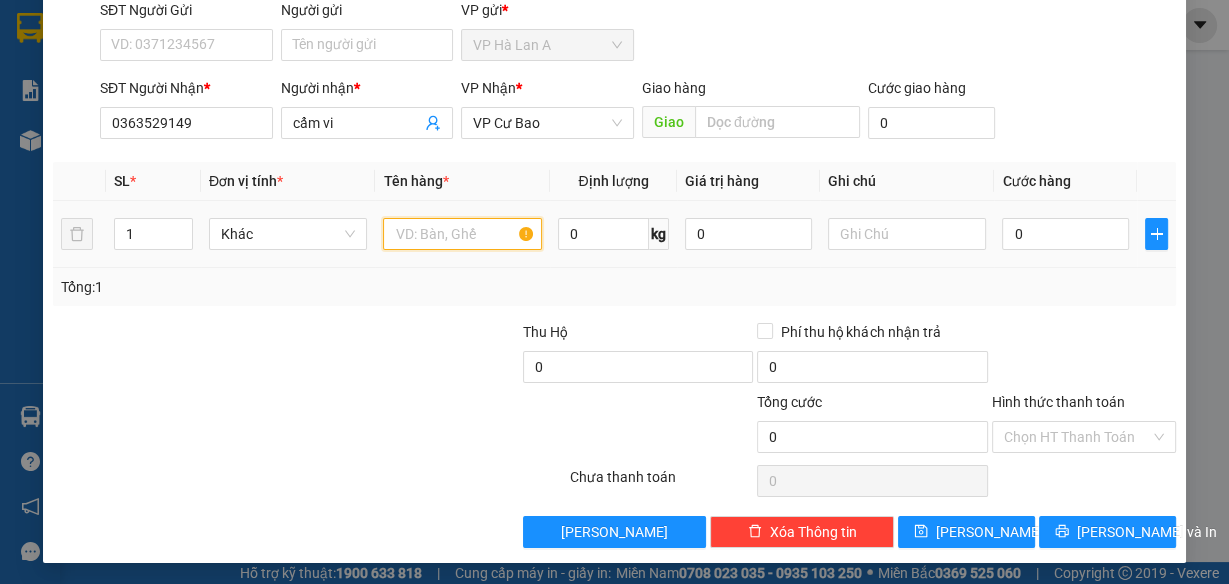 click at bounding box center [462, 234] 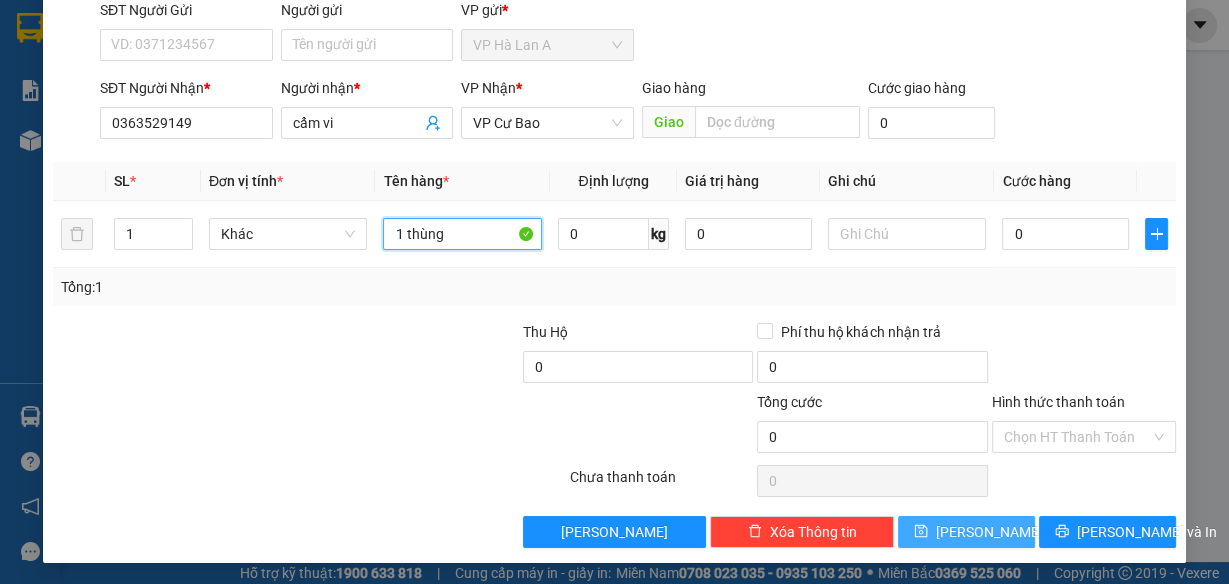 type on "1 thùng" 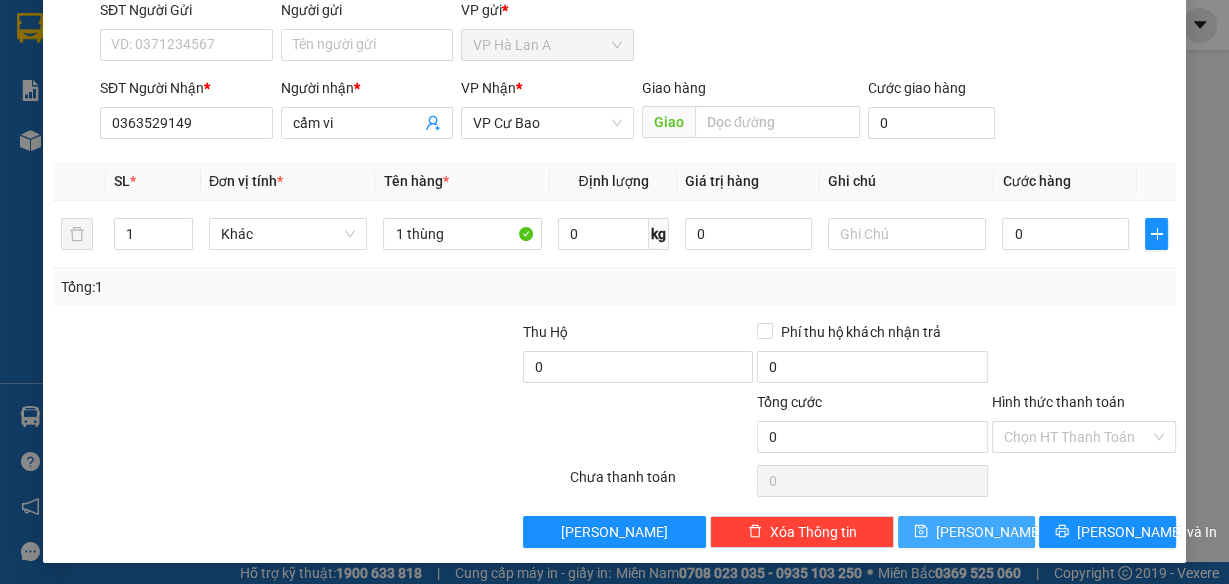 click on "[PERSON_NAME]" at bounding box center [966, 532] 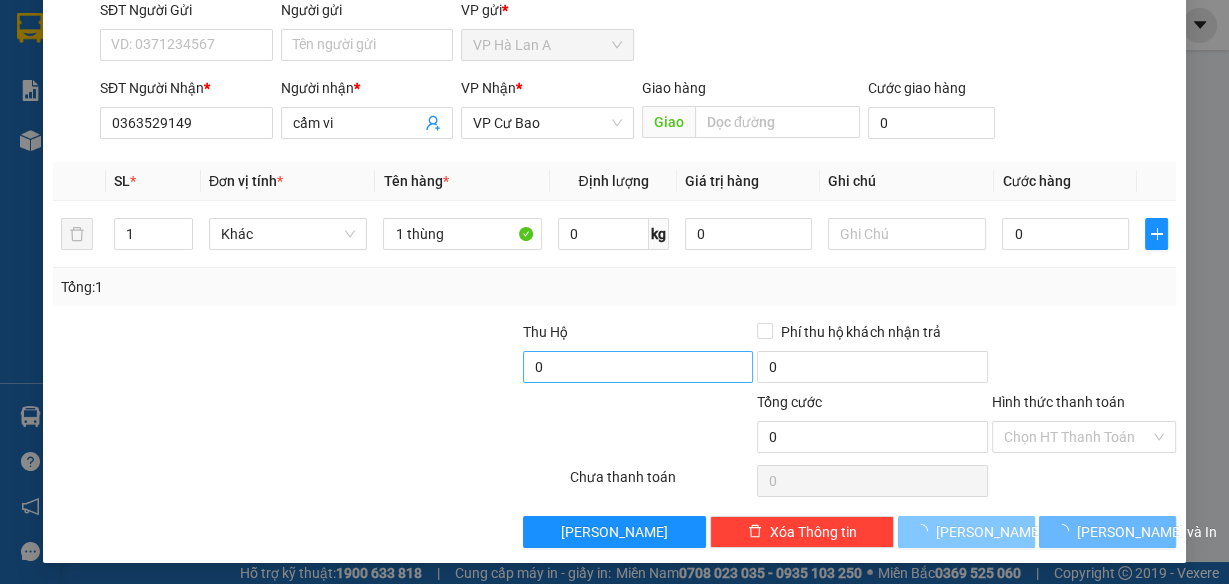 type 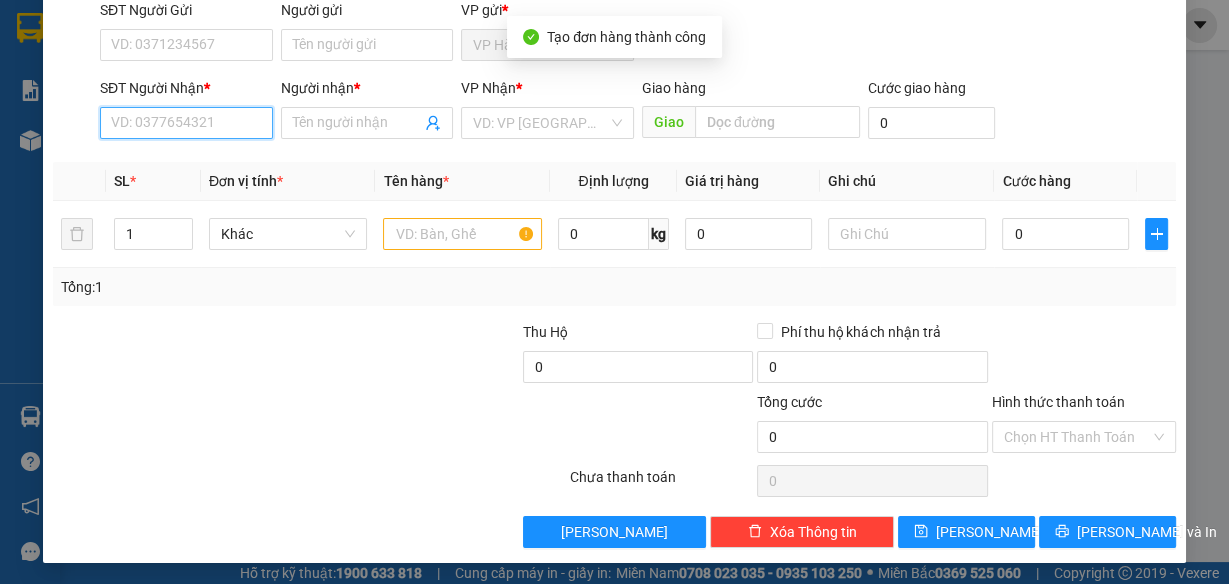 click on "SĐT Người Nhận  *" at bounding box center (186, 123) 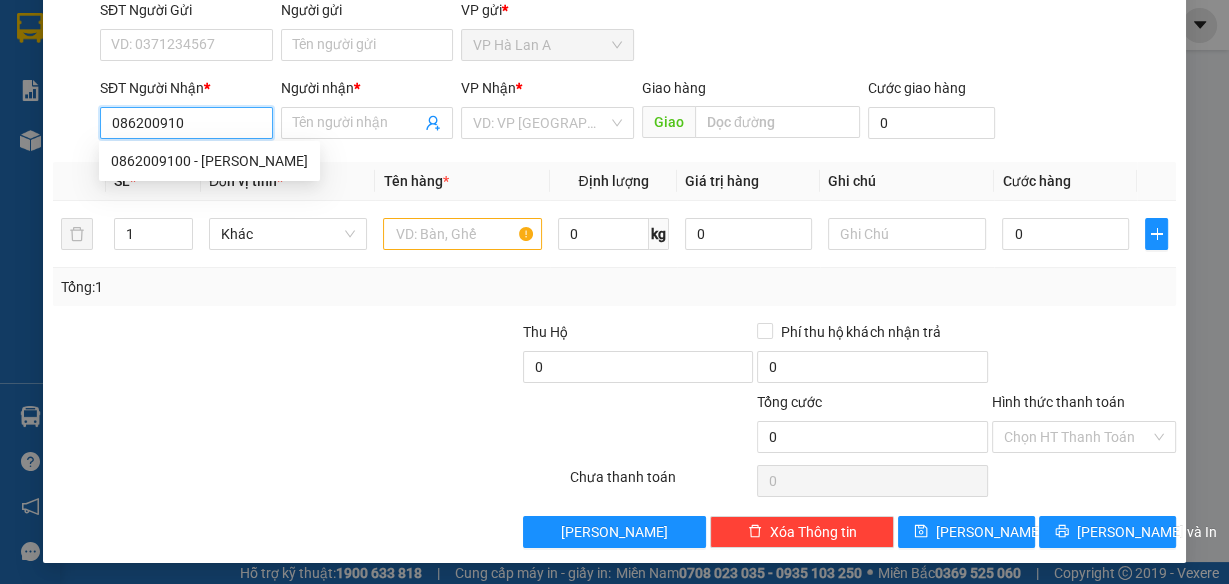 type on "0862009100" 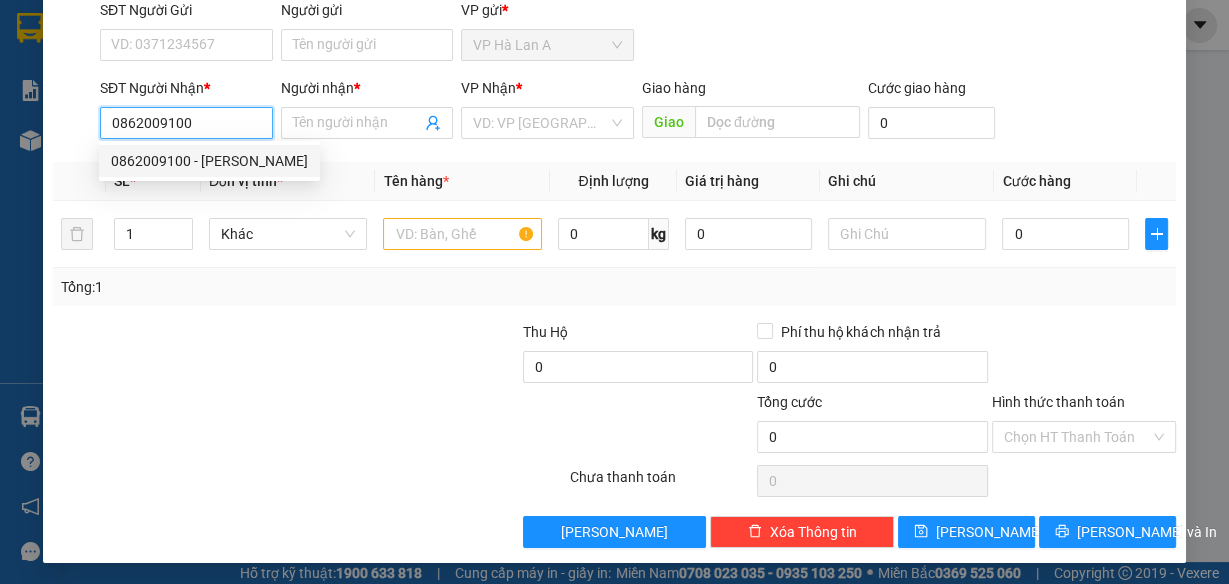 click on "0862009100 - [PERSON_NAME]" at bounding box center (209, 161) 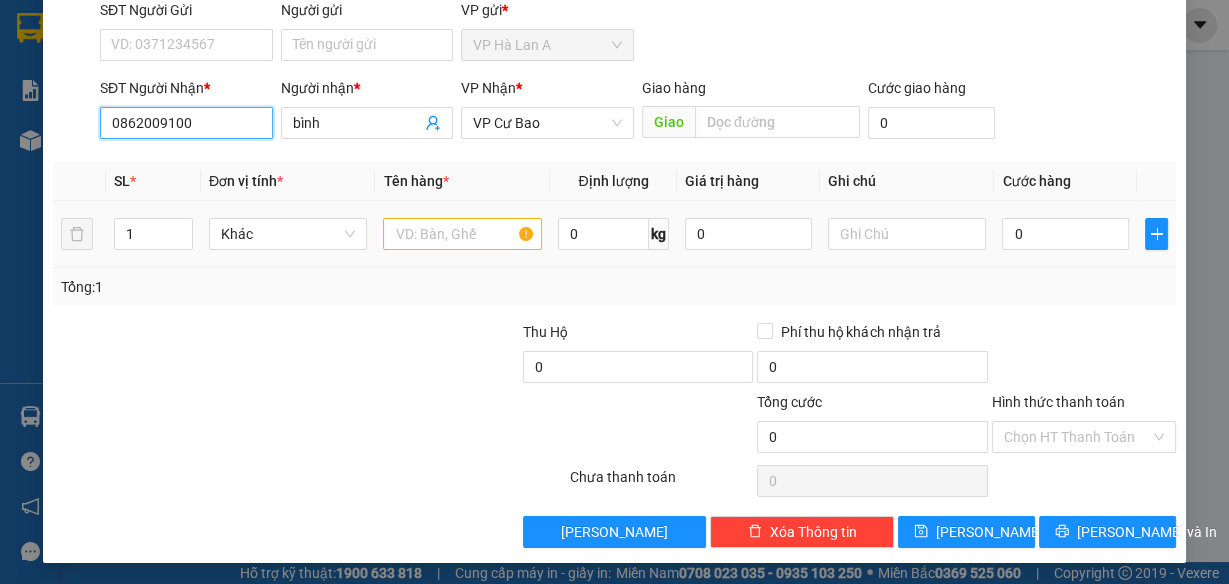 type 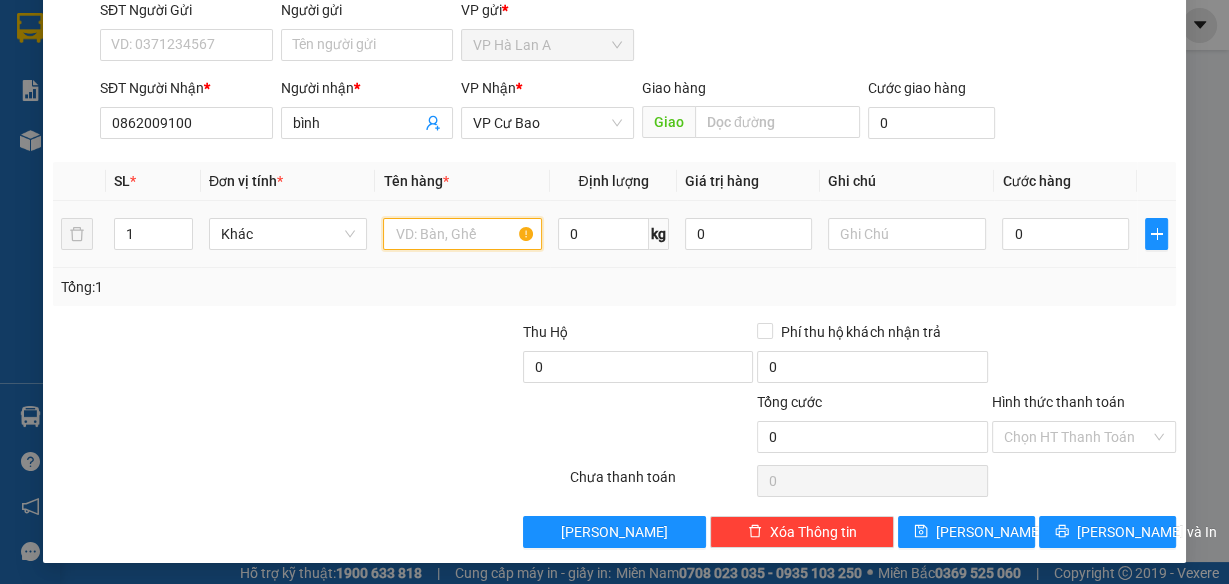 click at bounding box center (462, 234) 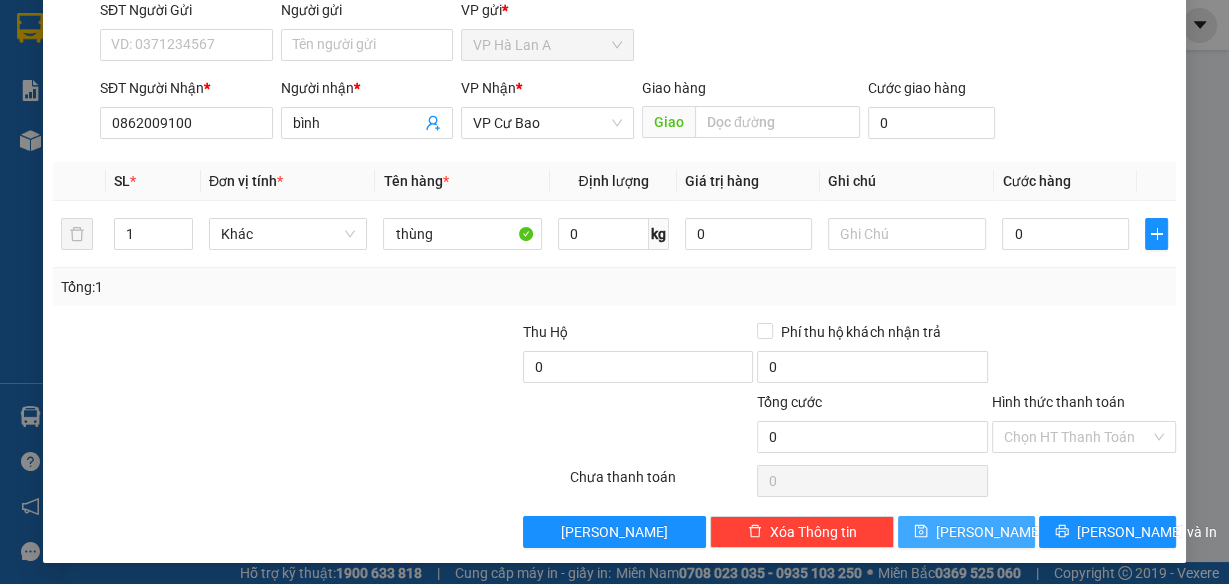 click on "[PERSON_NAME]" at bounding box center [966, 532] 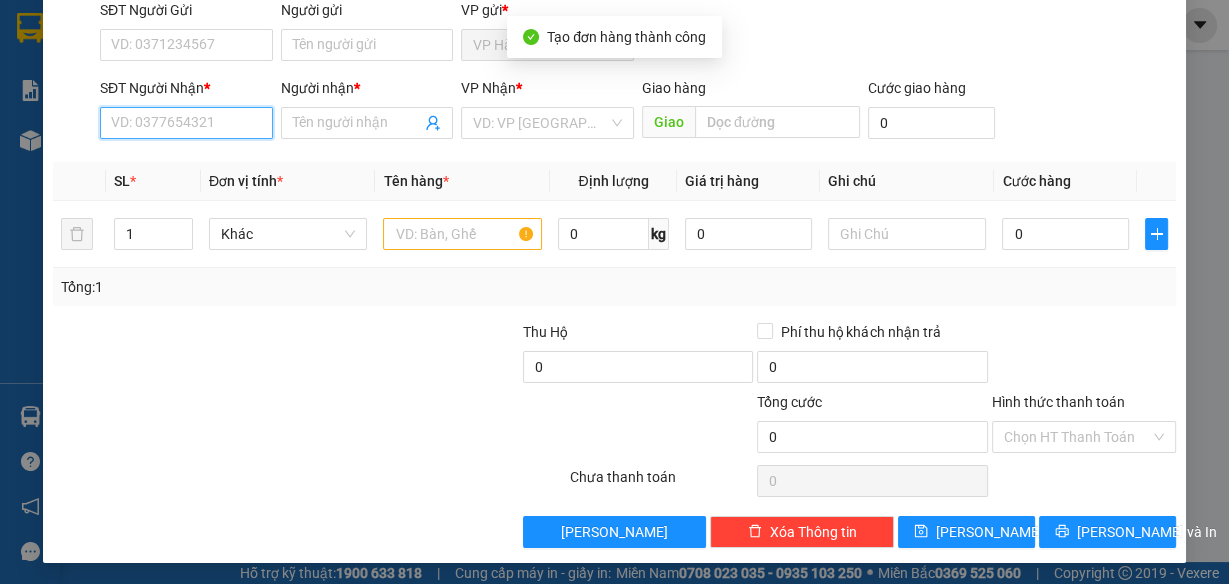 click on "SĐT Người Nhận  *" at bounding box center (186, 123) 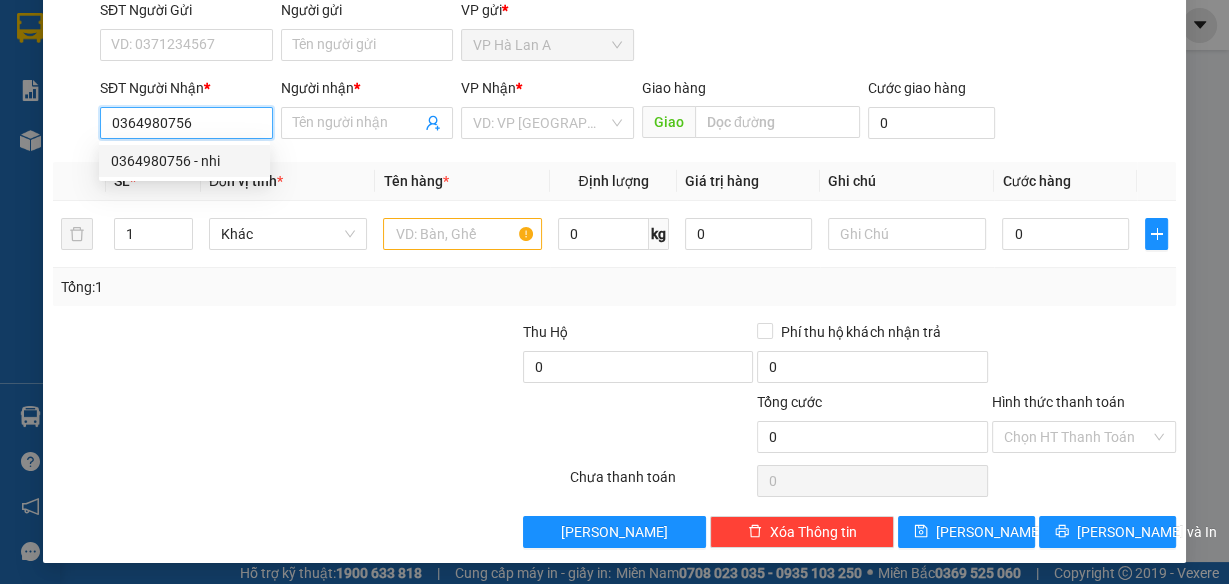 drag, startPoint x: 160, startPoint y: 154, endPoint x: 318, endPoint y: 207, distance: 166.65233 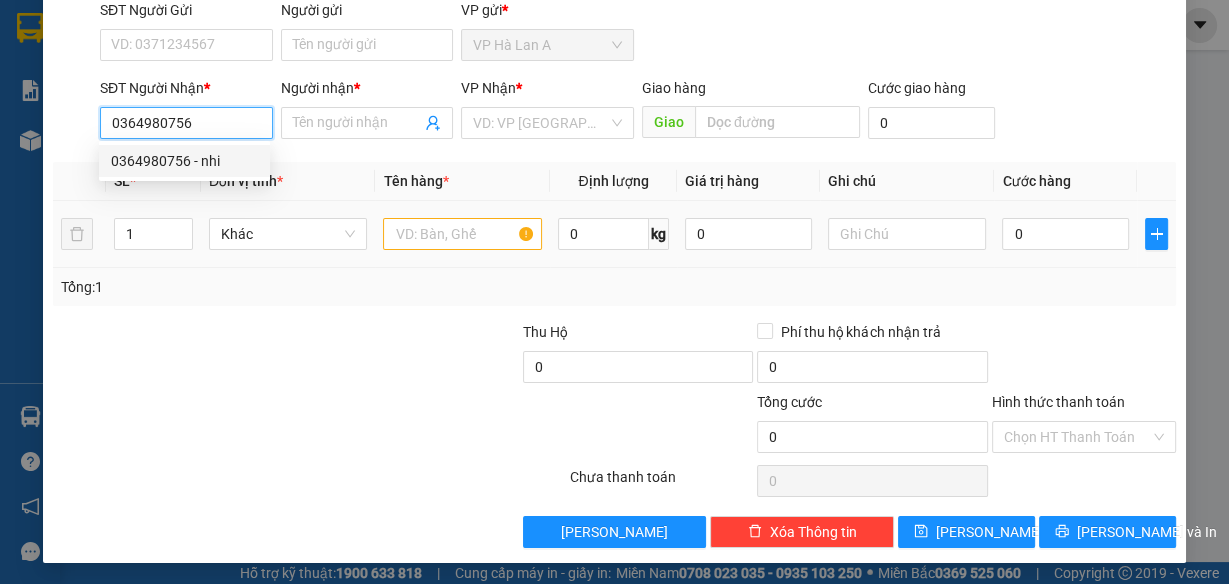 click on "0364980756 - nhi" at bounding box center (184, 161) 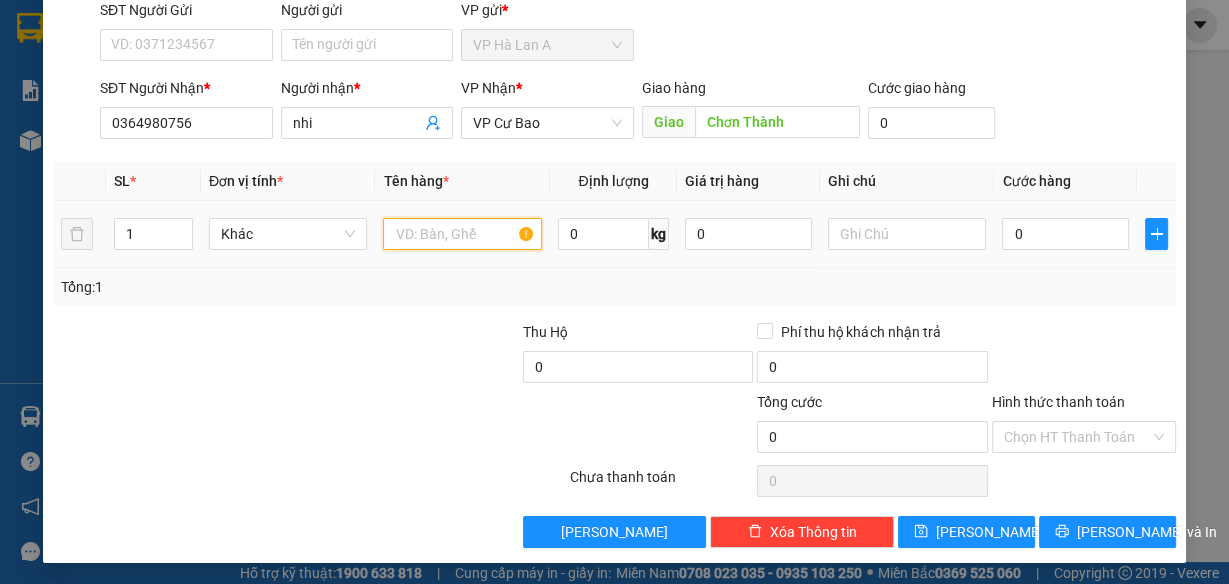 click at bounding box center (462, 234) 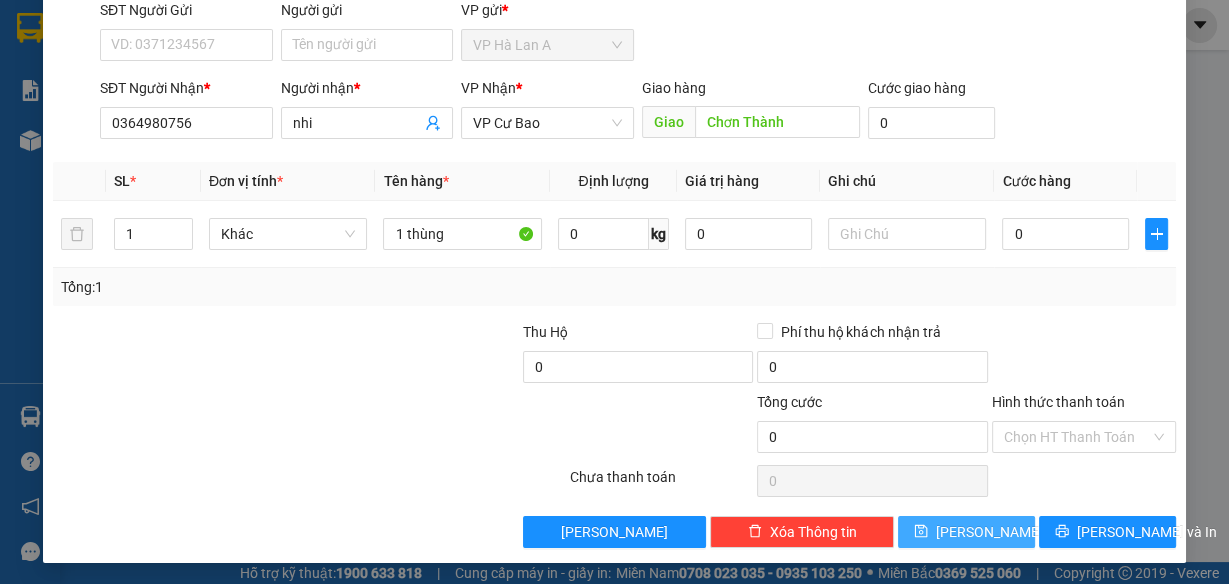 click on "[PERSON_NAME]" at bounding box center [989, 532] 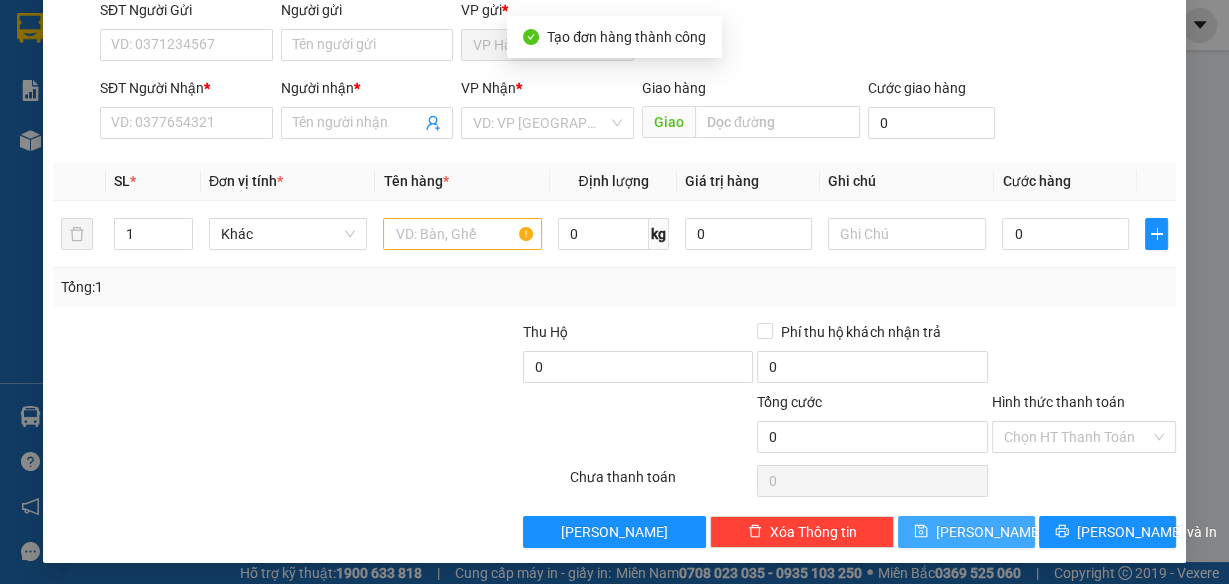scroll, scrollTop: 0, scrollLeft: 0, axis: both 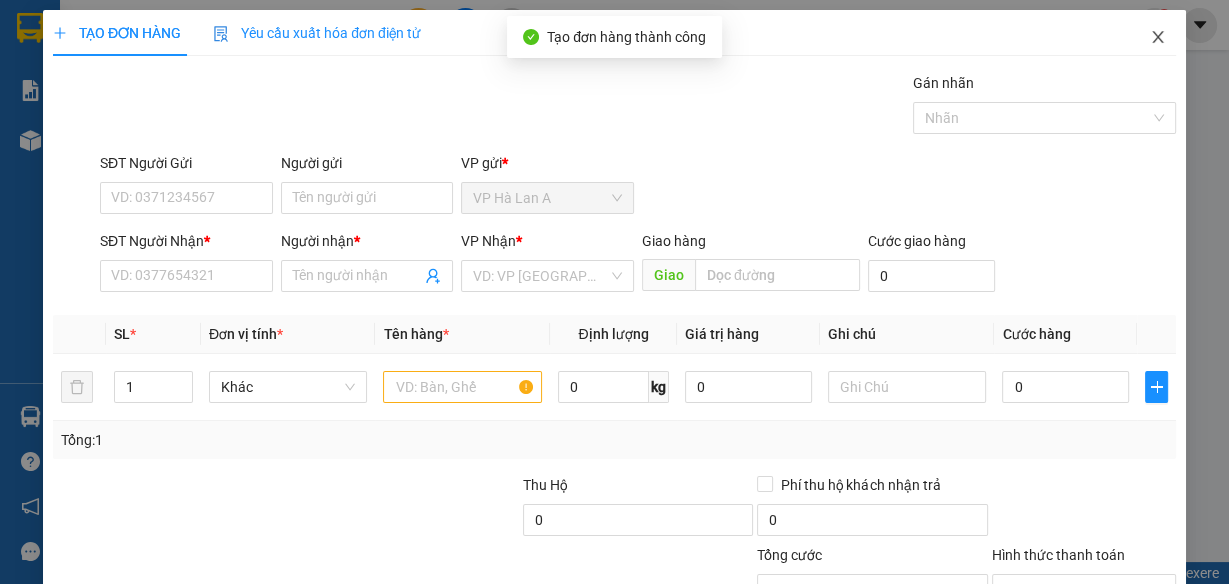 click at bounding box center [1158, 38] 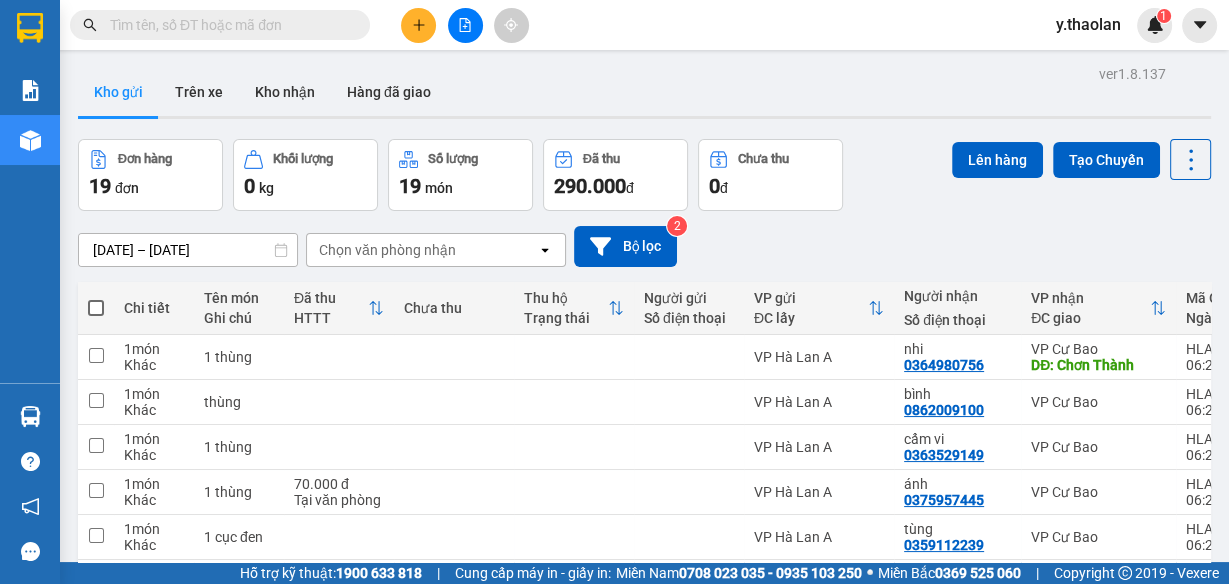 click at bounding box center [228, 25] 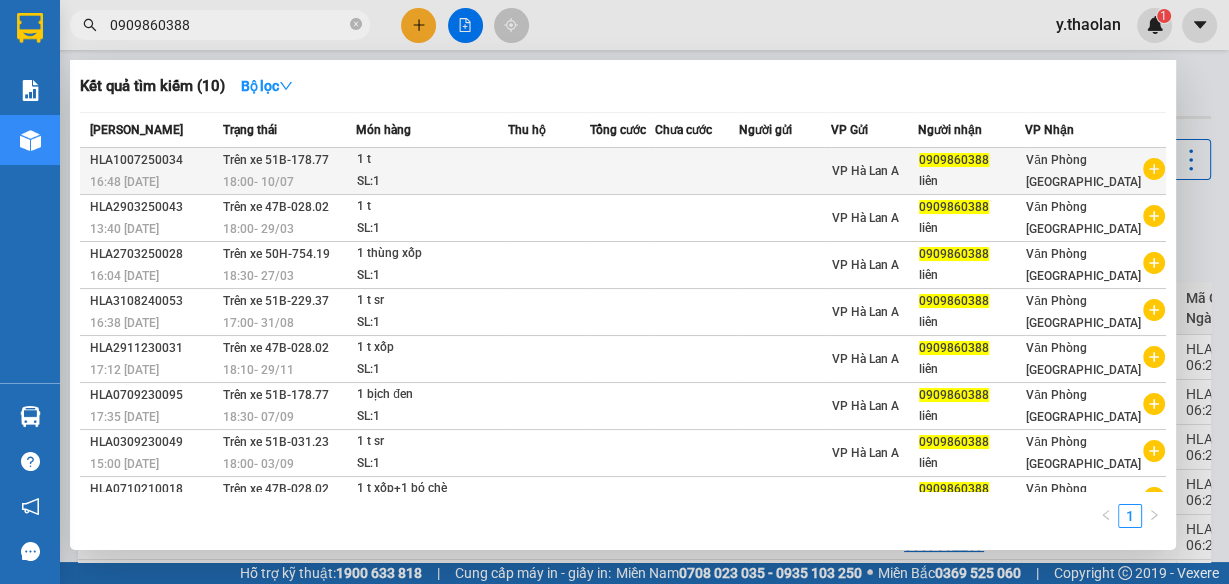 click on "SL:  1" at bounding box center (432, 182) 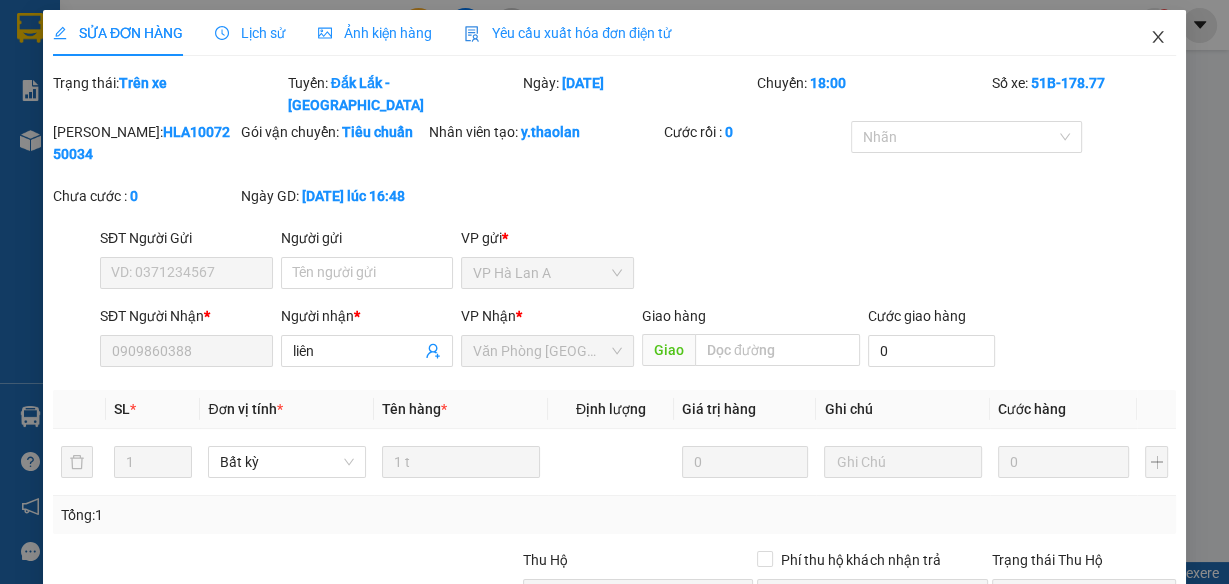 click 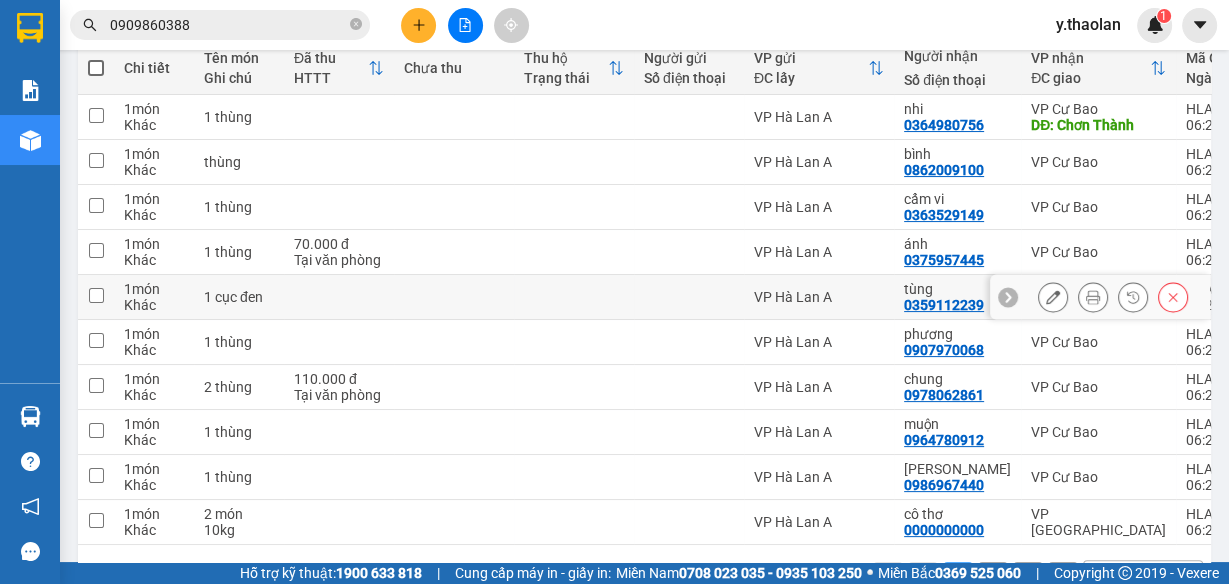 scroll, scrollTop: 314, scrollLeft: 0, axis: vertical 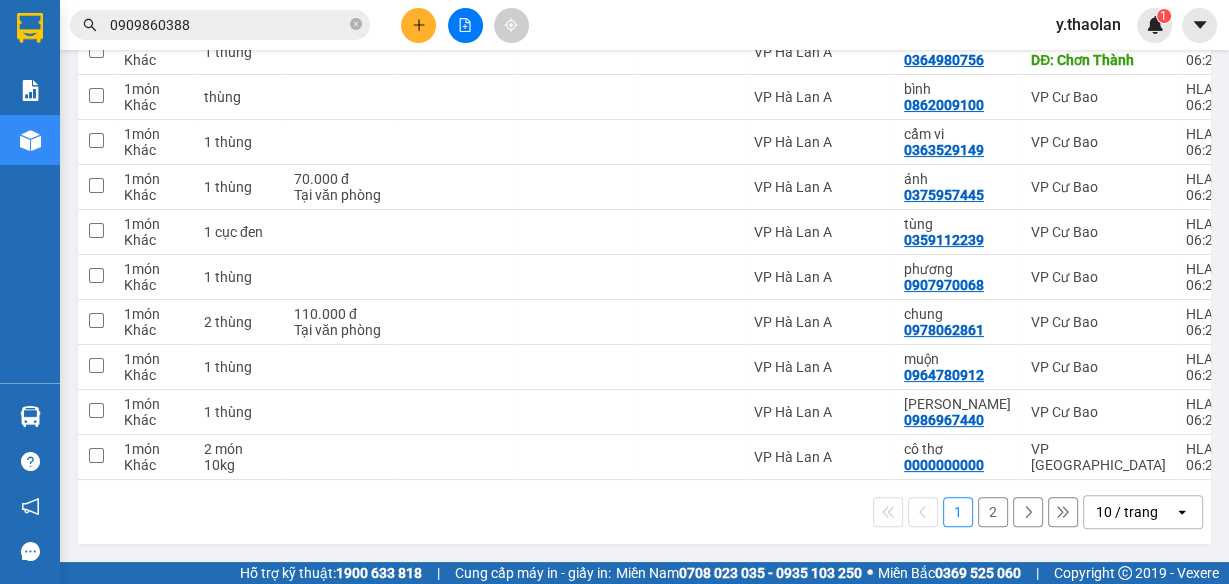 click on "10 / trang" at bounding box center (1127, 512) 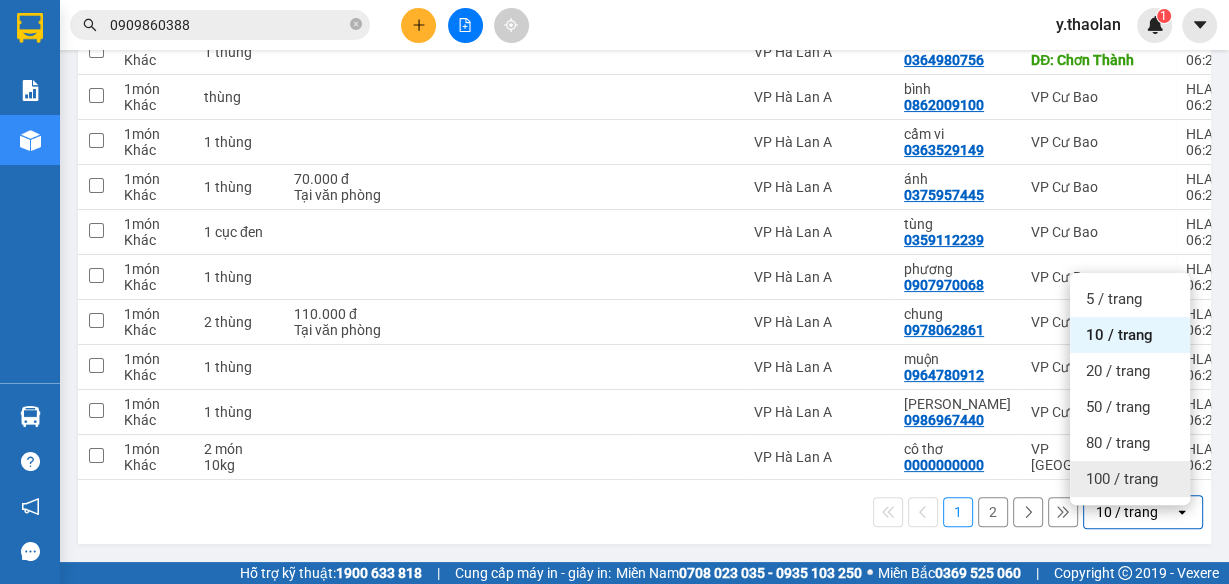 click on "100 / trang" at bounding box center (1130, 479) 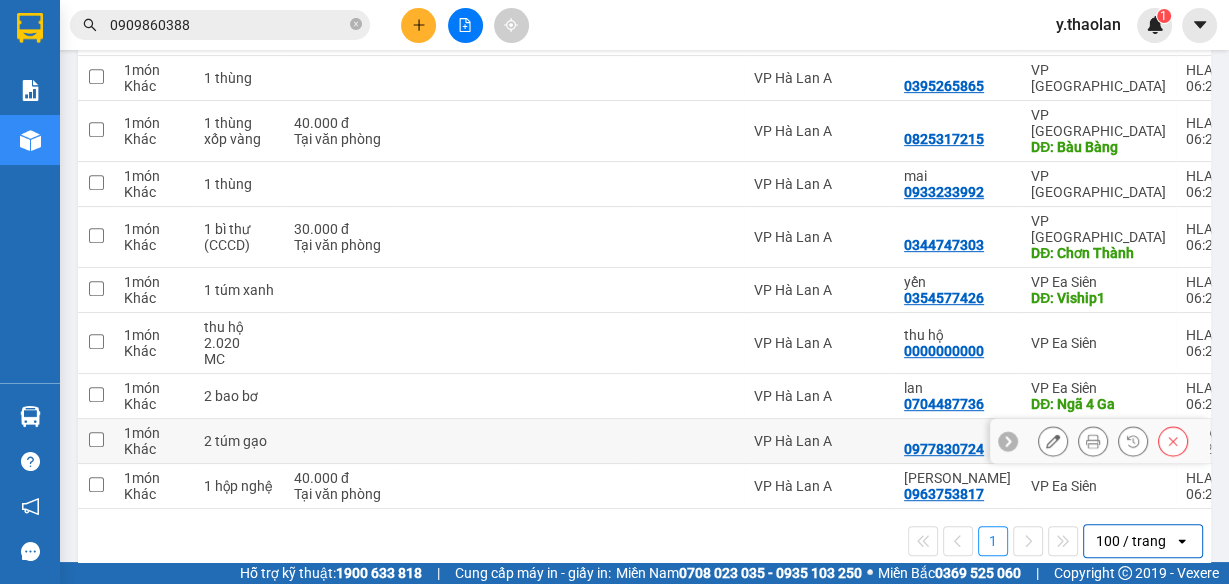 scroll, scrollTop: 737, scrollLeft: 0, axis: vertical 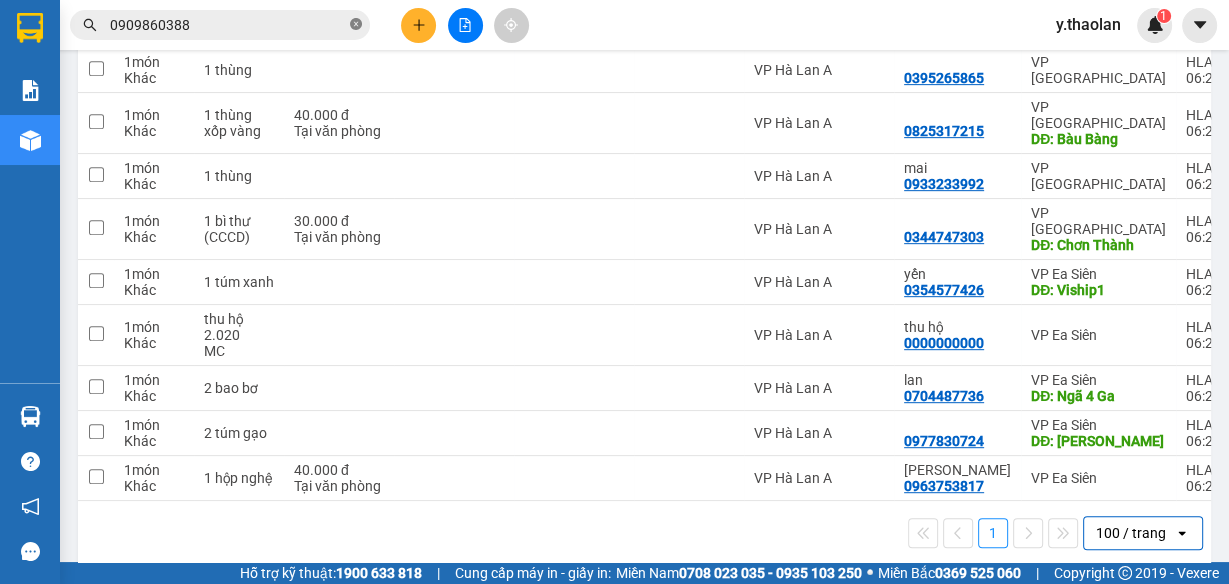 click 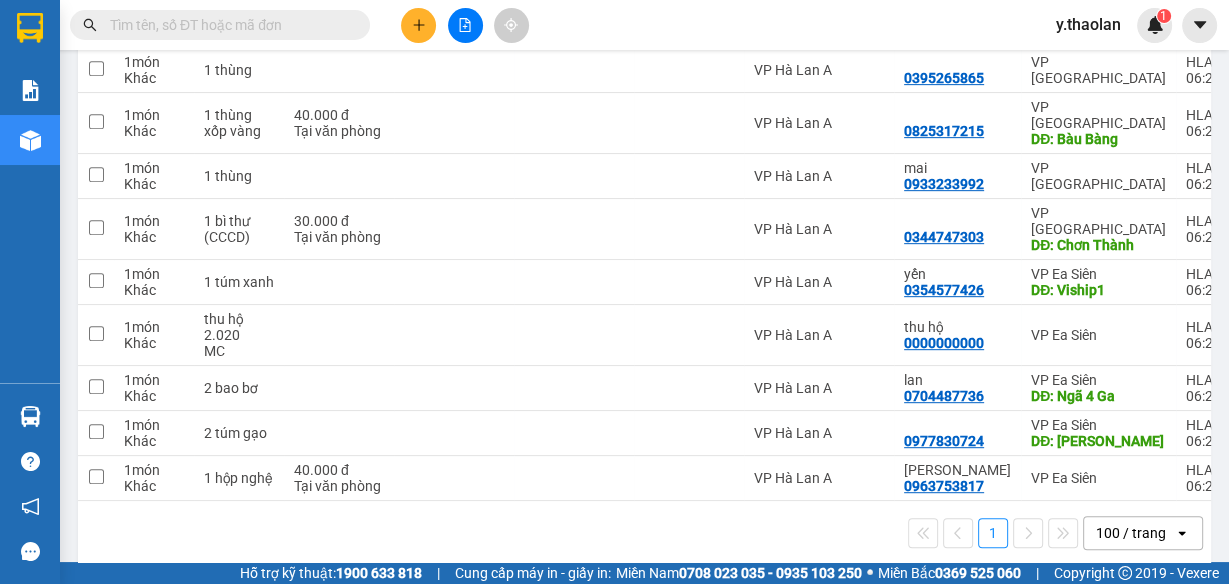 click at bounding box center [228, 25] 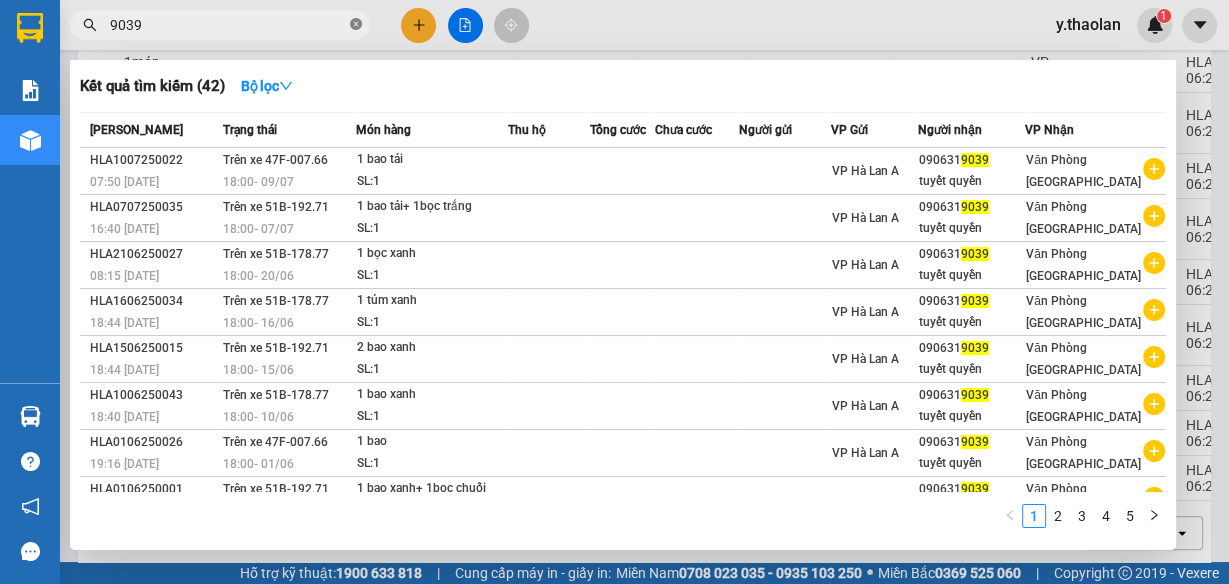 click 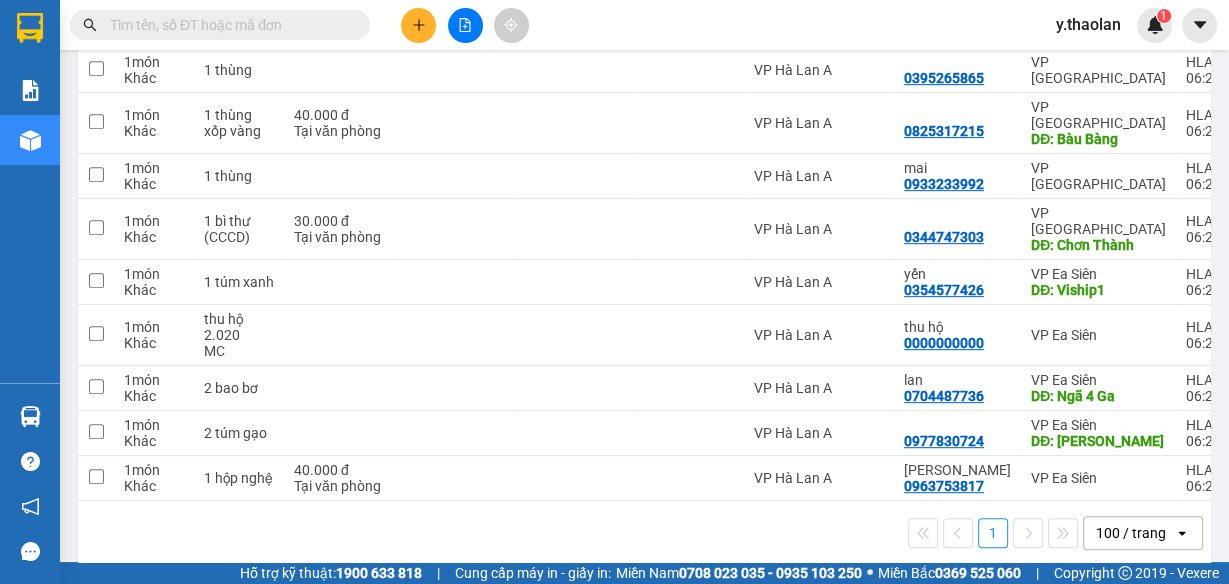 click at bounding box center (228, 25) 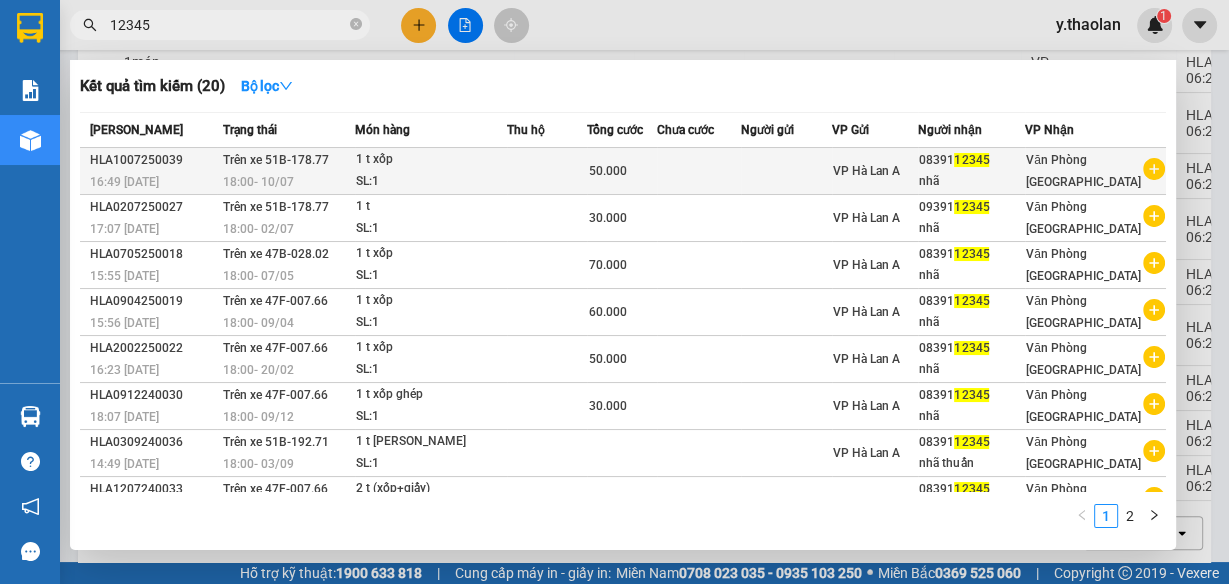 click at bounding box center (698, 171) 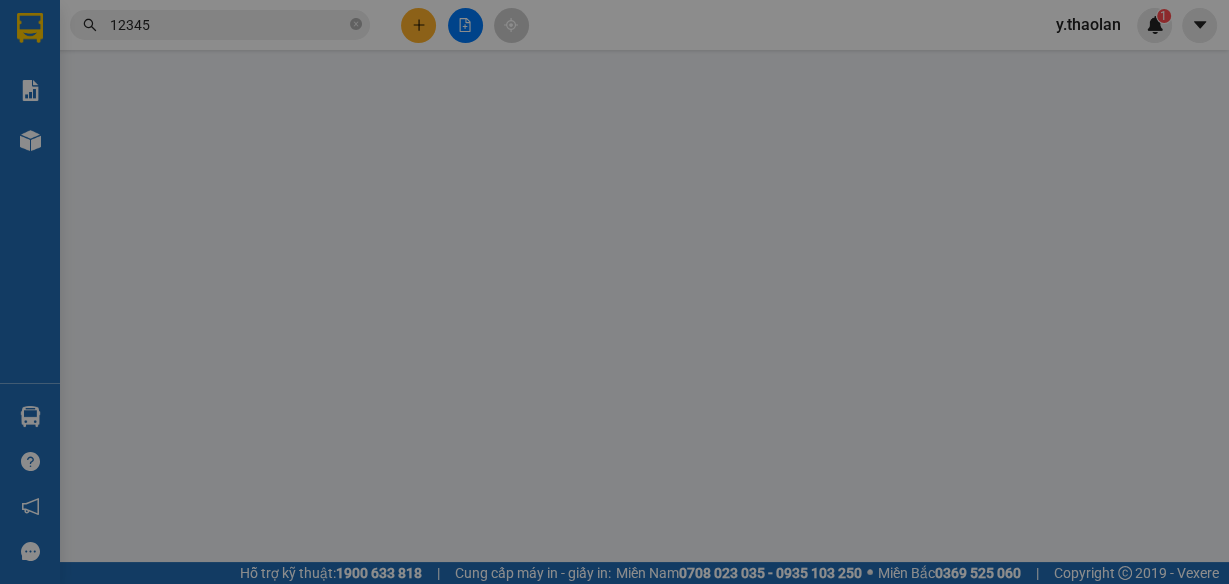 scroll, scrollTop: 0, scrollLeft: 0, axis: both 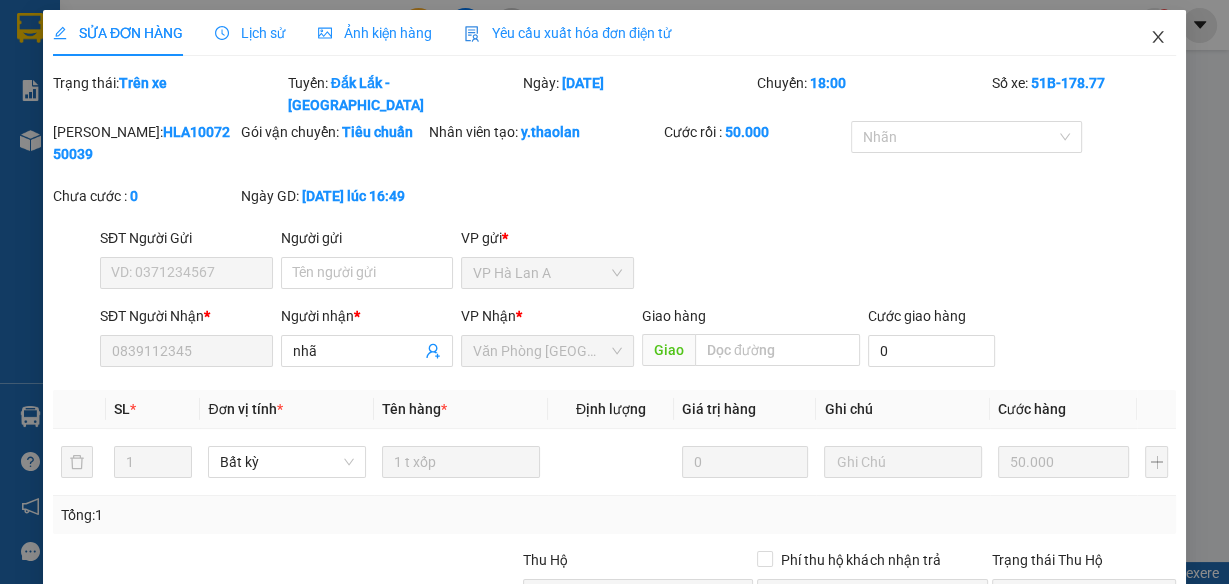 click 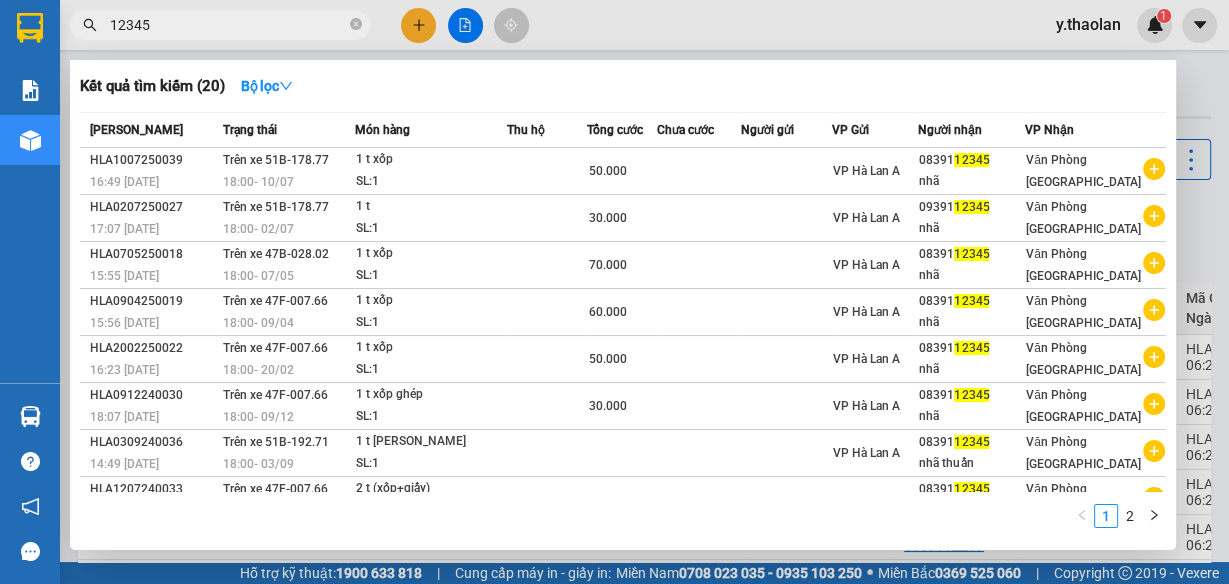 drag, startPoint x: 211, startPoint y: 25, endPoint x: 90, endPoint y: 31, distance: 121.14867 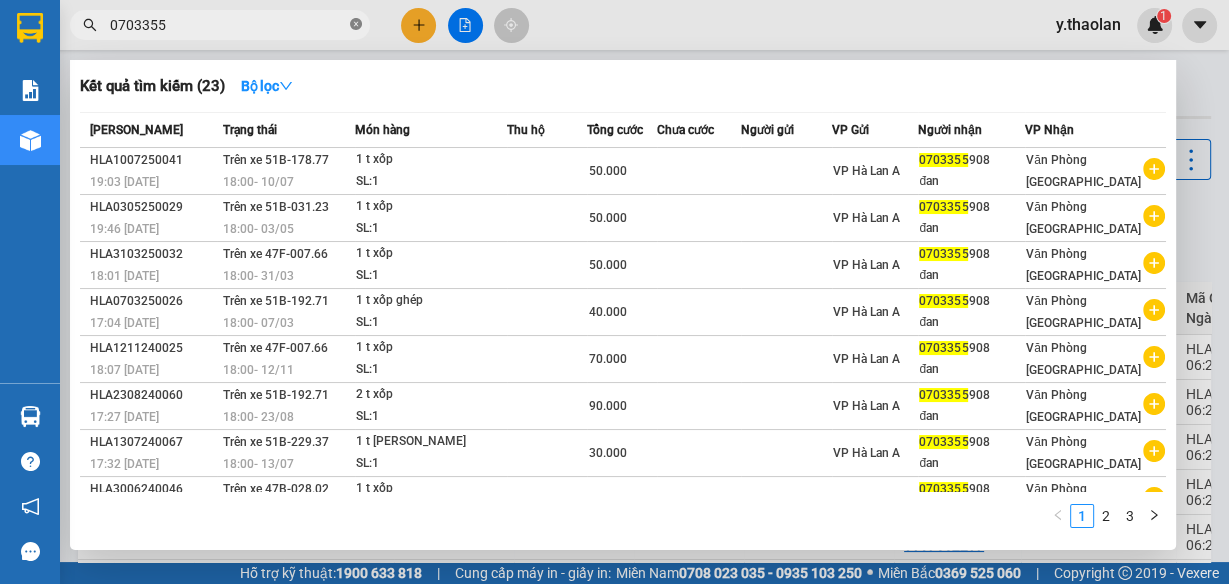 click 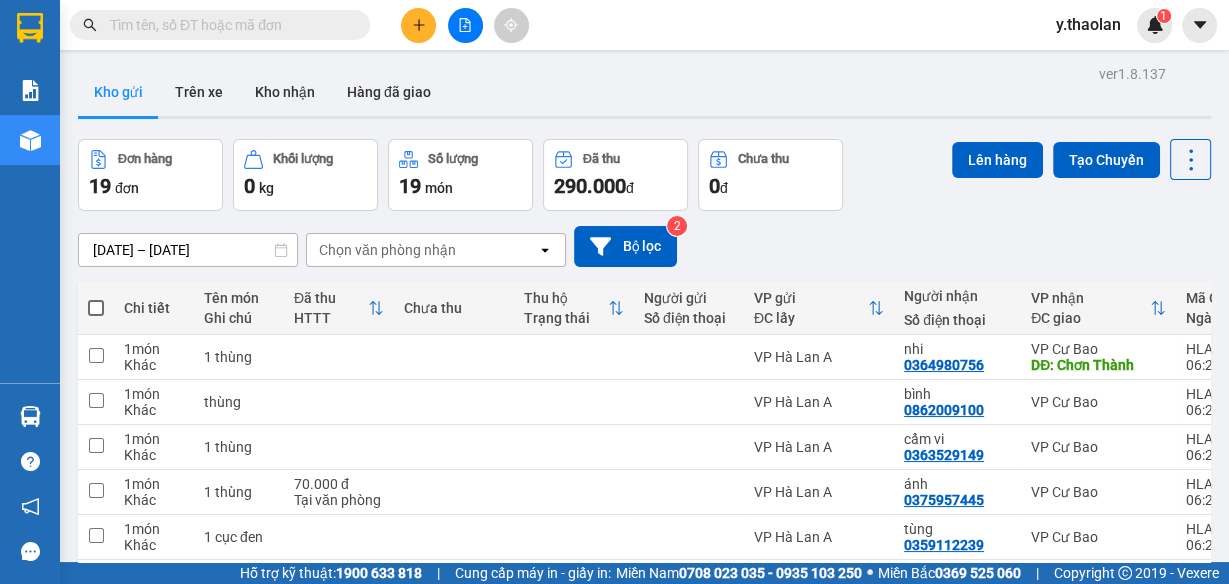 click at bounding box center [228, 25] 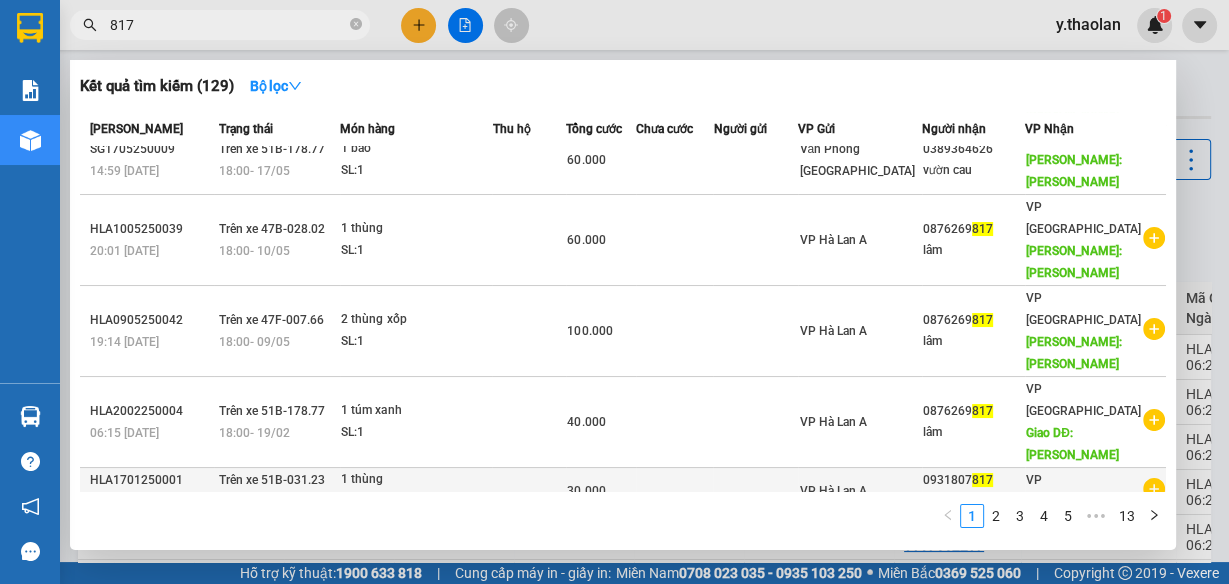 scroll, scrollTop: 216, scrollLeft: 0, axis: vertical 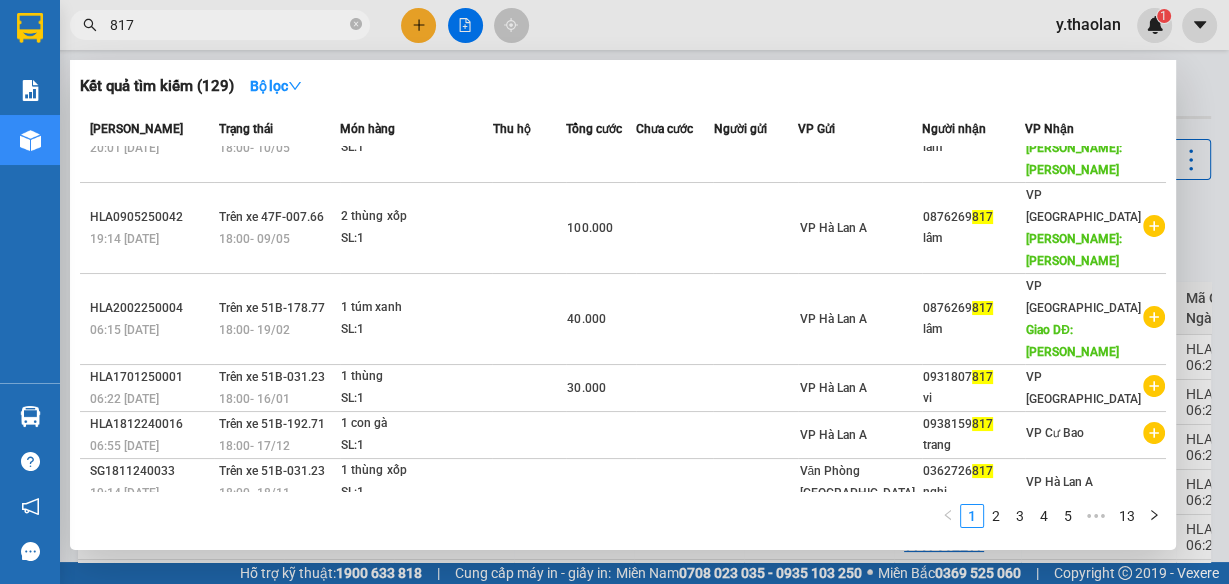 click on "2" at bounding box center (996, 516) 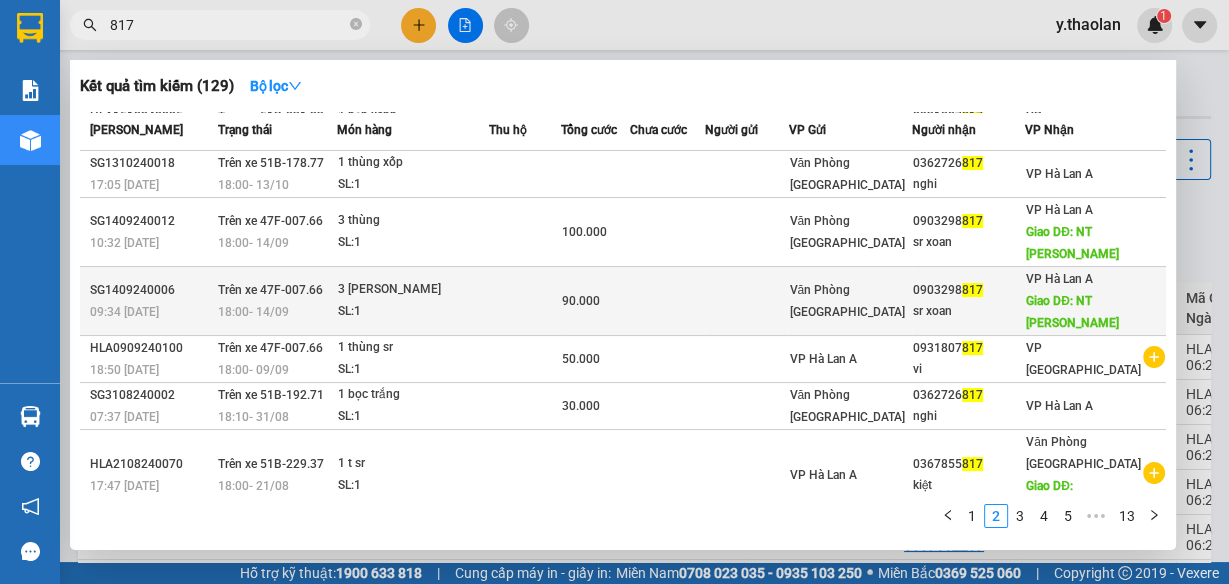 scroll, scrollTop: 0, scrollLeft: 0, axis: both 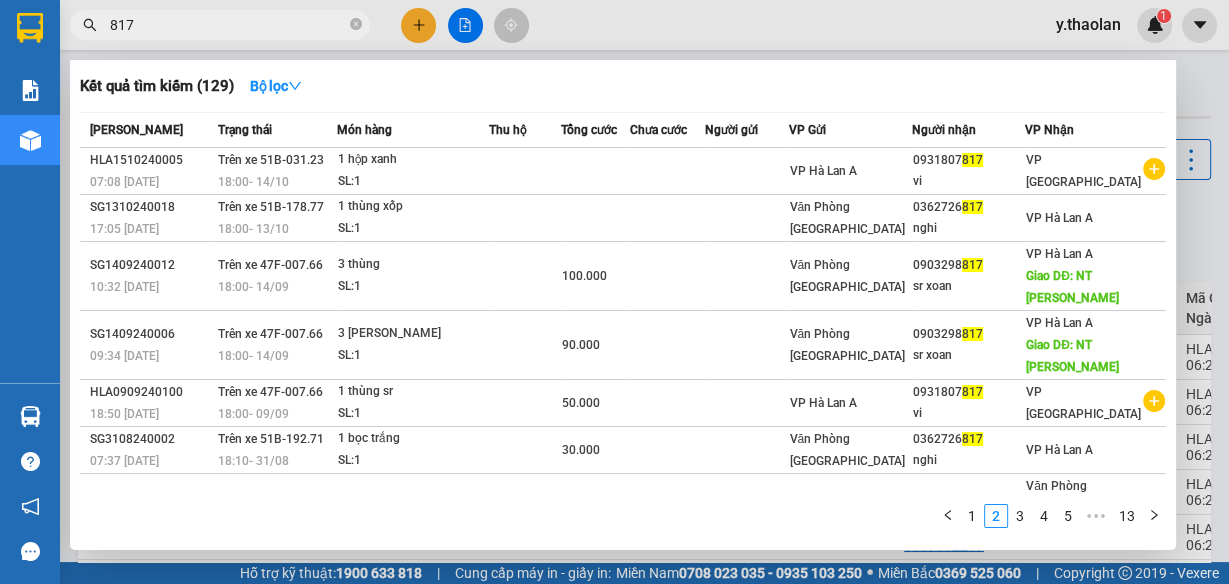 click on "817" at bounding box center (228, 25) 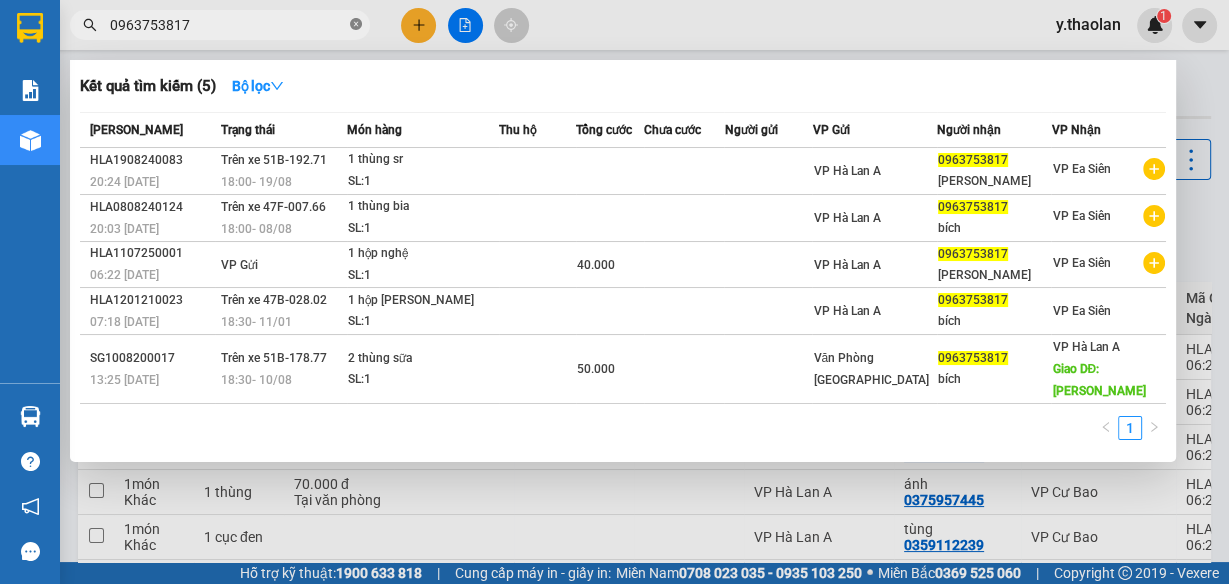 click 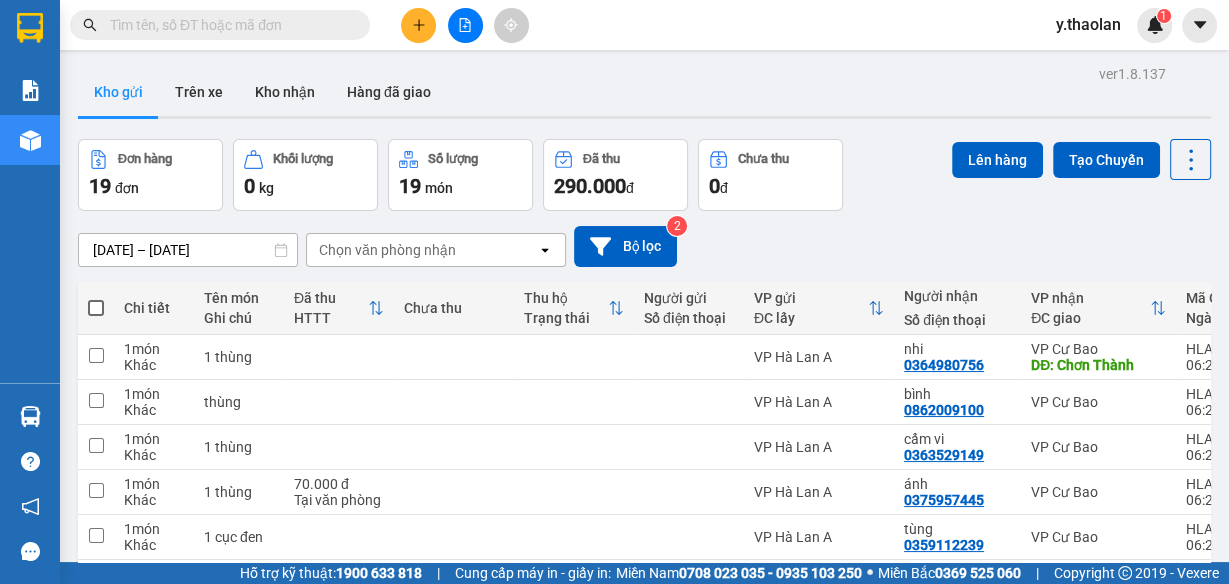 click at bounding box center [228, 25] 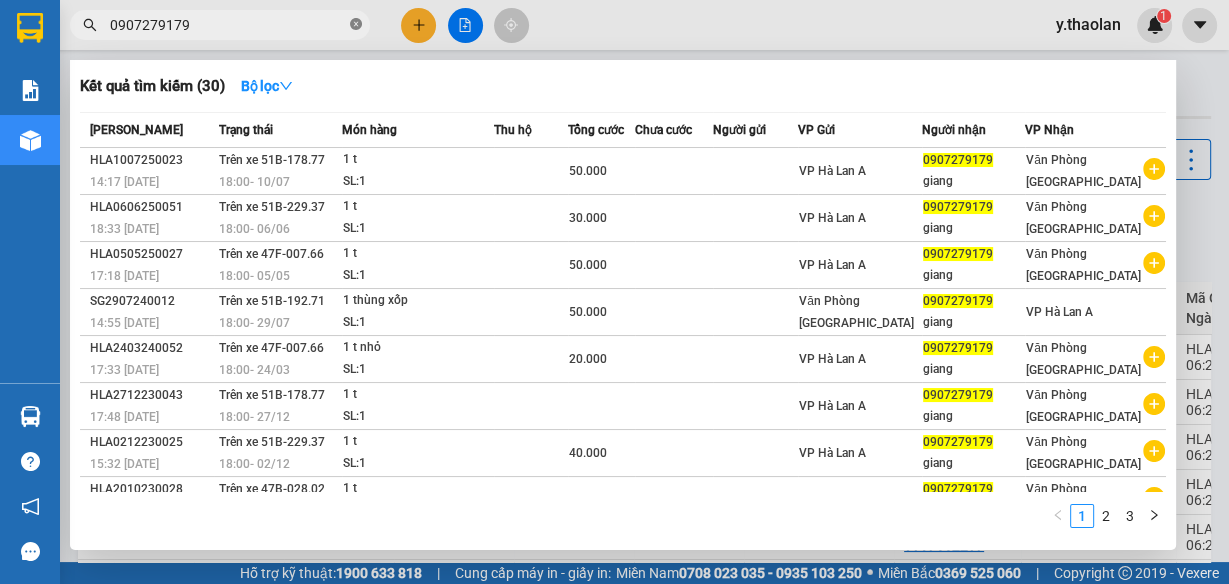 click 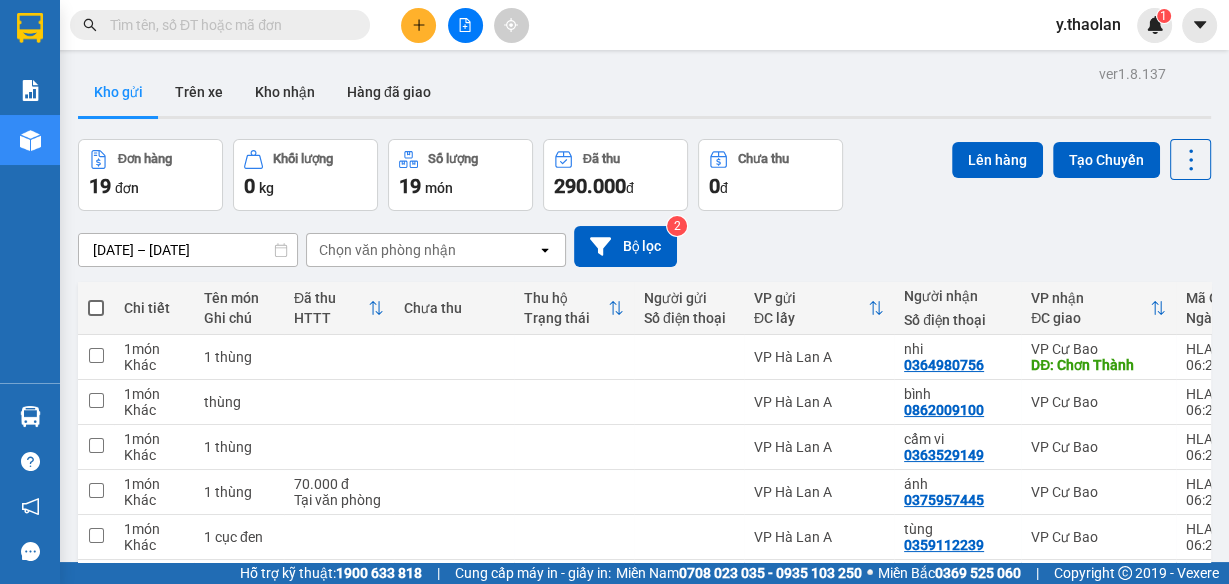 click at bounding box center [228, 25] 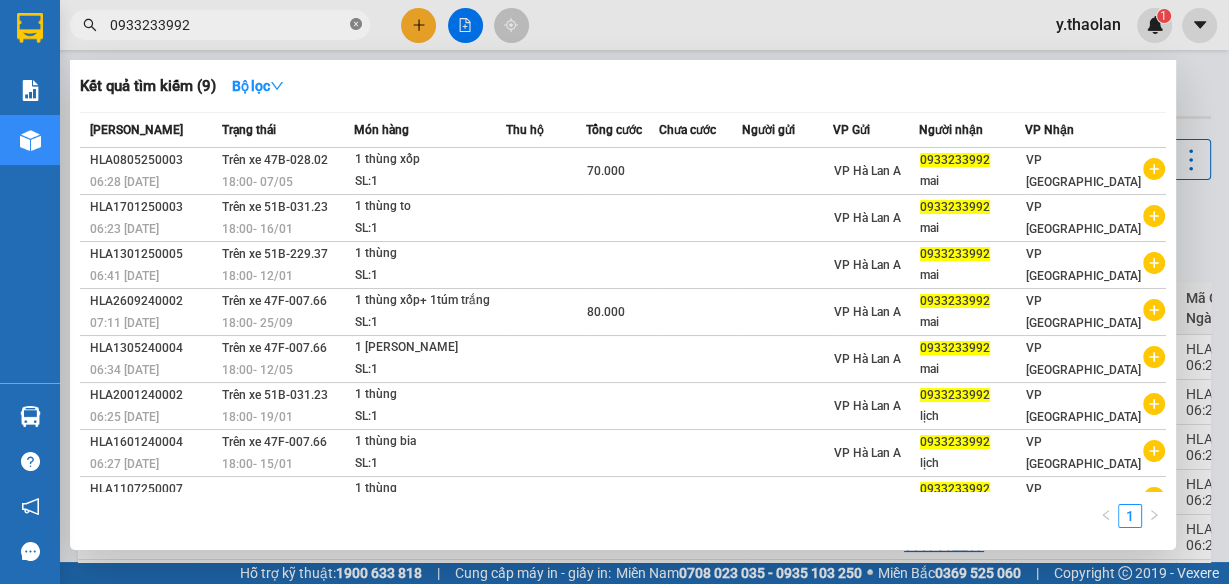 click 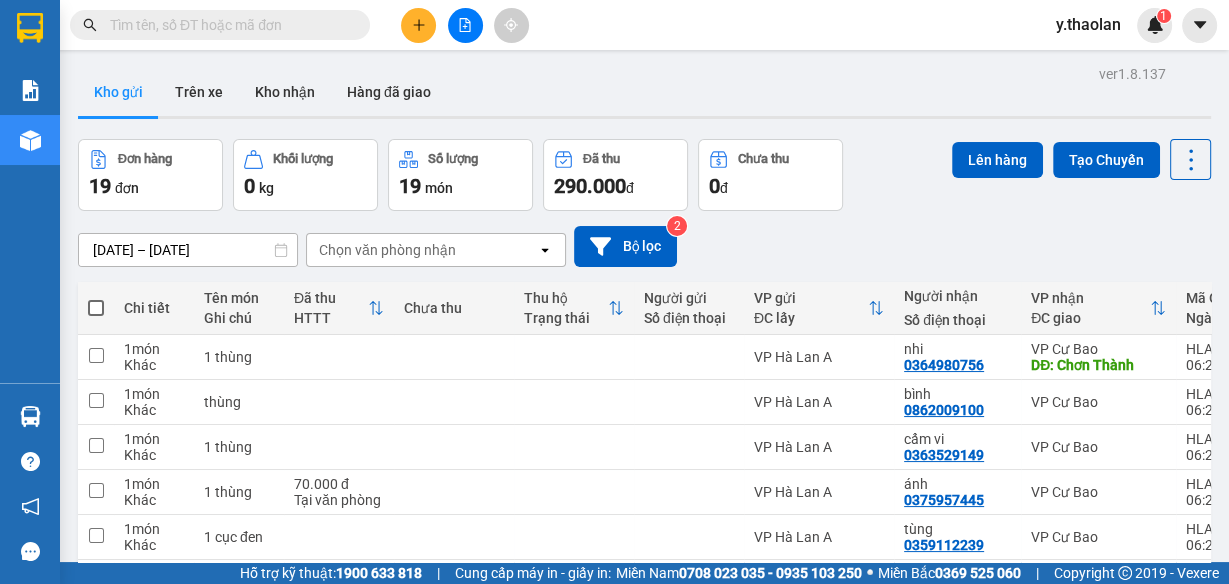 click at bounding box center (228, 25) 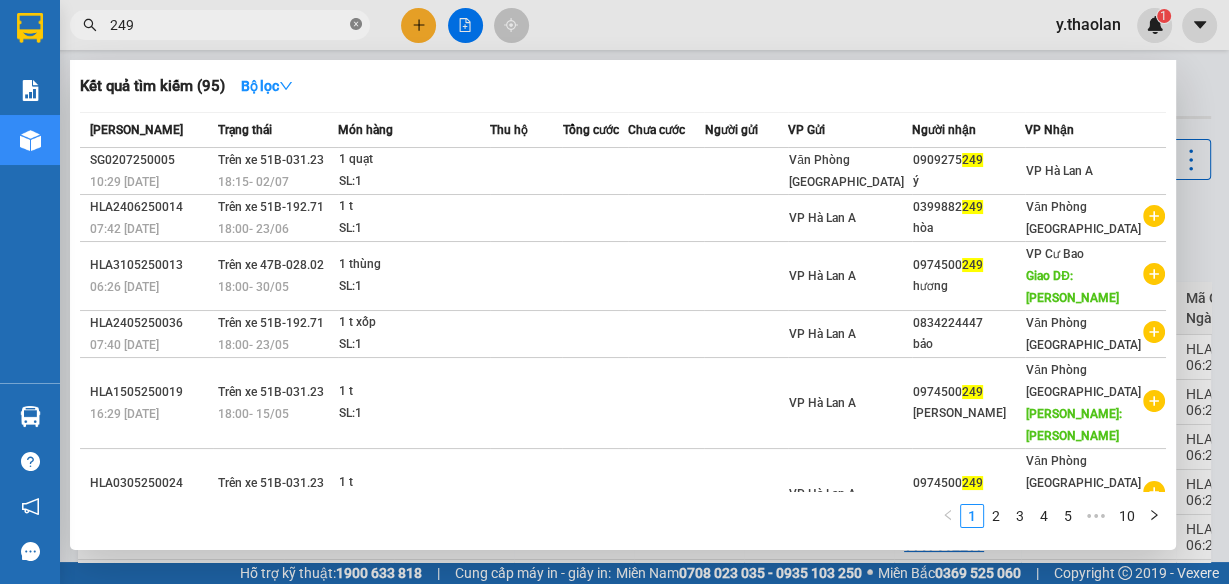 click 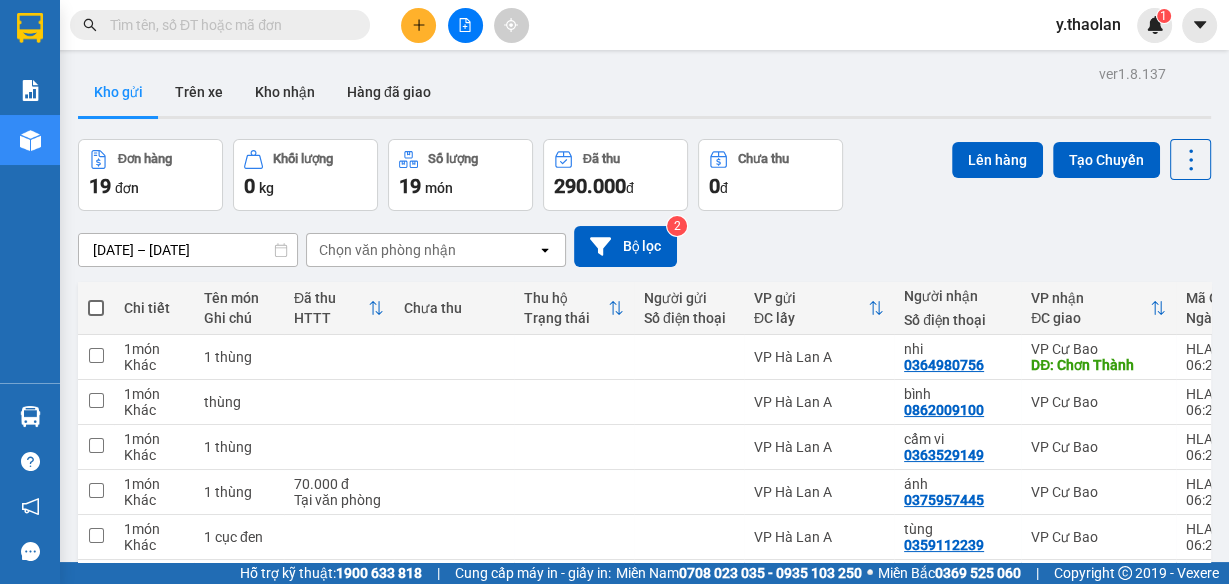 click at bounding box center (228, 25) 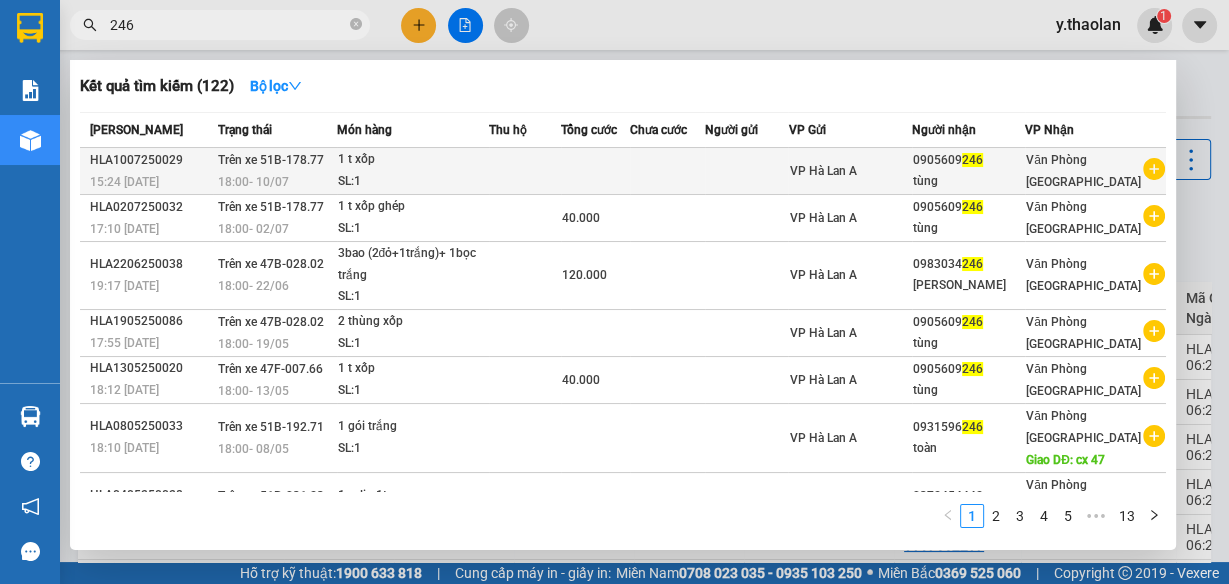 click at bounding box center (668, 171) 